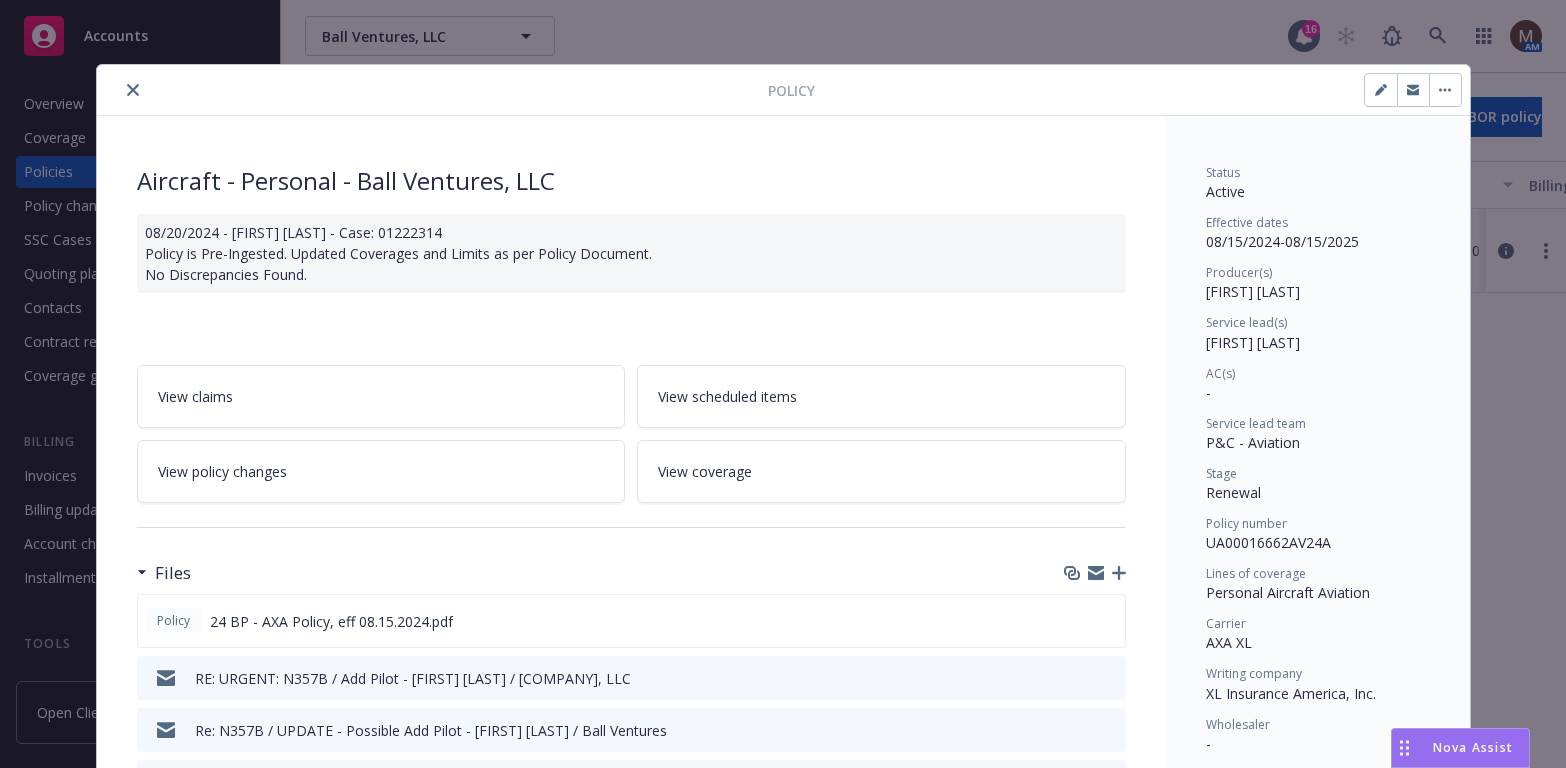 scroll, scrollTop: 0, scrollLeft: 0, axis: both 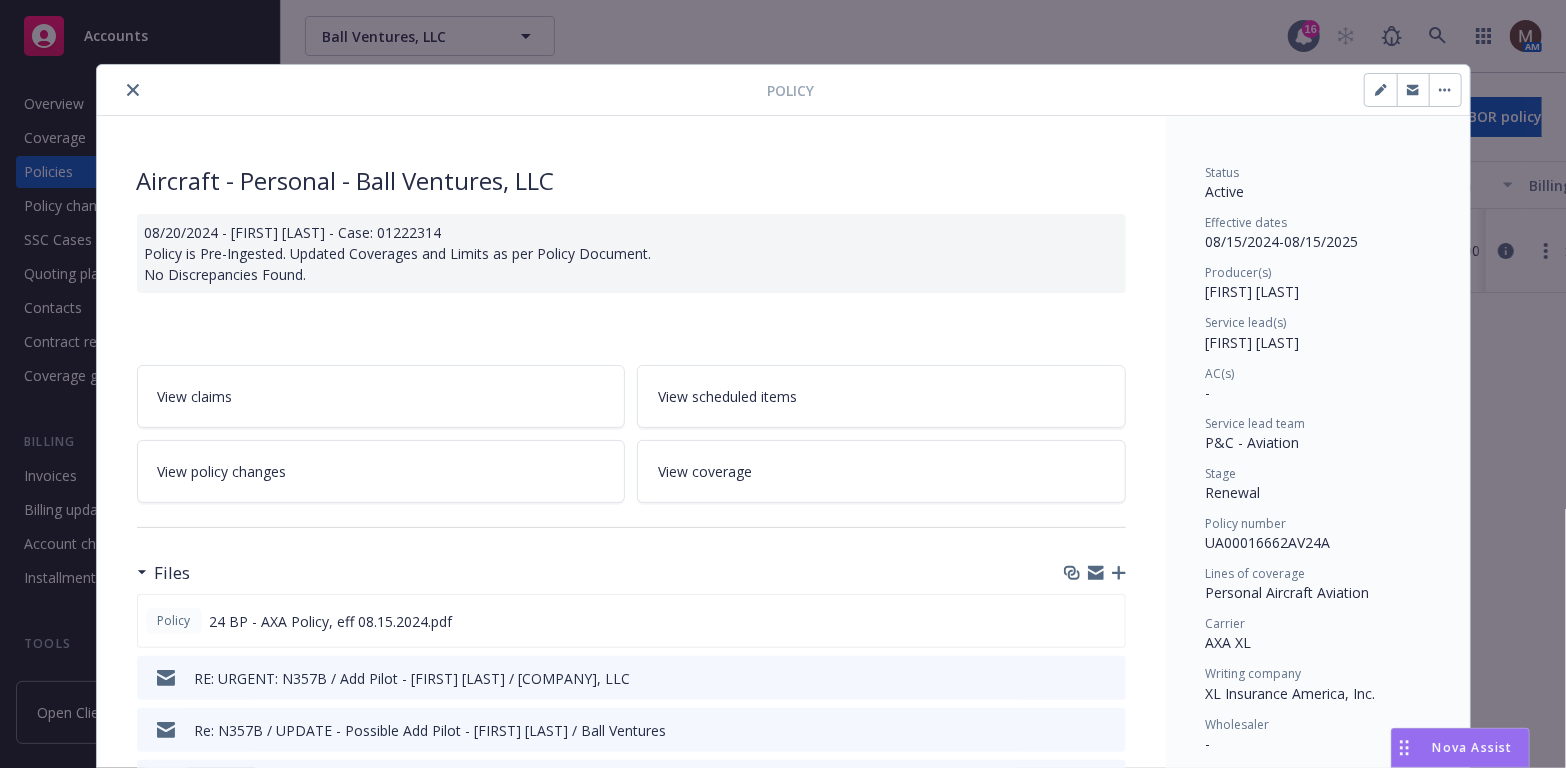 click 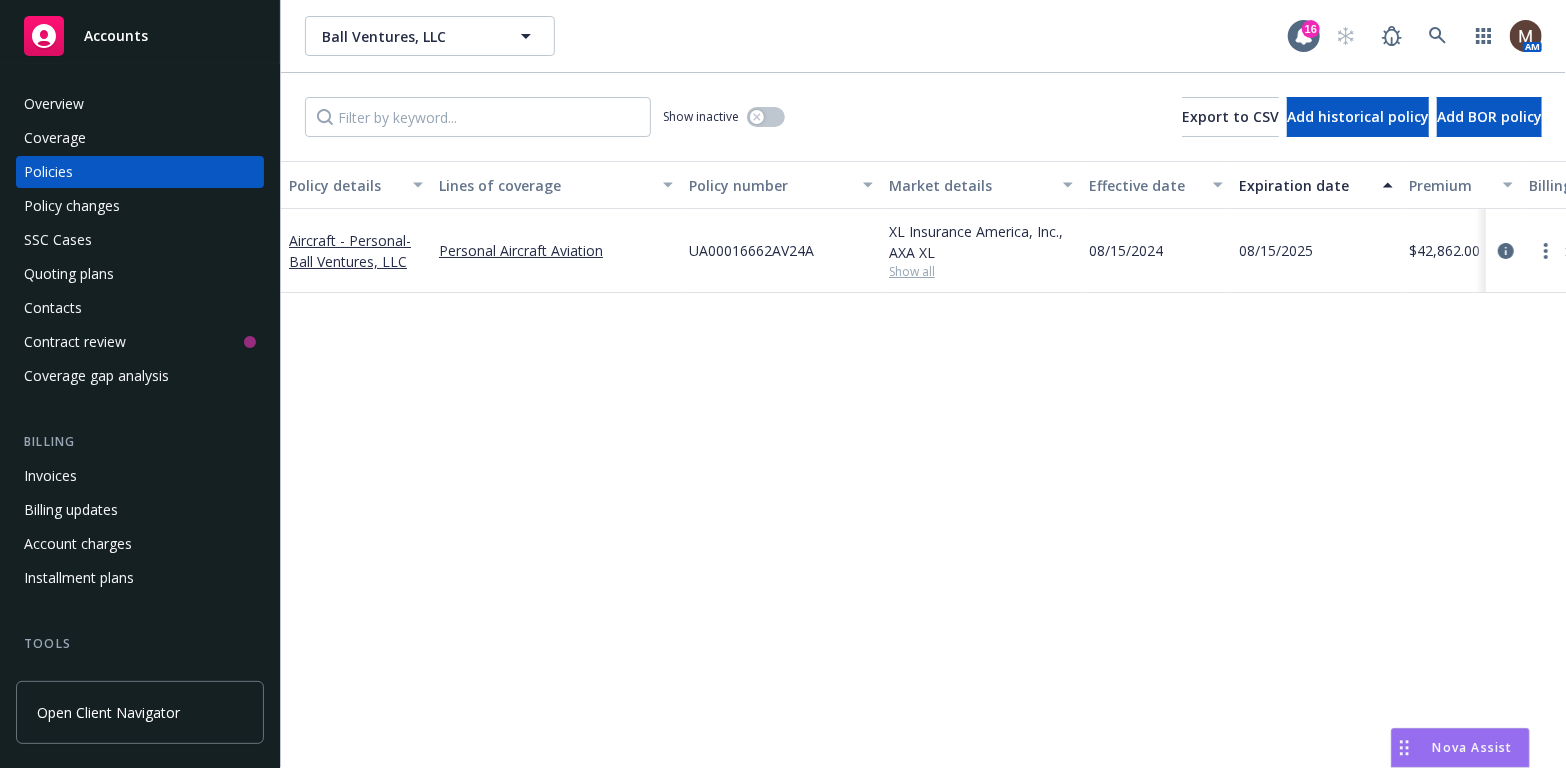 click on "Policies" at bounding box center [48, 172] 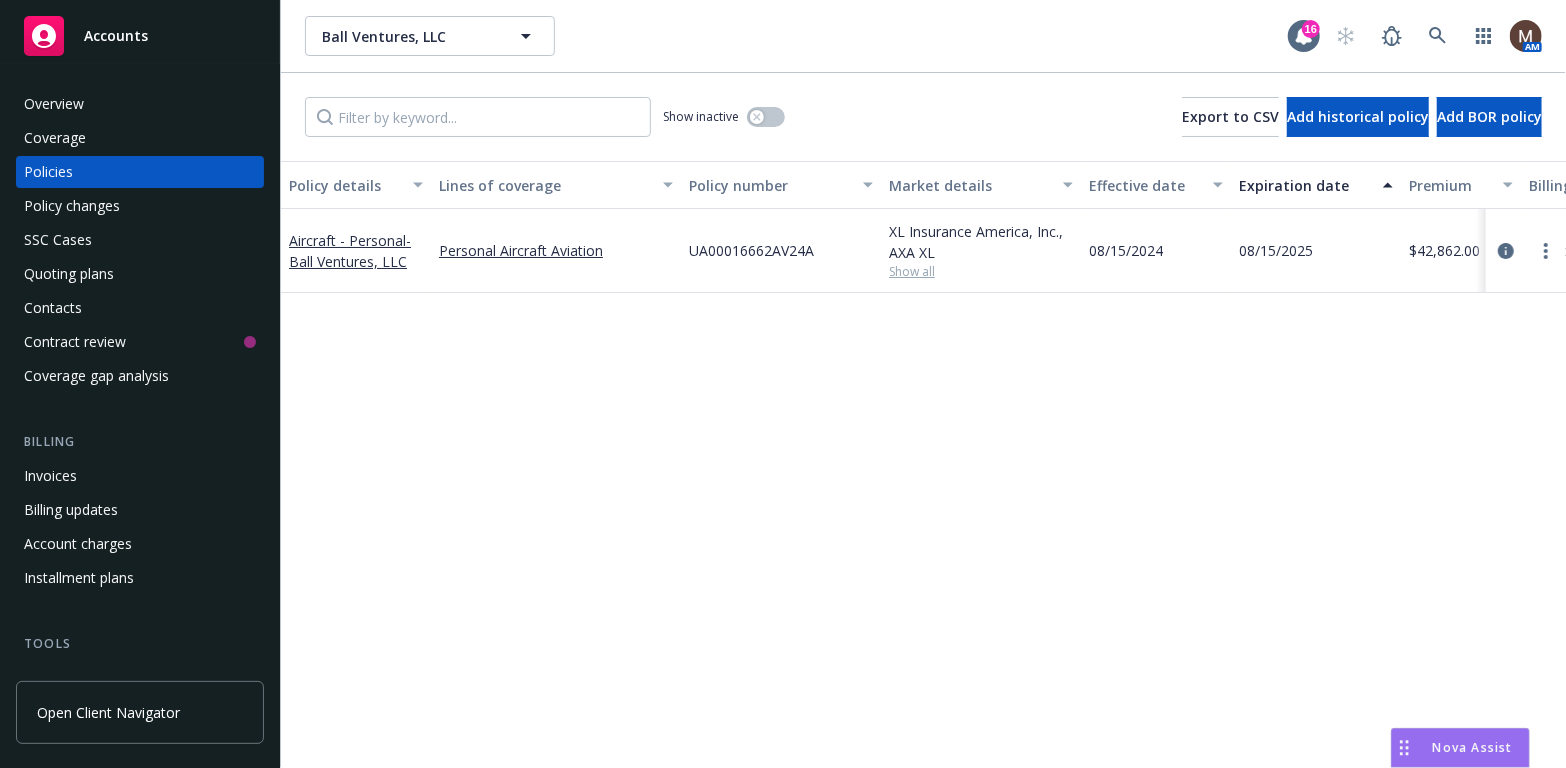 click on "Accounts" at bounding box center (140, 36) 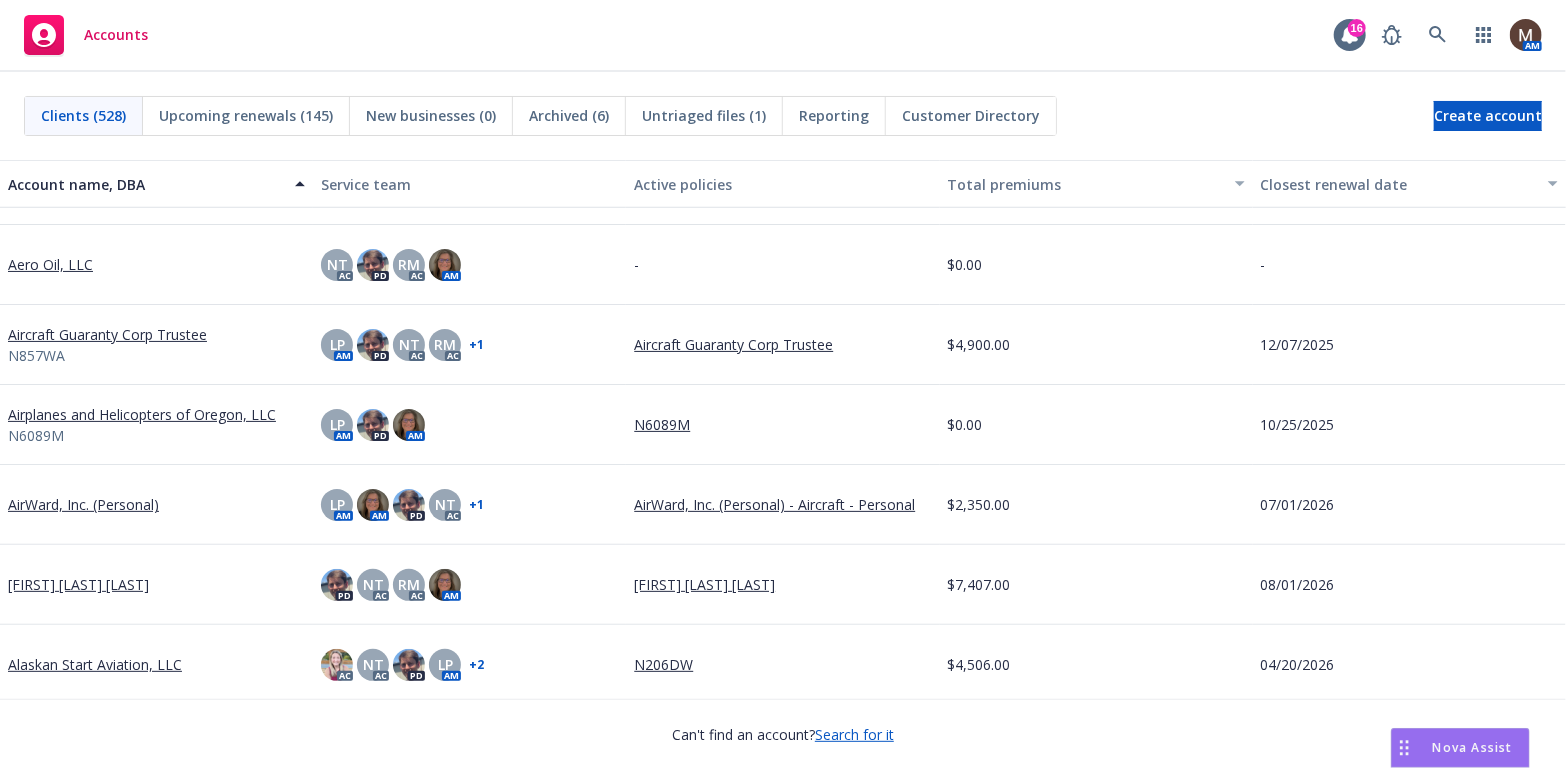 scroll, scrollTop: 800, scrollLeft: 0, axis: vertical 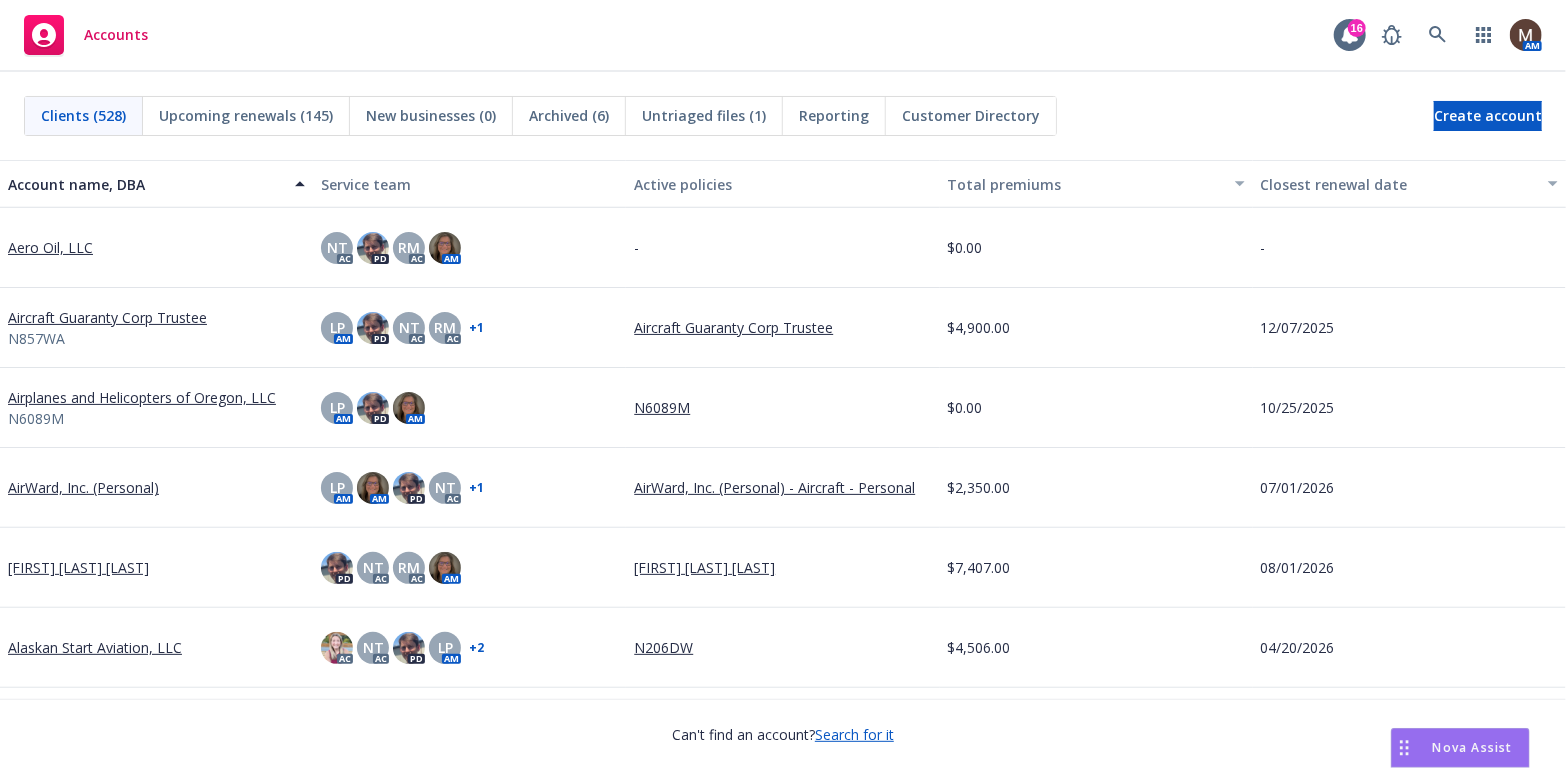 click on "[FIRST] [LAST] [LAST]" at bounding box center (78, 567) 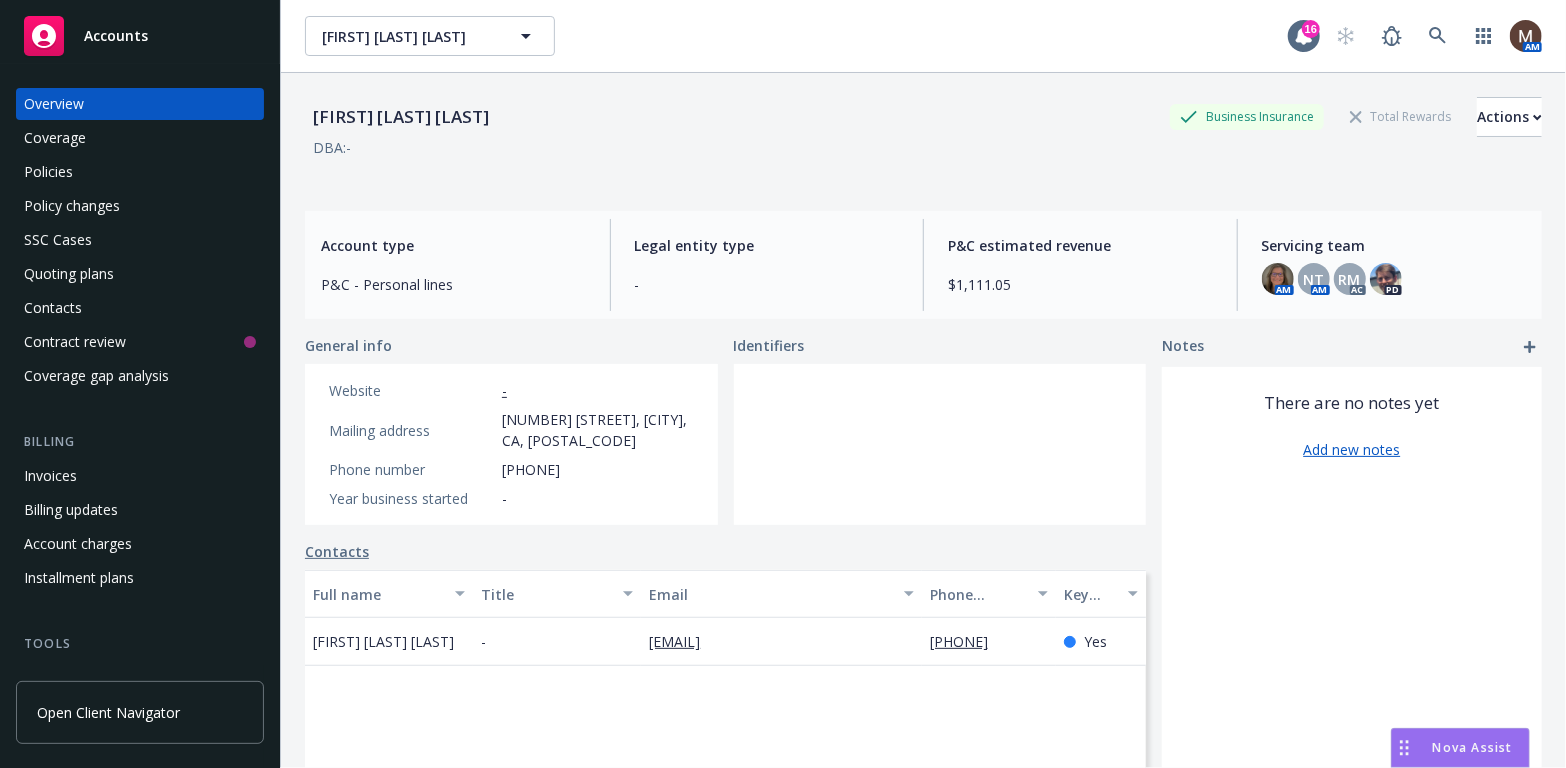 click on "Policies" at bounding box center [48, 172] 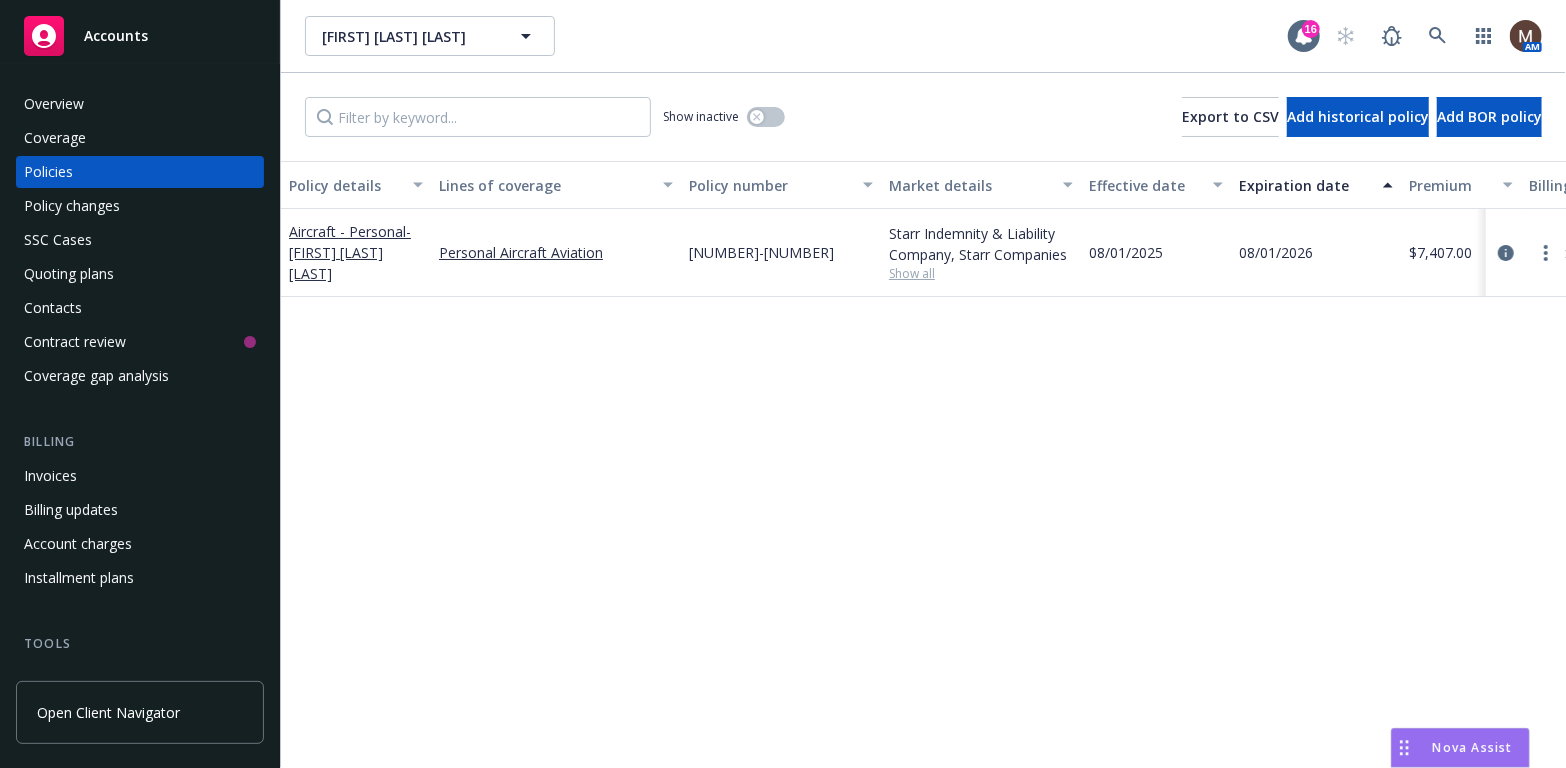 drag, startPoint x: 1505, startPoint y: 242, endPoint x: 1477, endPoint y: 258, distance: 32.24903 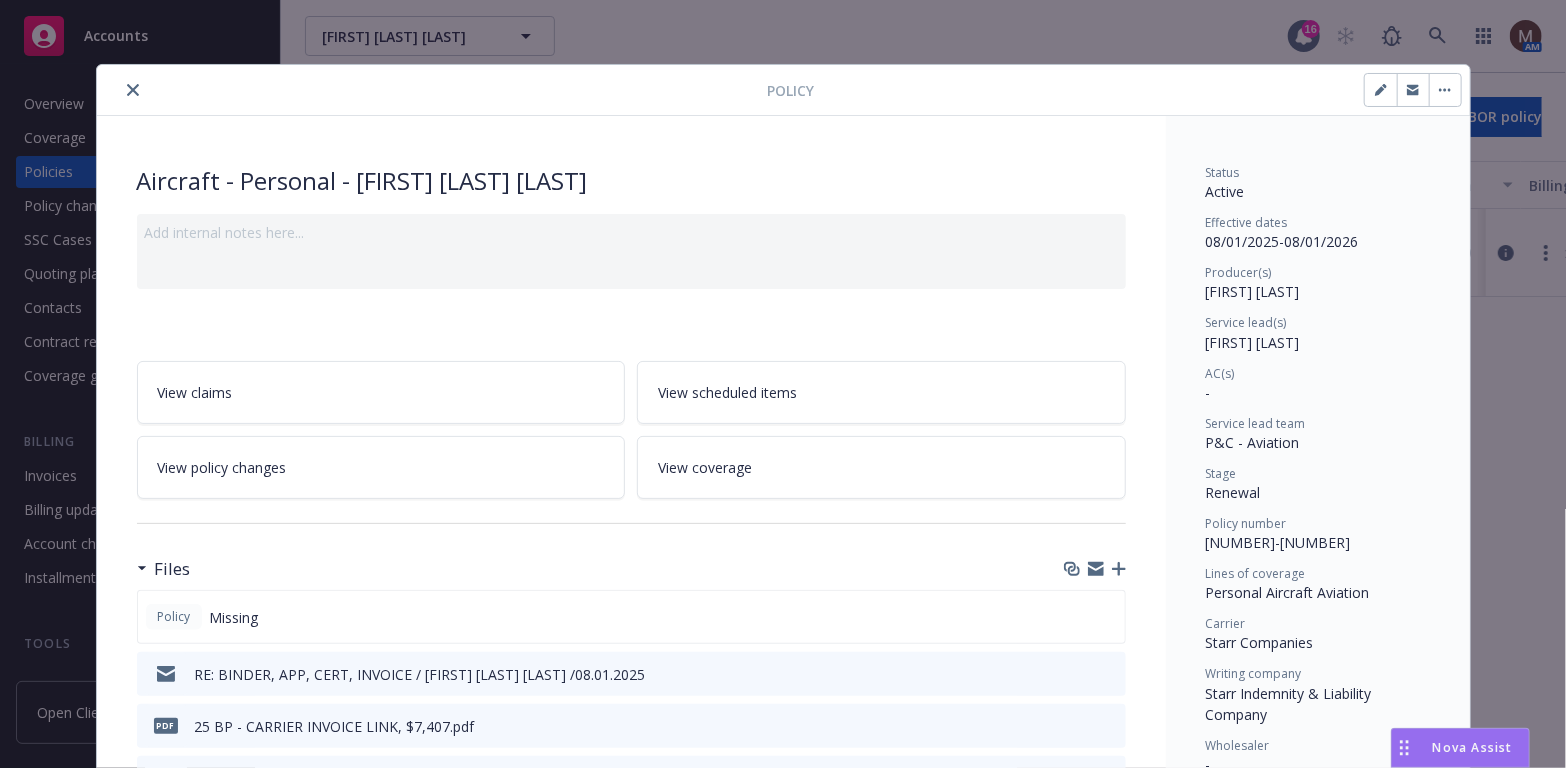 click 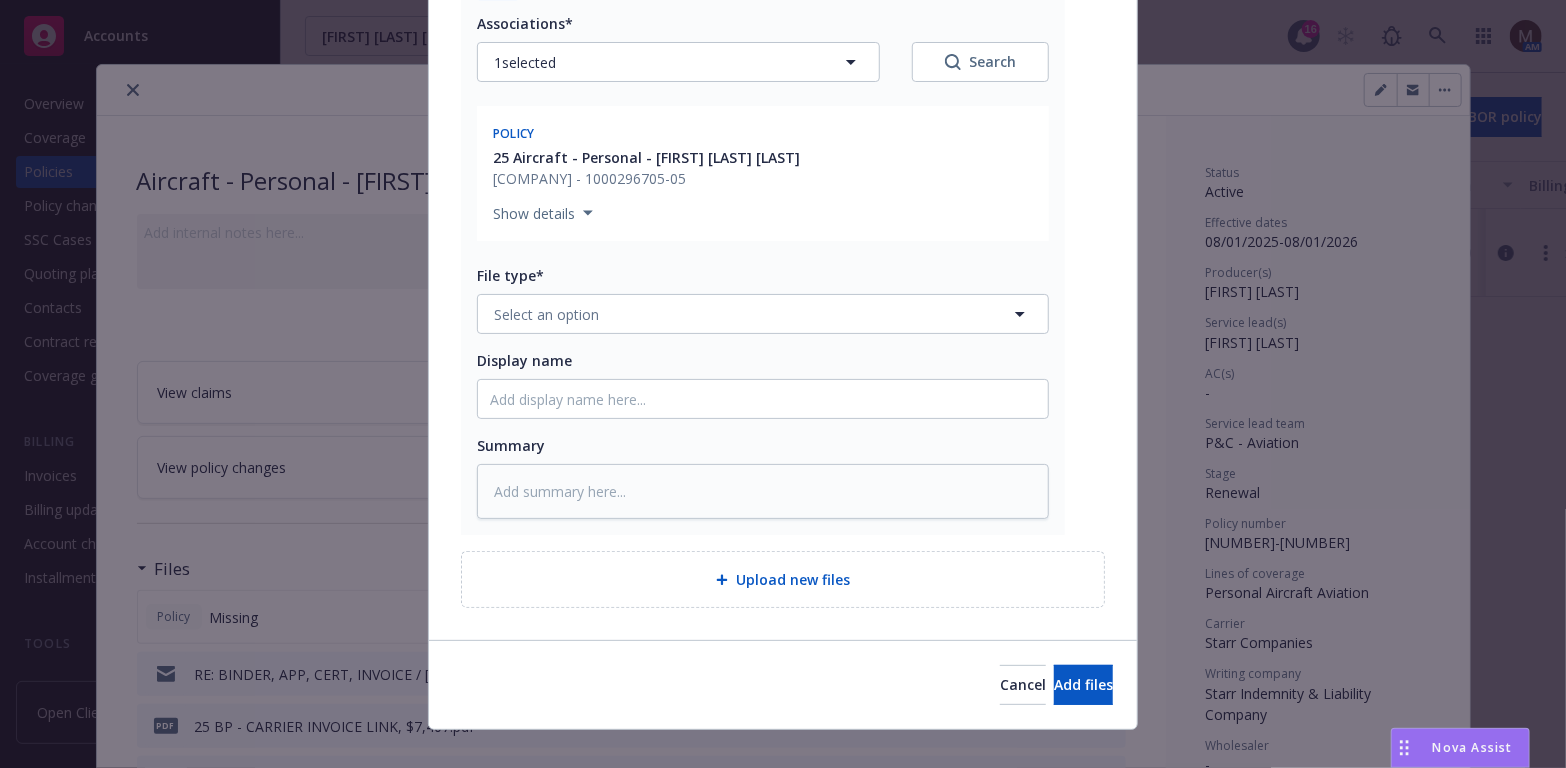 scroll, scrollTop: 300, scrollLeft: 0, axis: vertical 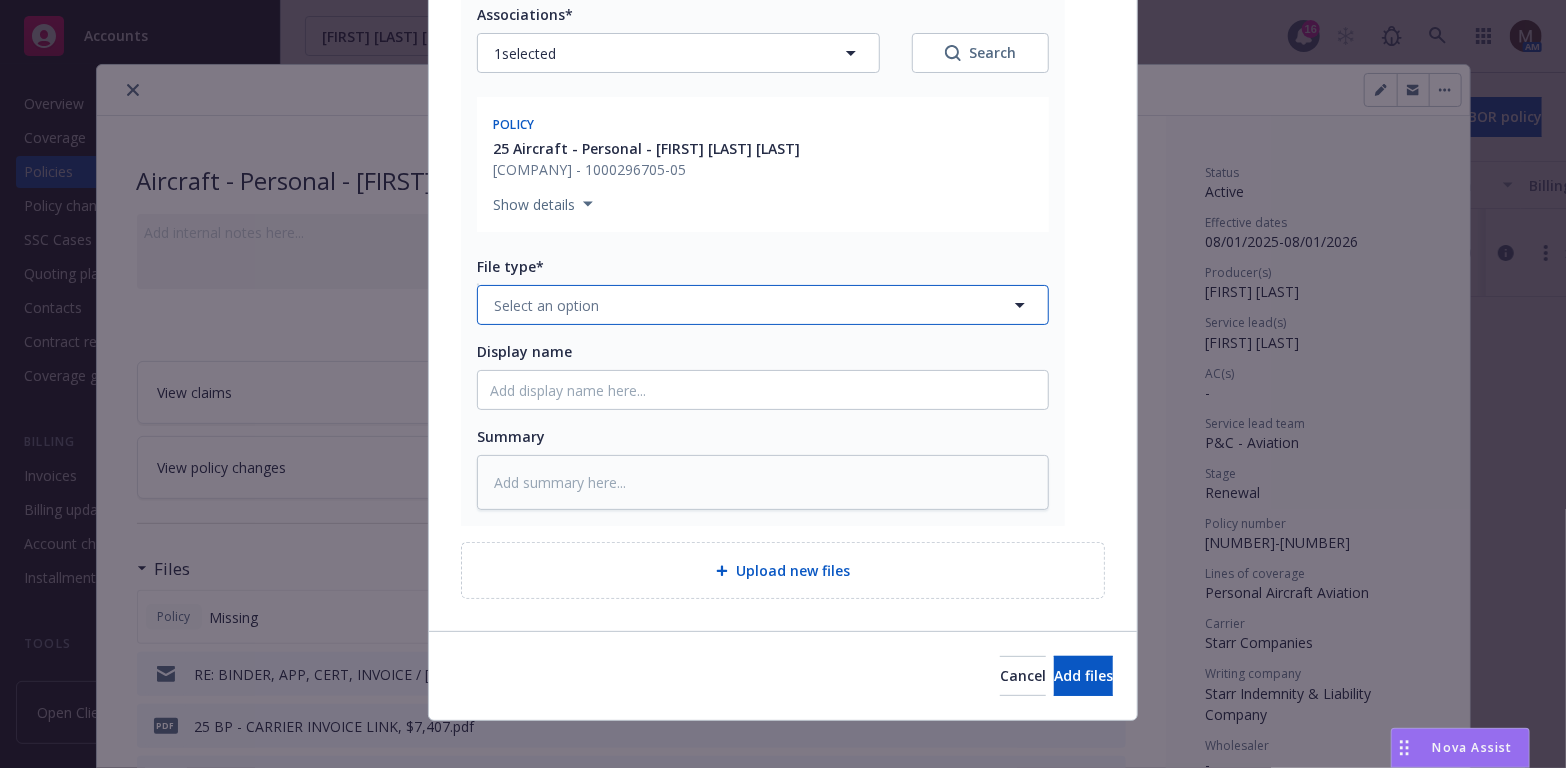 click 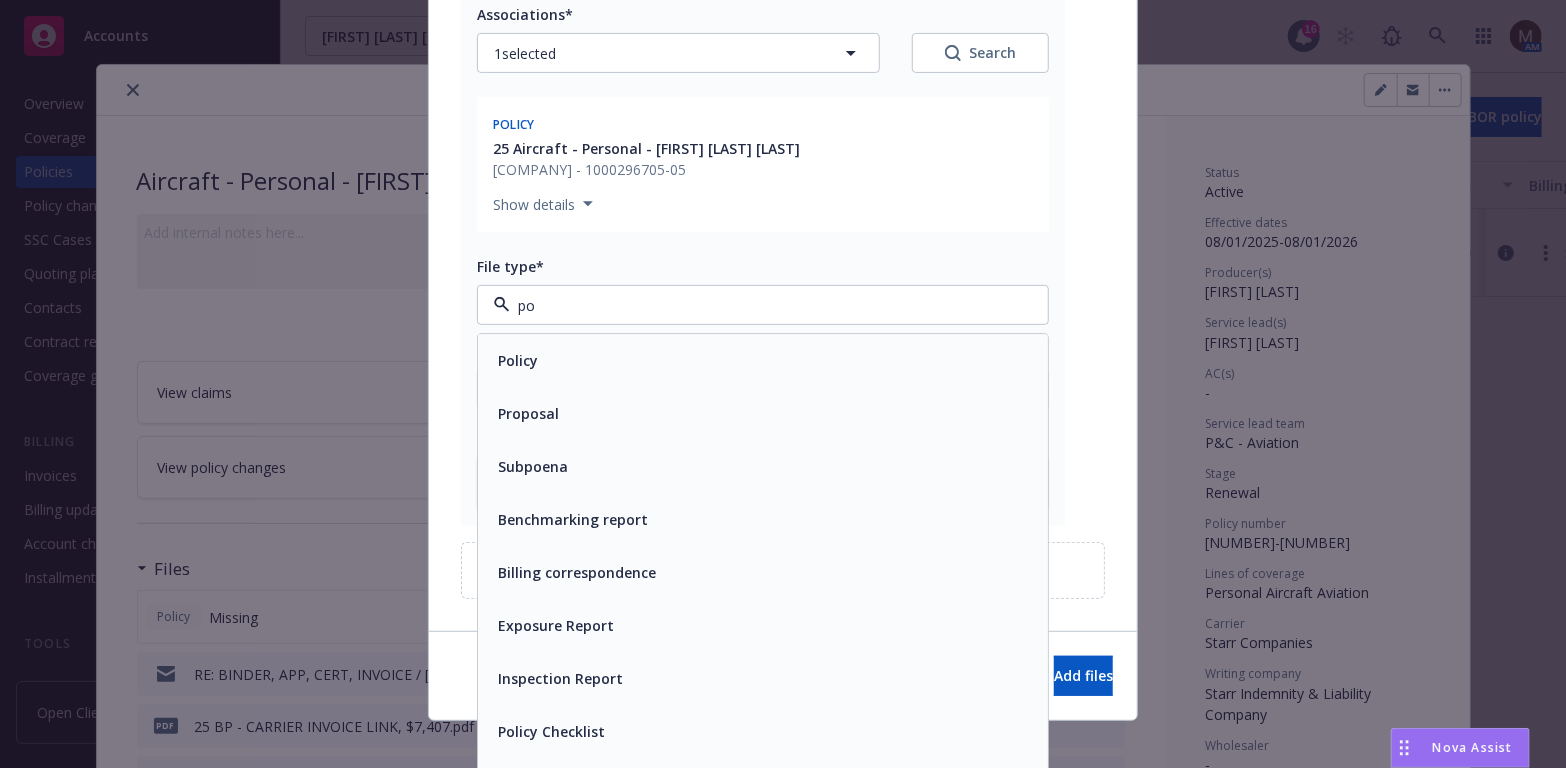 type on "pol" 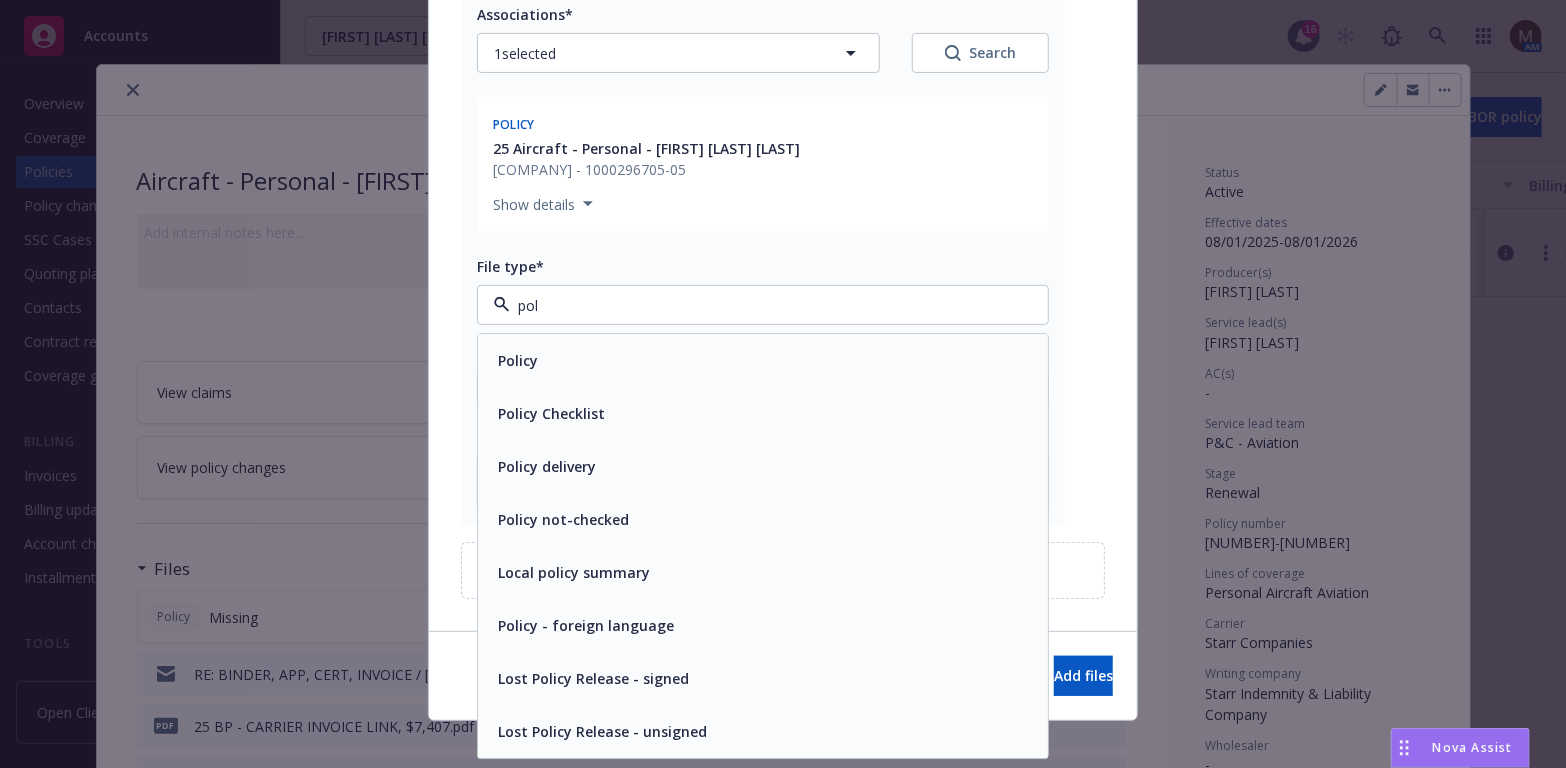 click on "Policy" at bounding box center [763, 361] 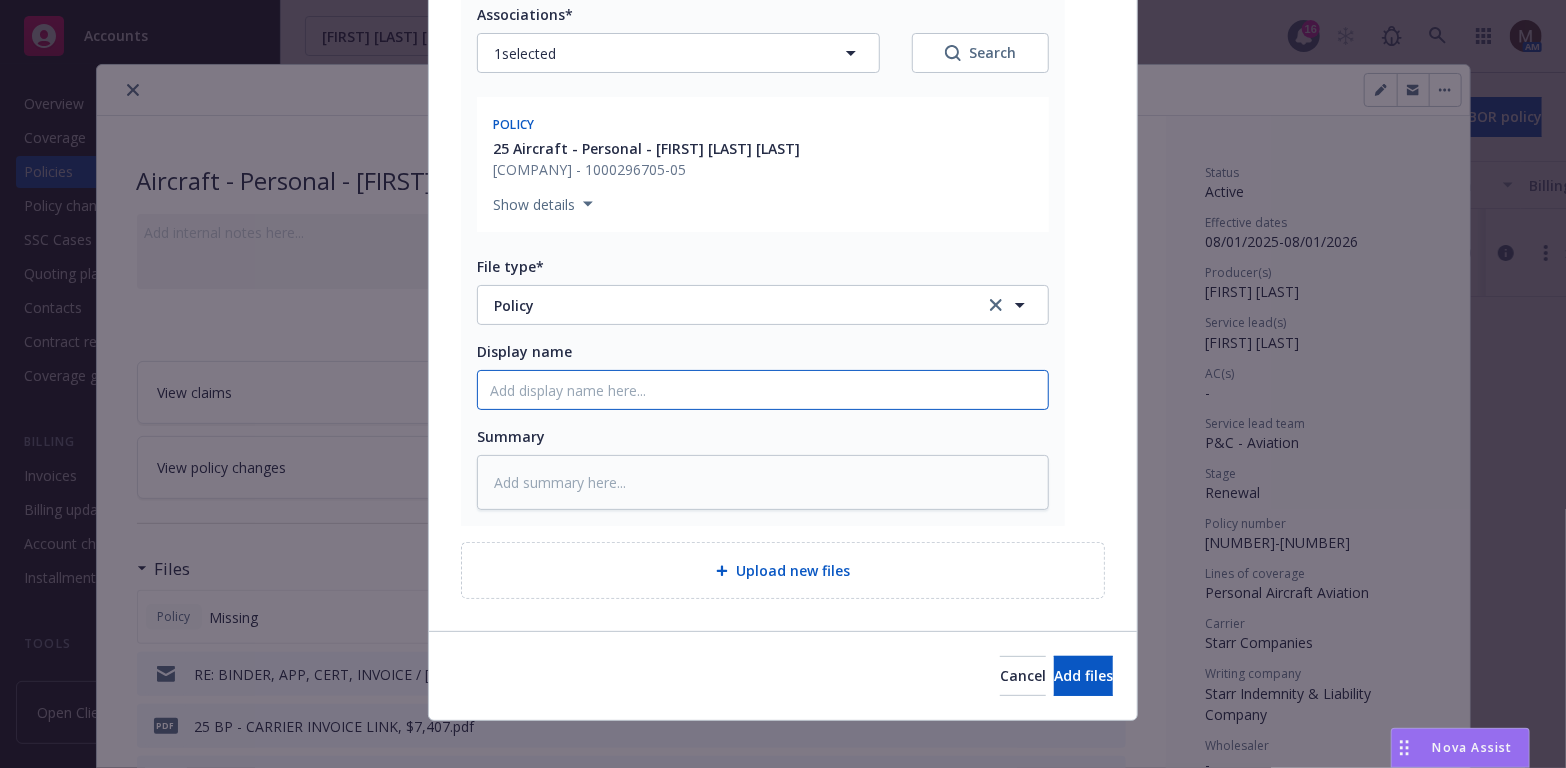 drag, startPoint x: 535, startPoint y: 412, endPoint x: 542, endPoint y: 394, distance: 19.313208 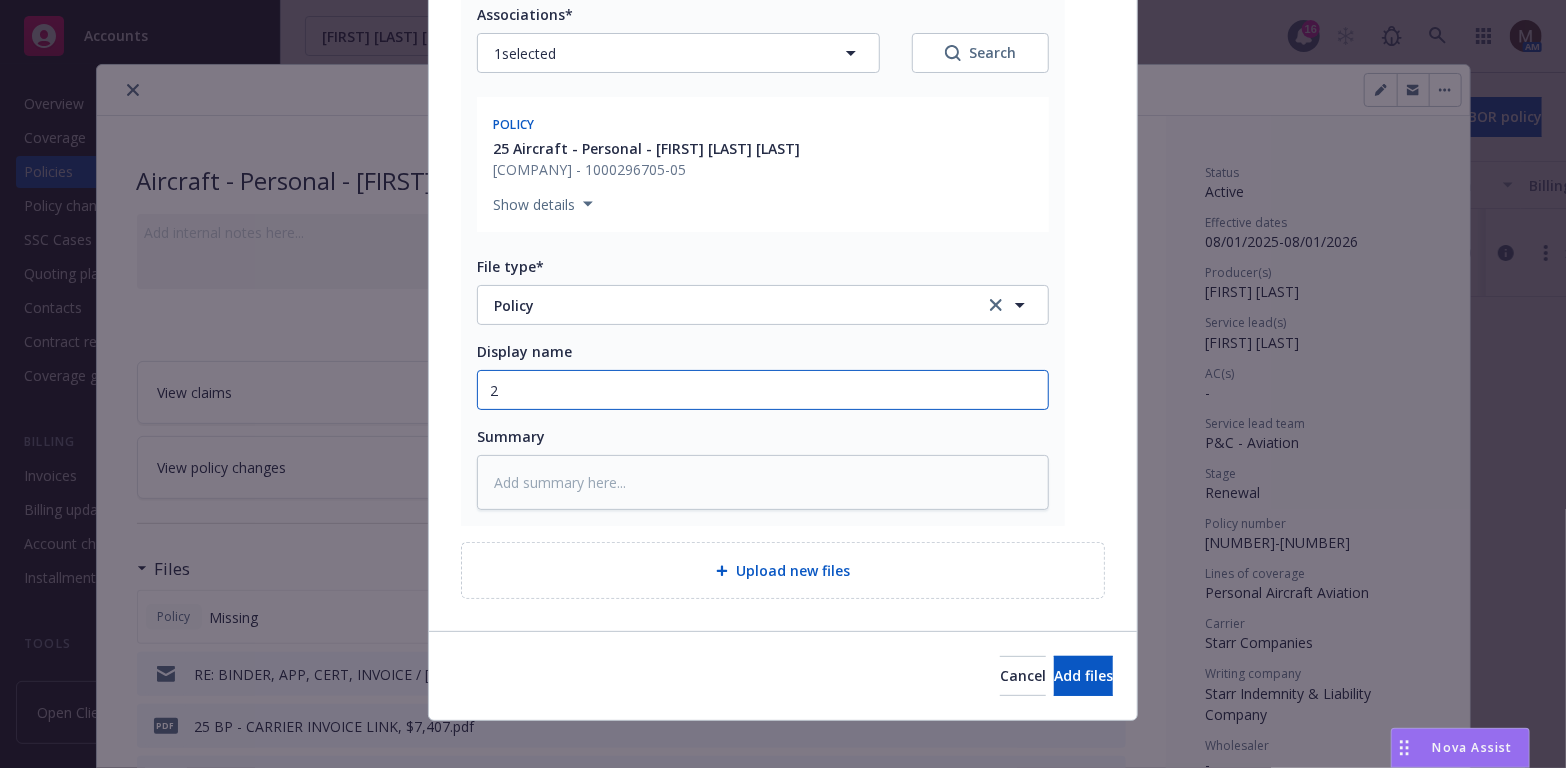 type on "x" 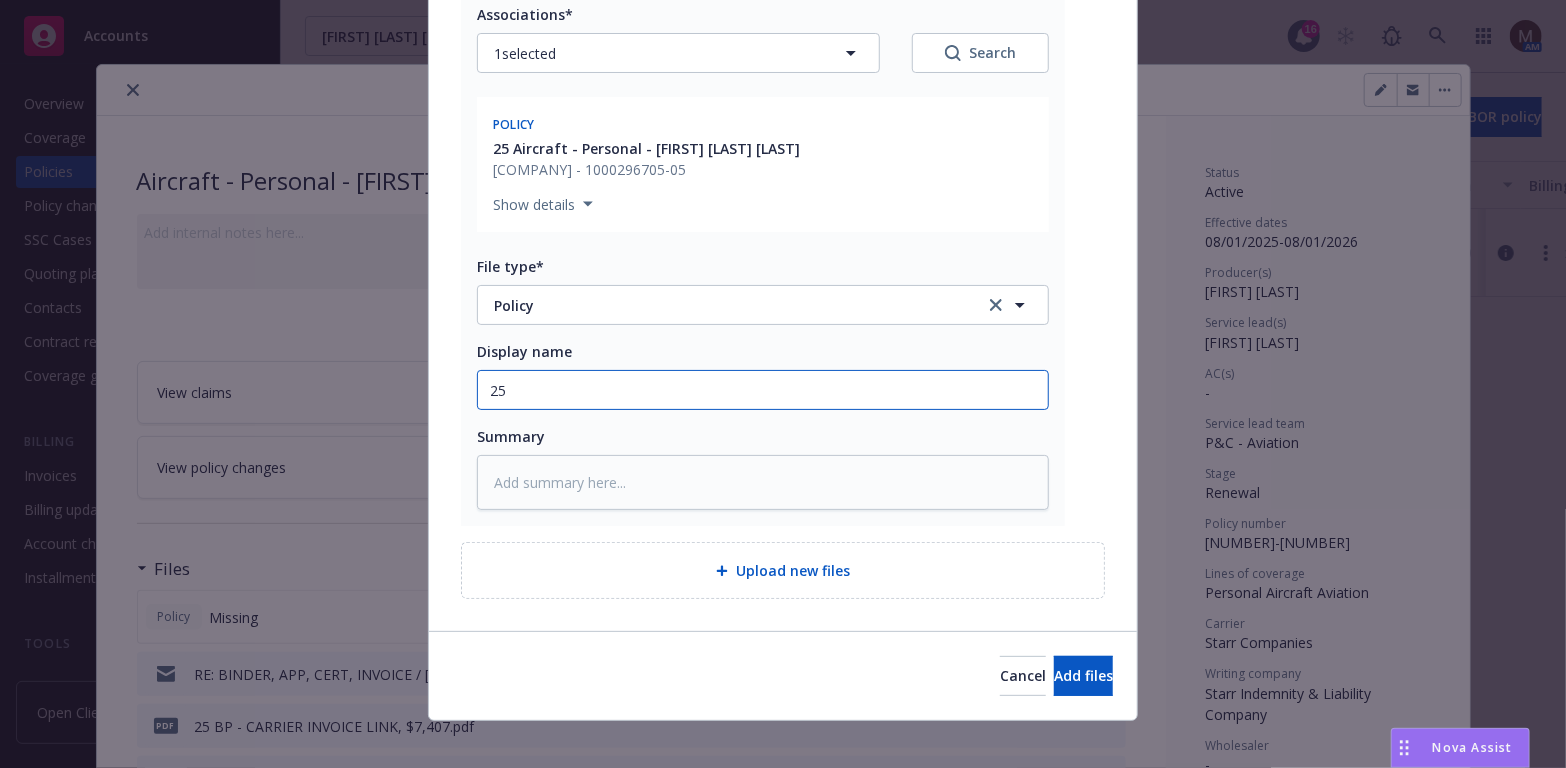 type on "x" 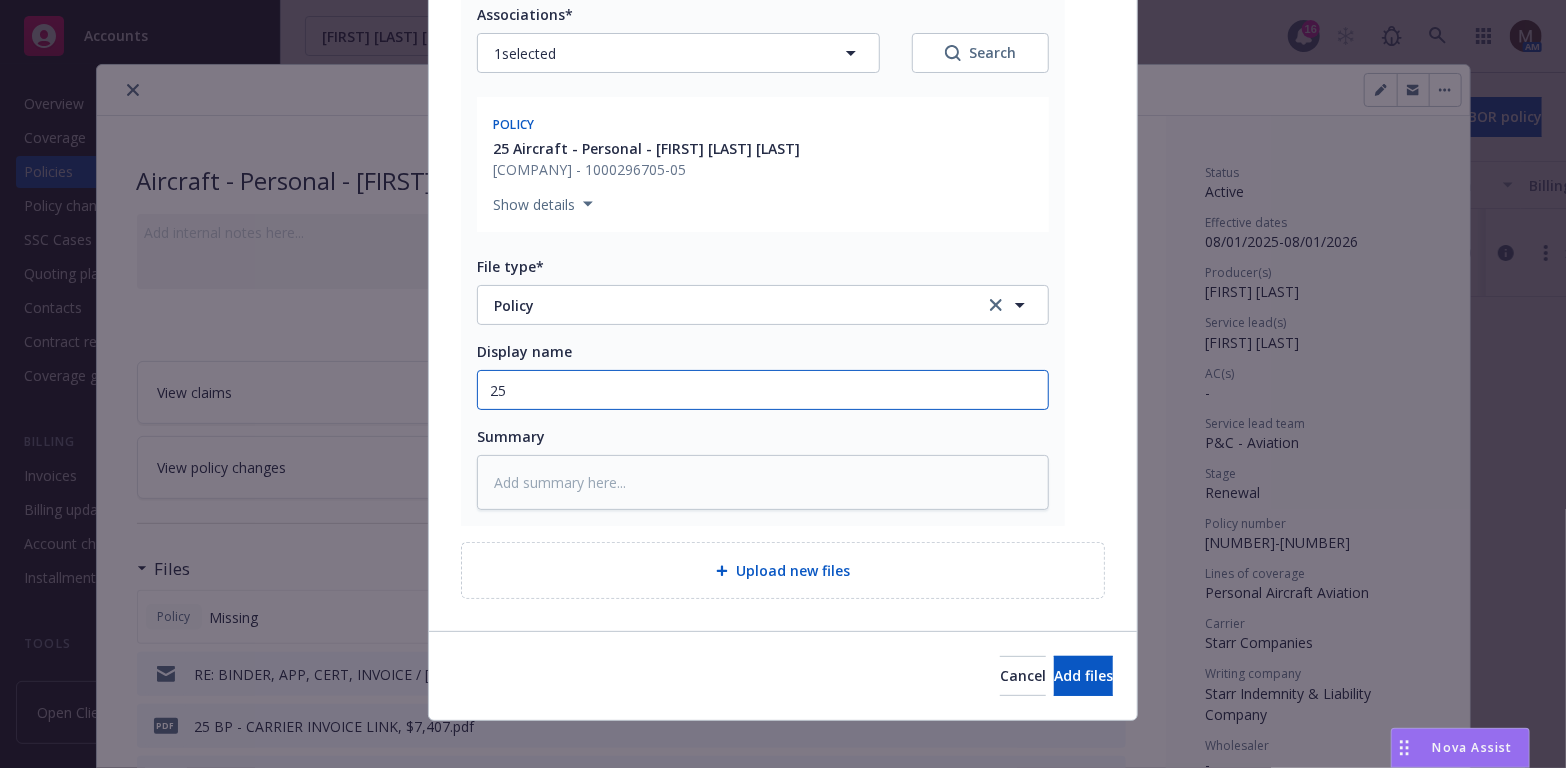 type on "25" 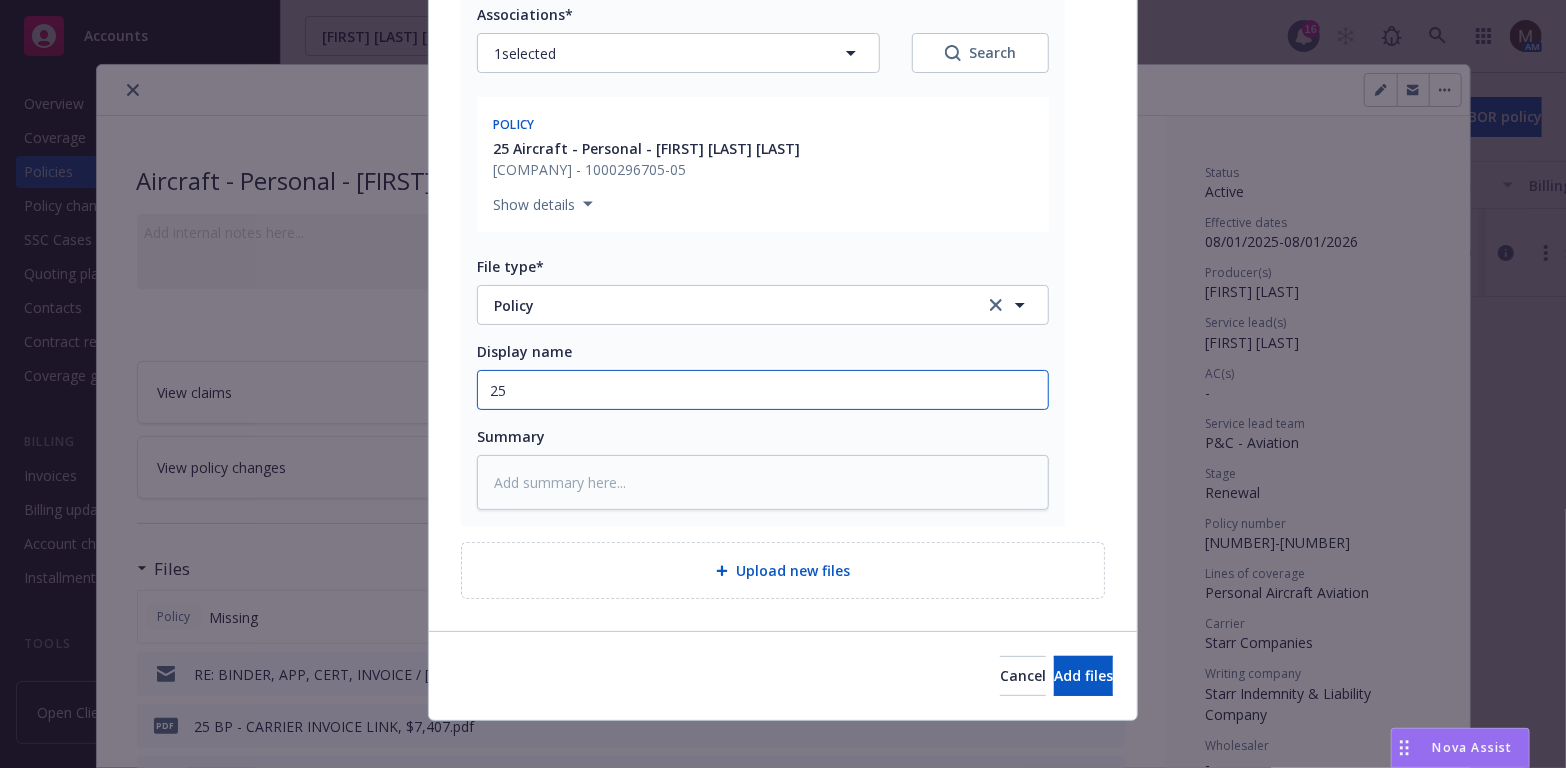 type on "x" 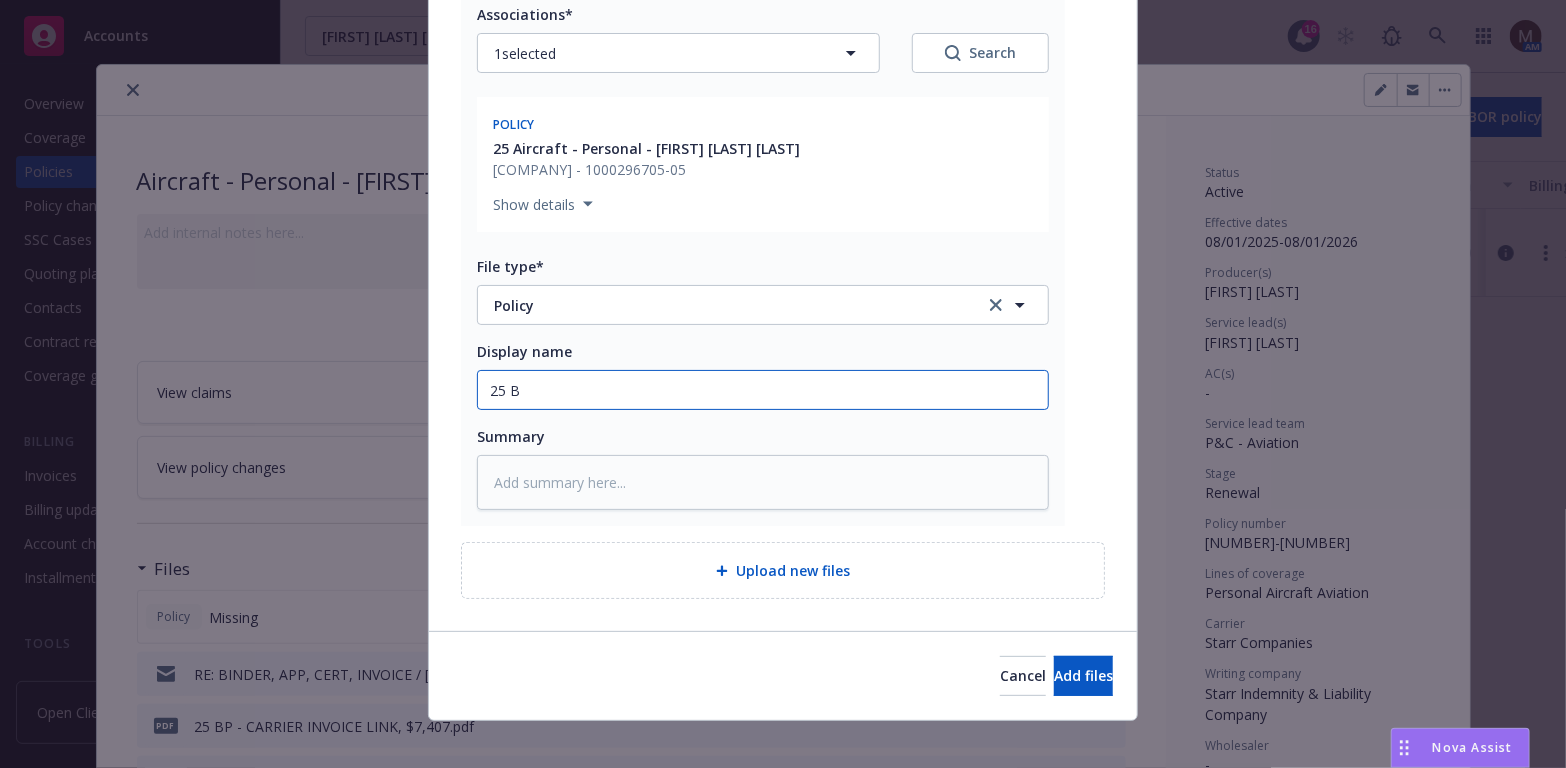 type on "x" 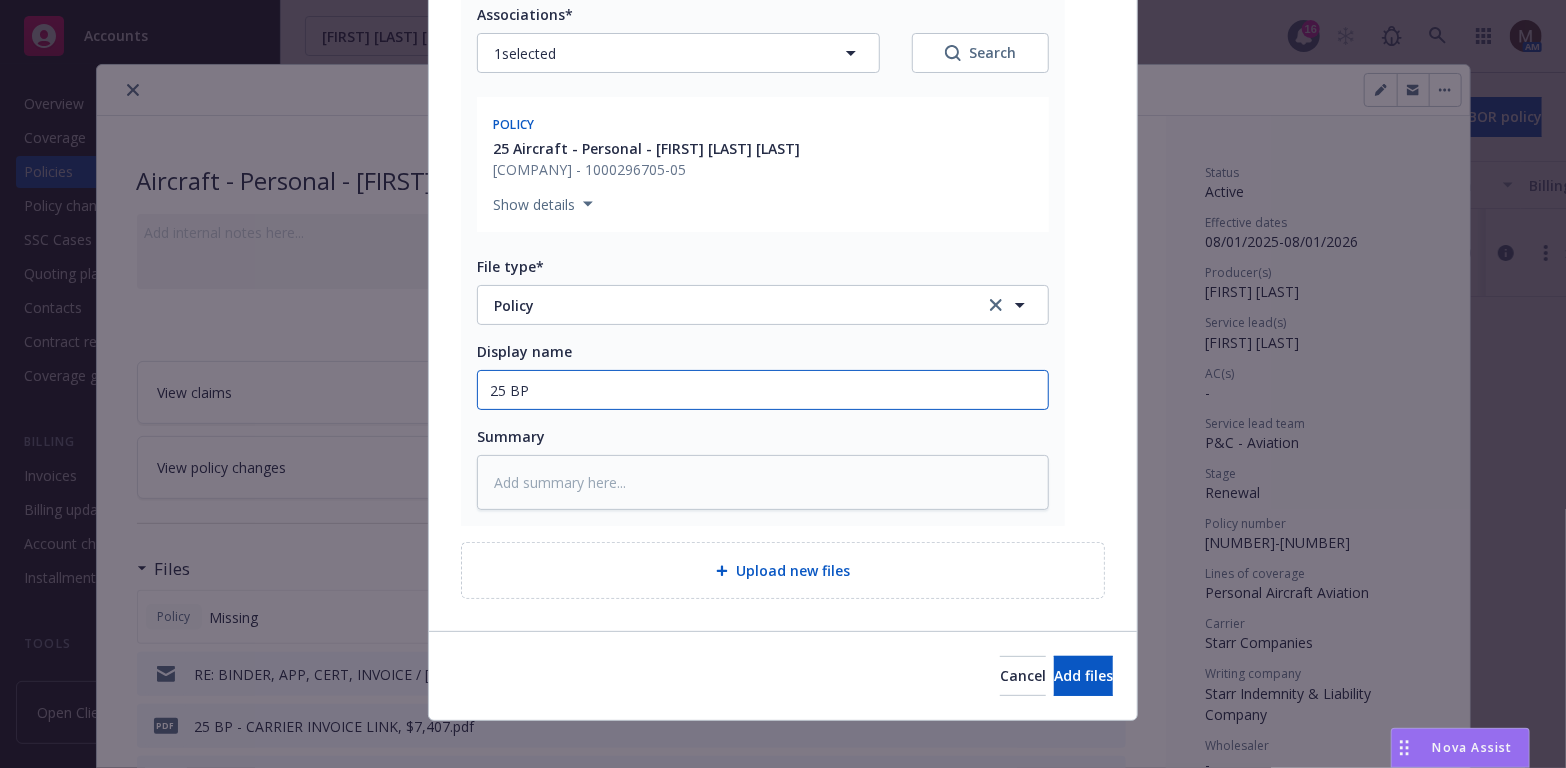 type on "x" 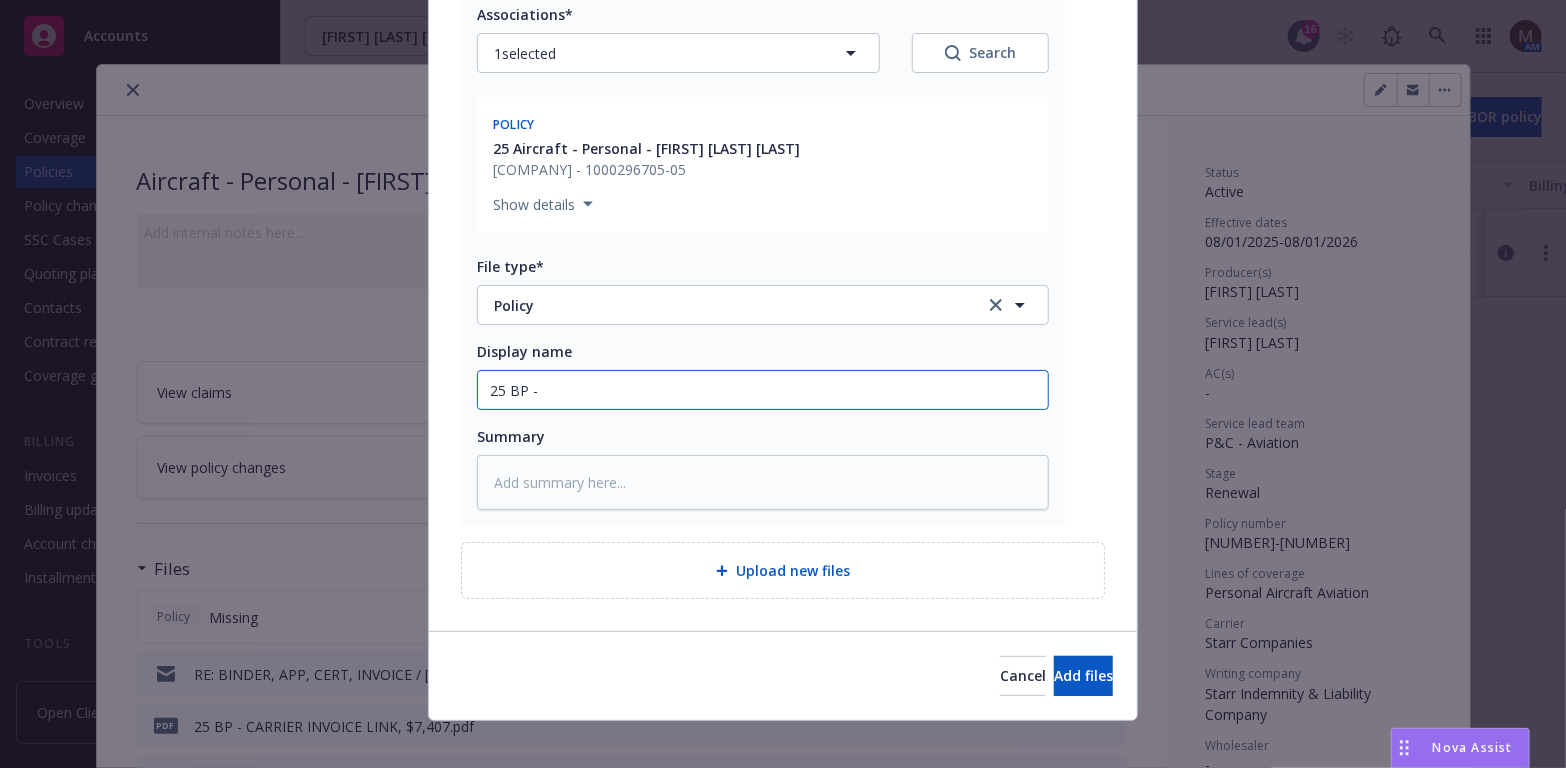 type on "x" 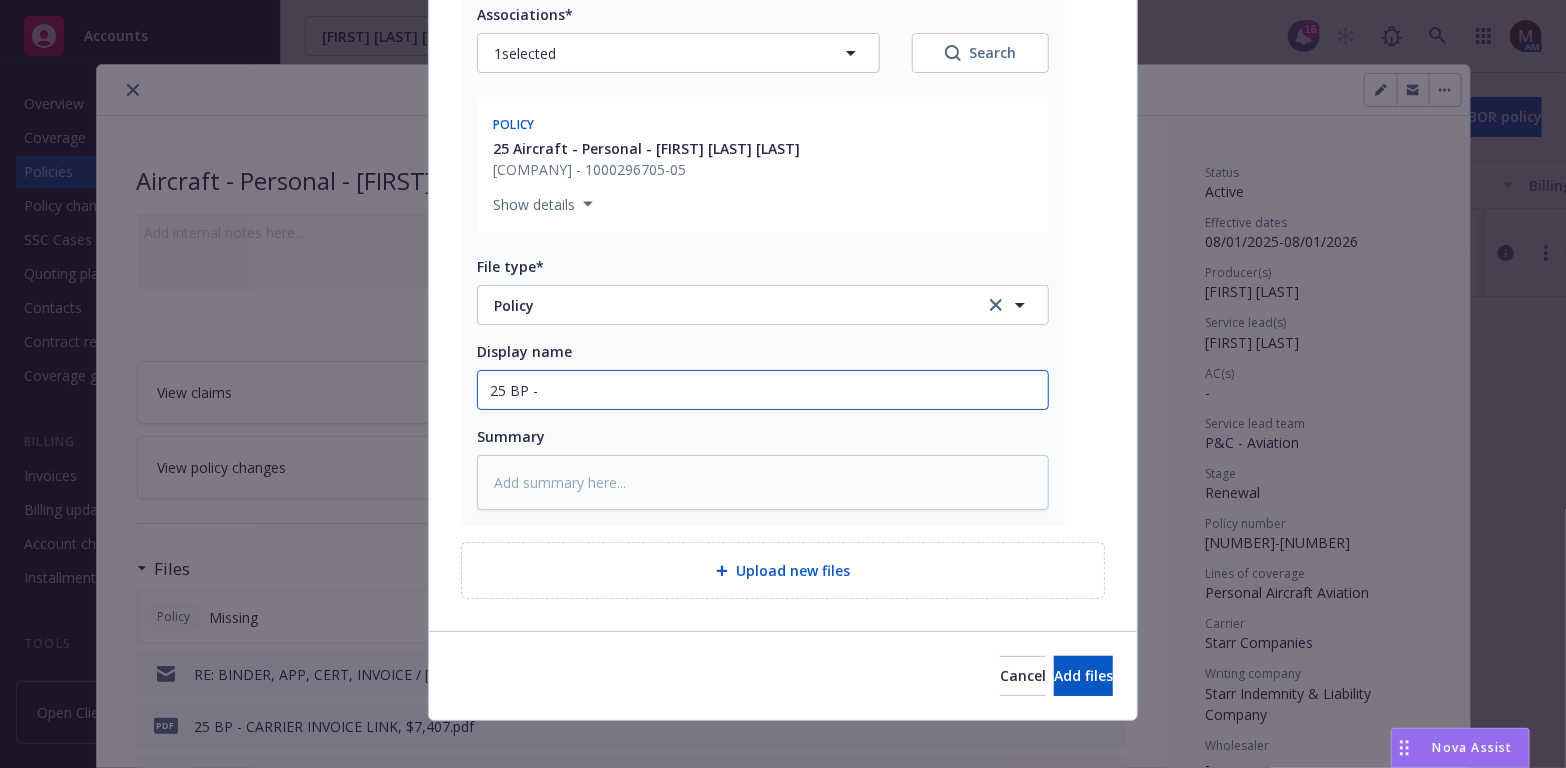 type on "x" 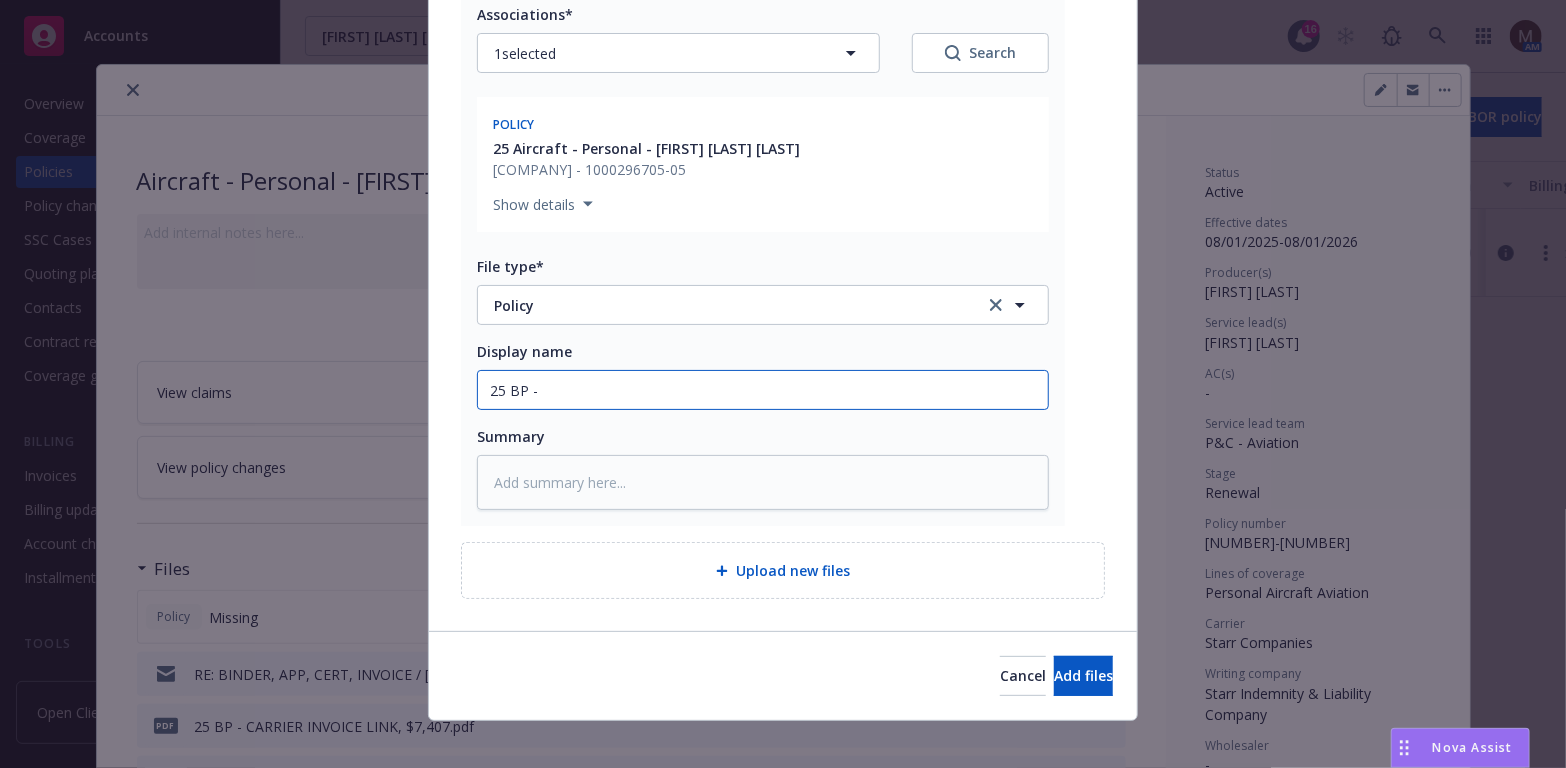 type on "25 BP - S" 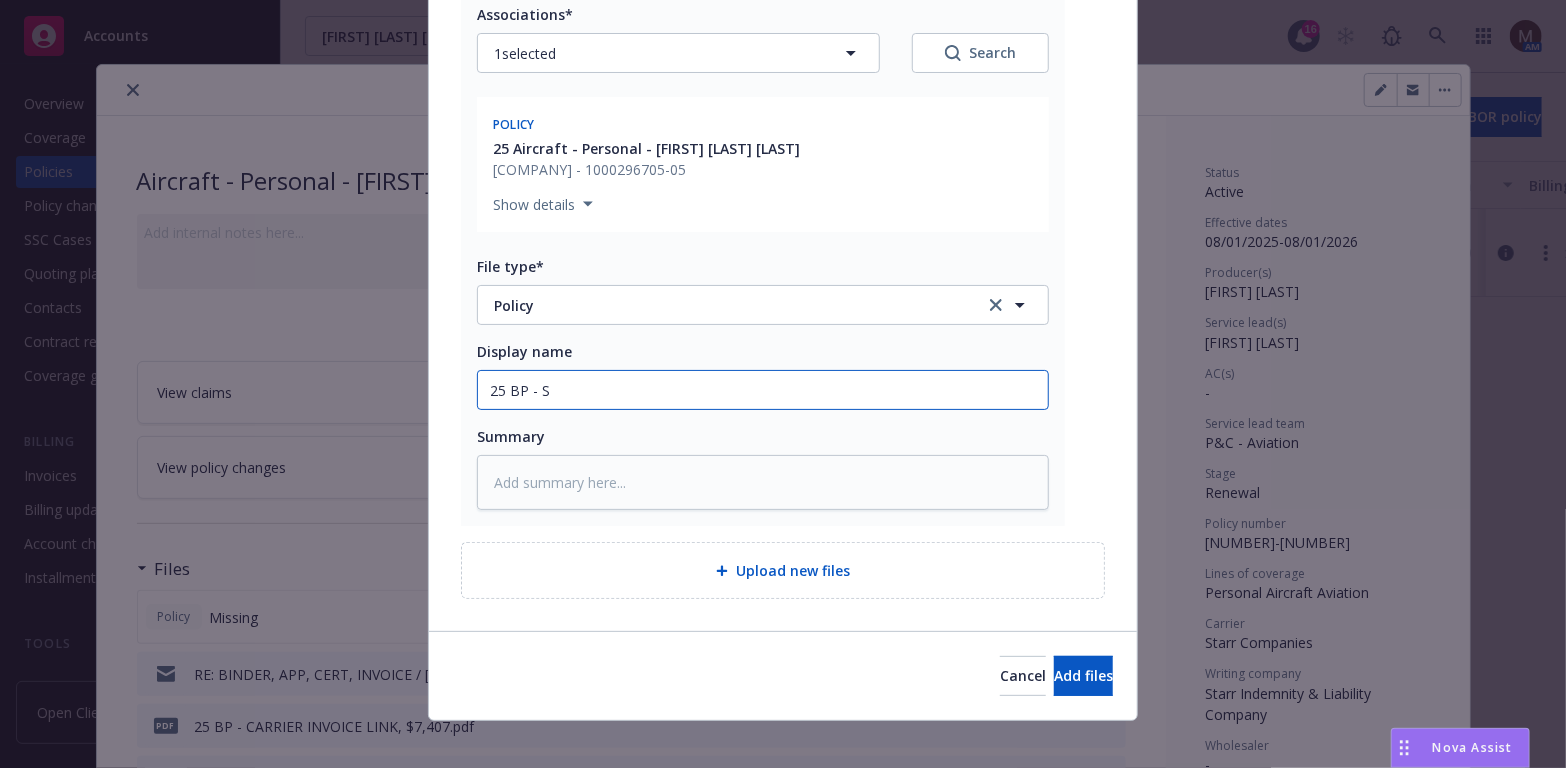 type on "x" 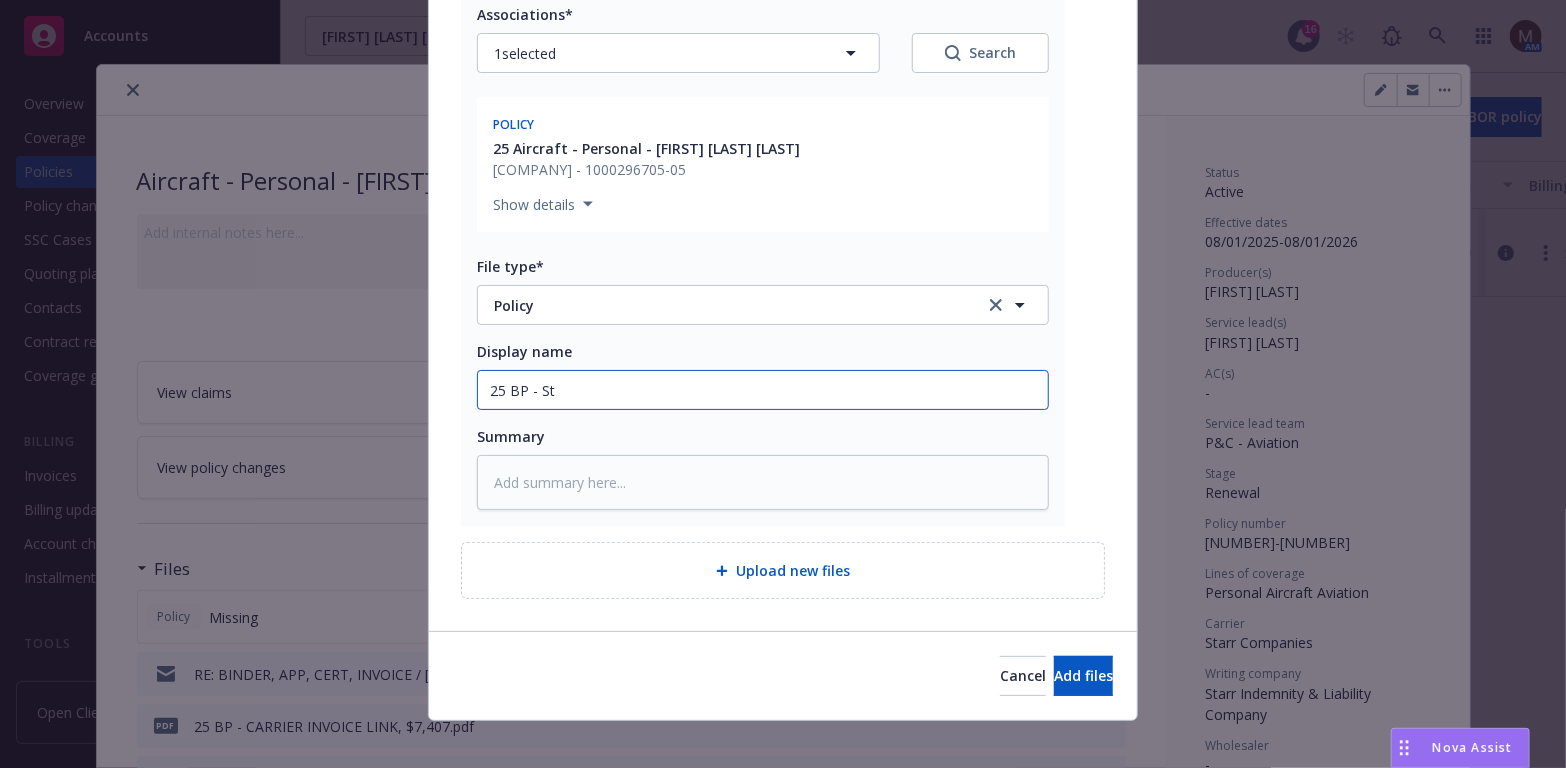 type on "x" 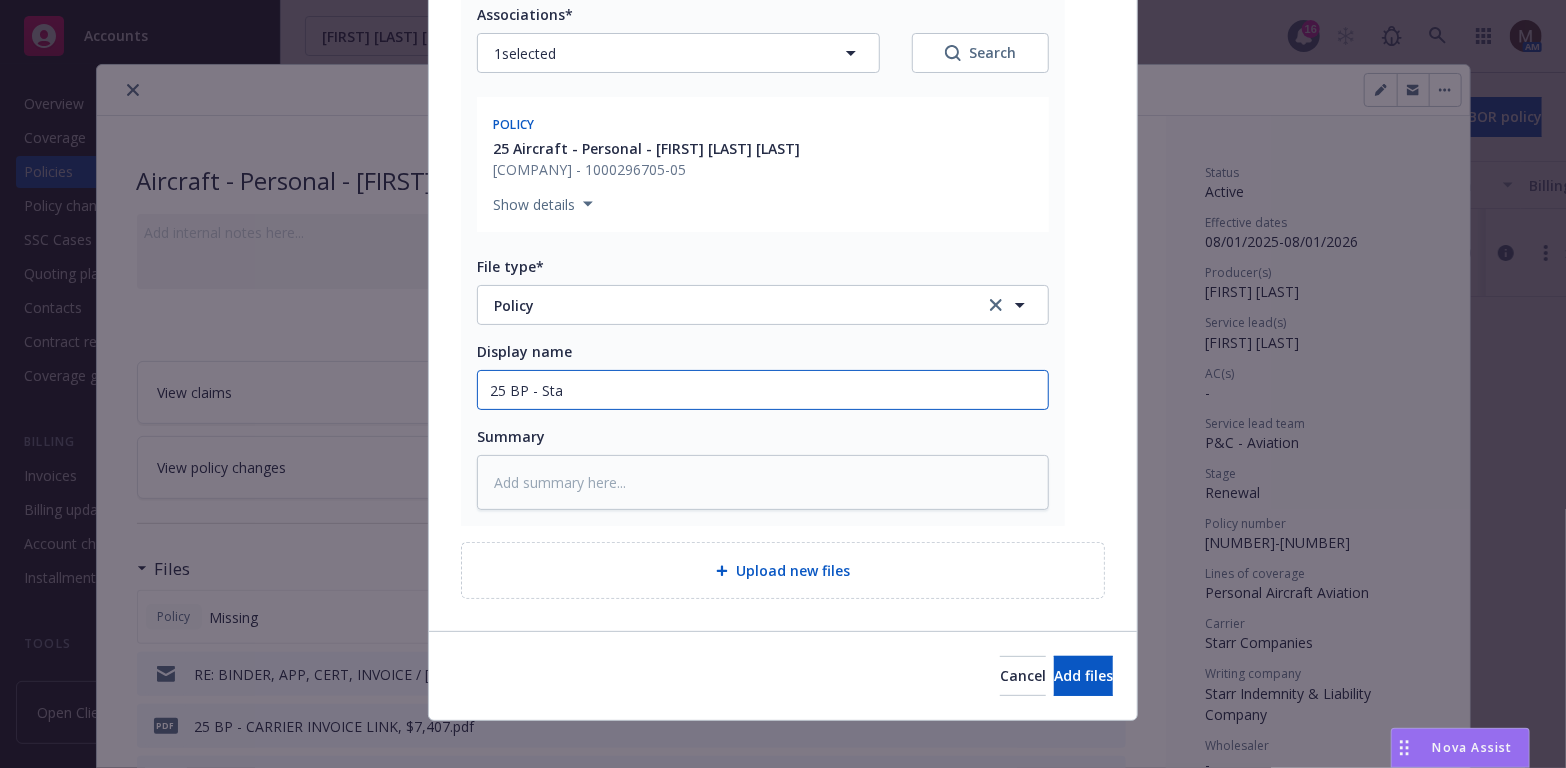 type on "x" 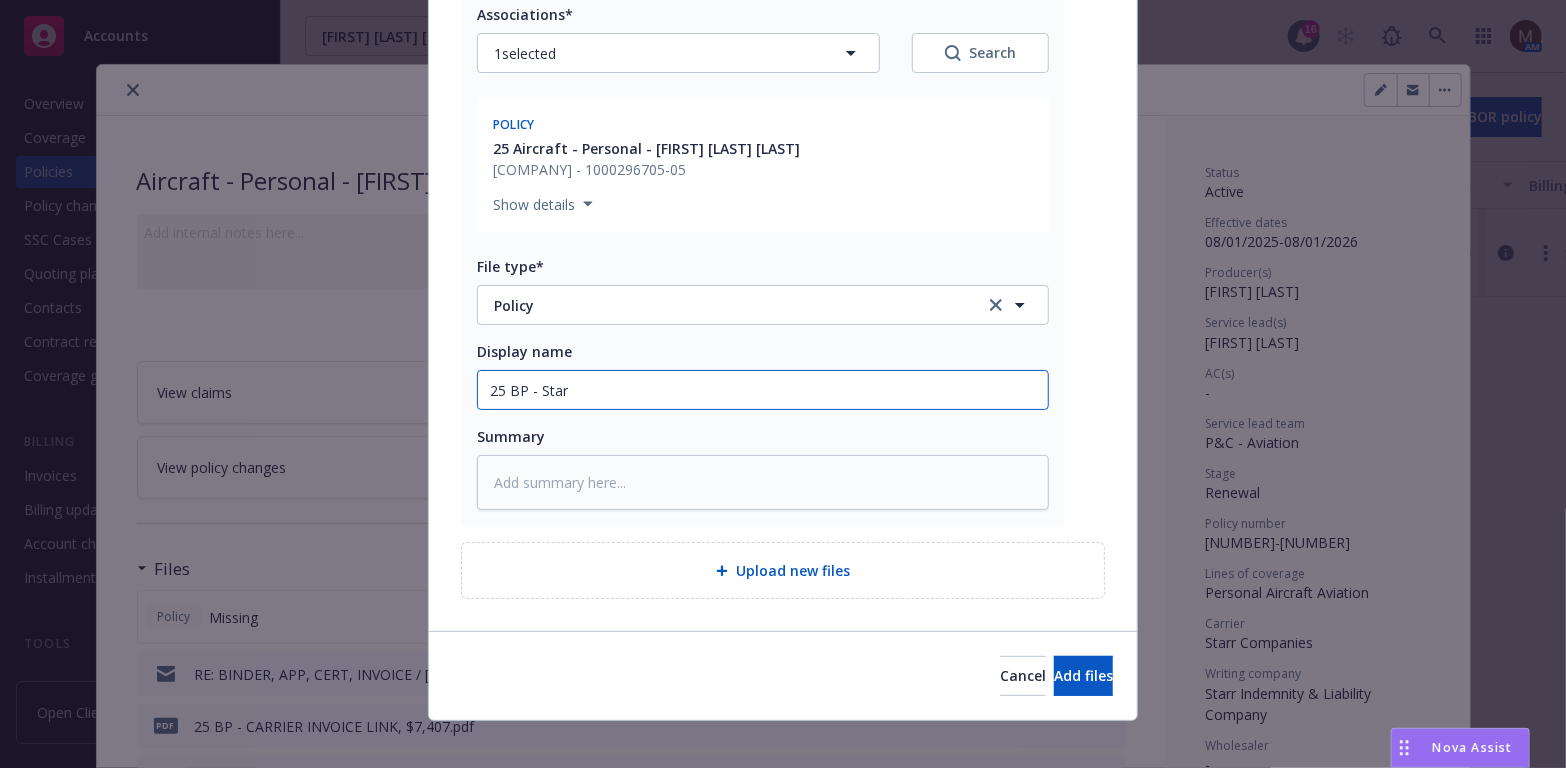 type on "x" 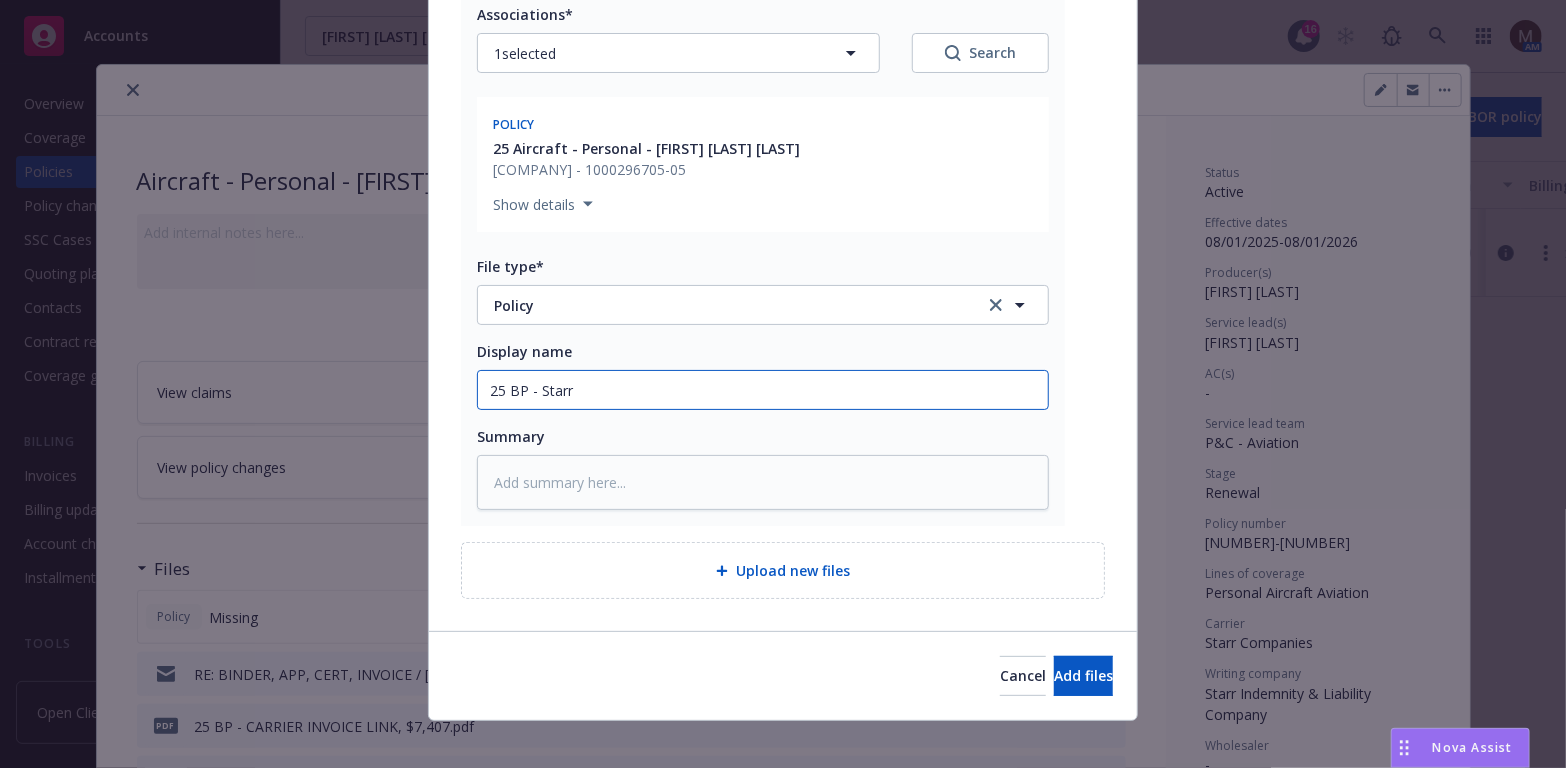 type on "x" 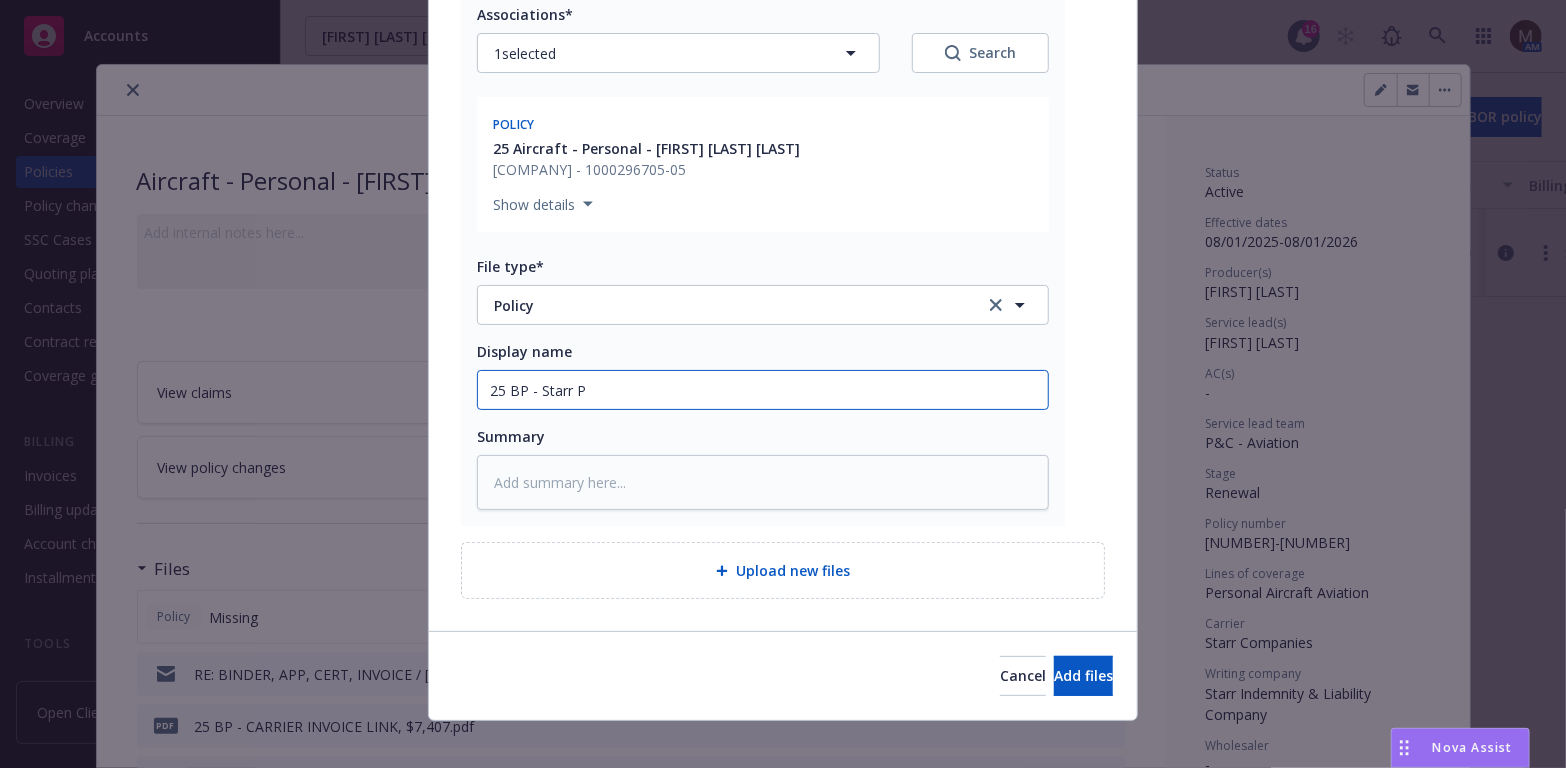 type on "x" 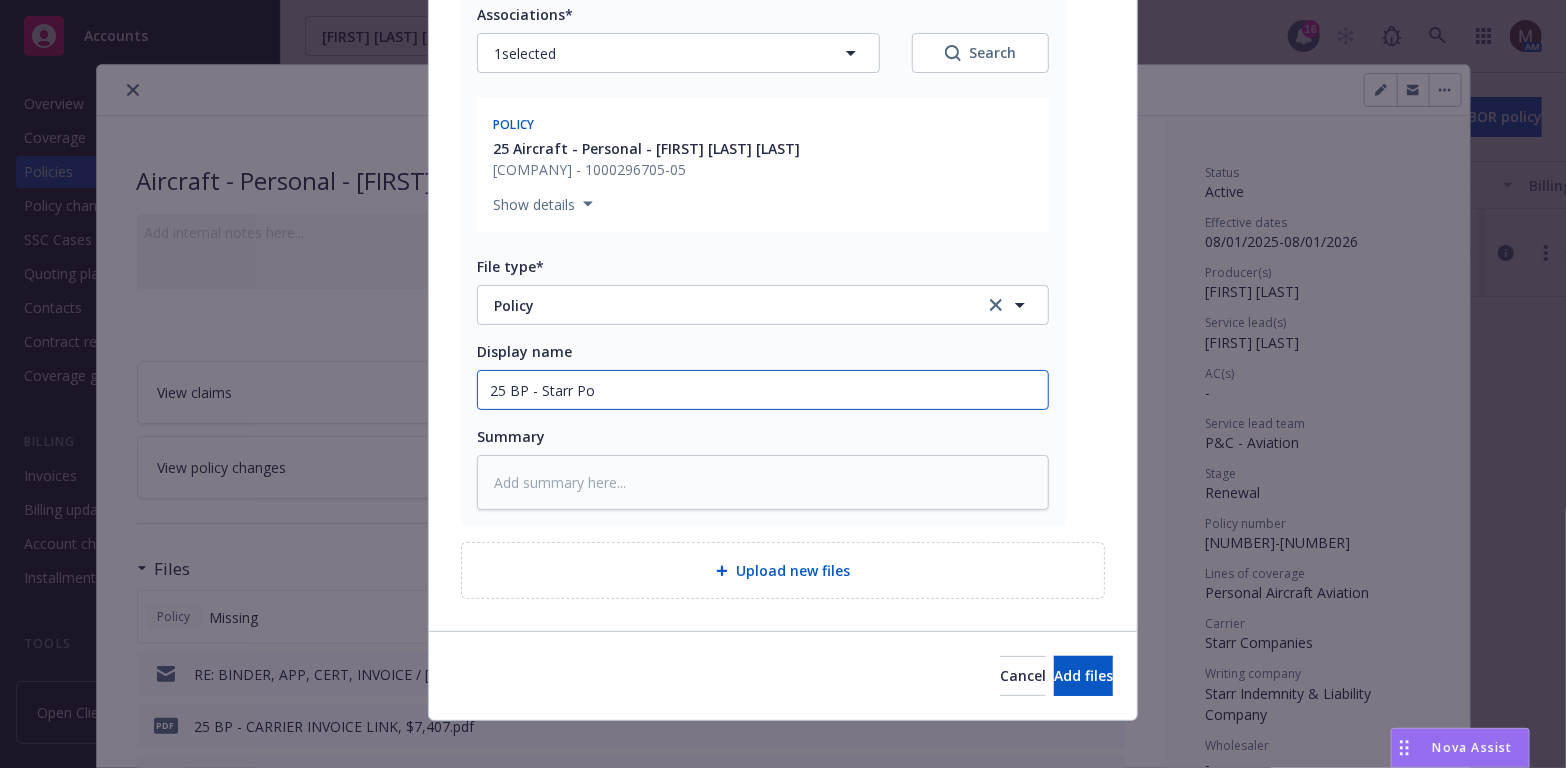 type on "x" 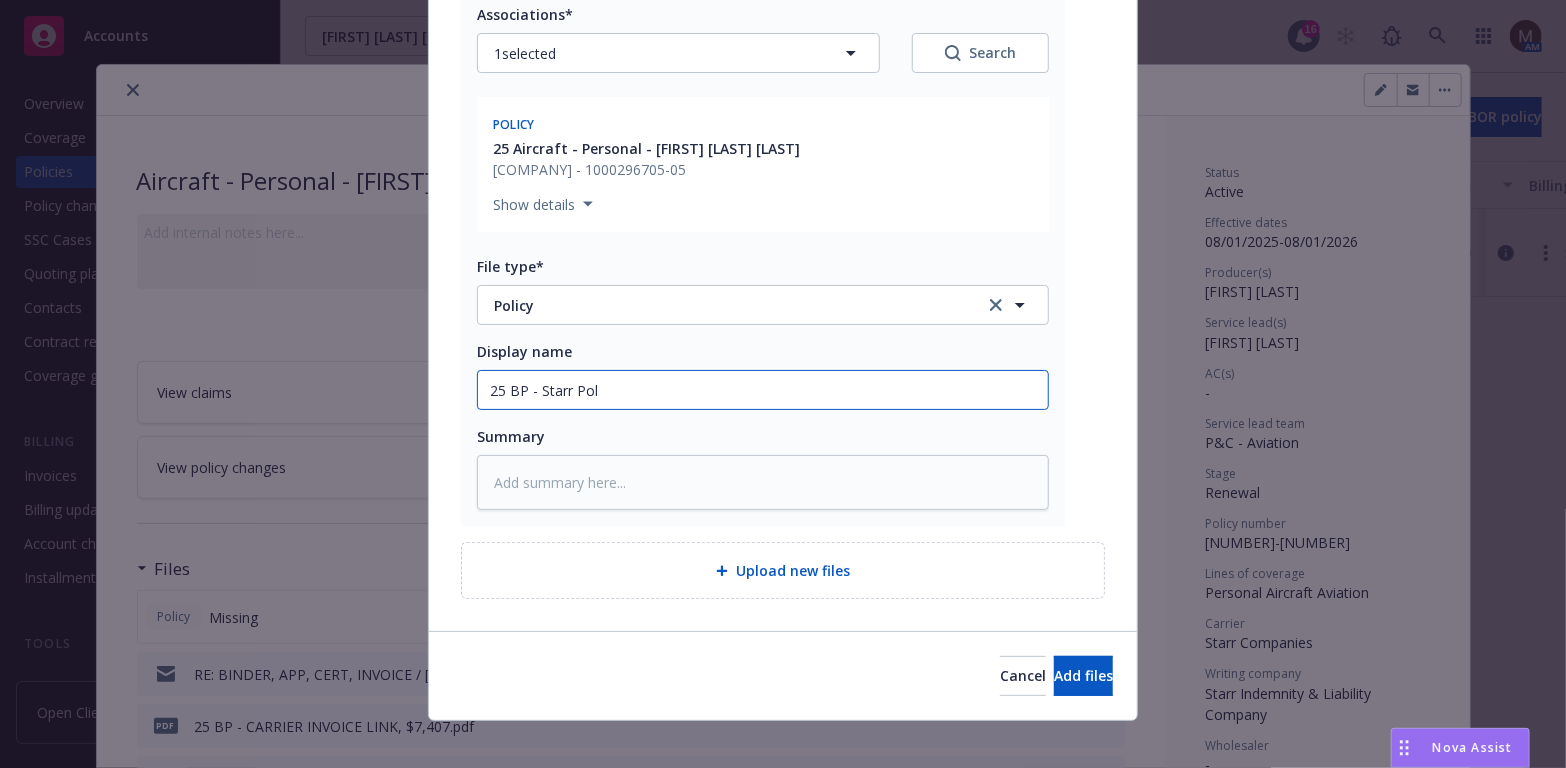 type on "25 BP - Starr Poli" 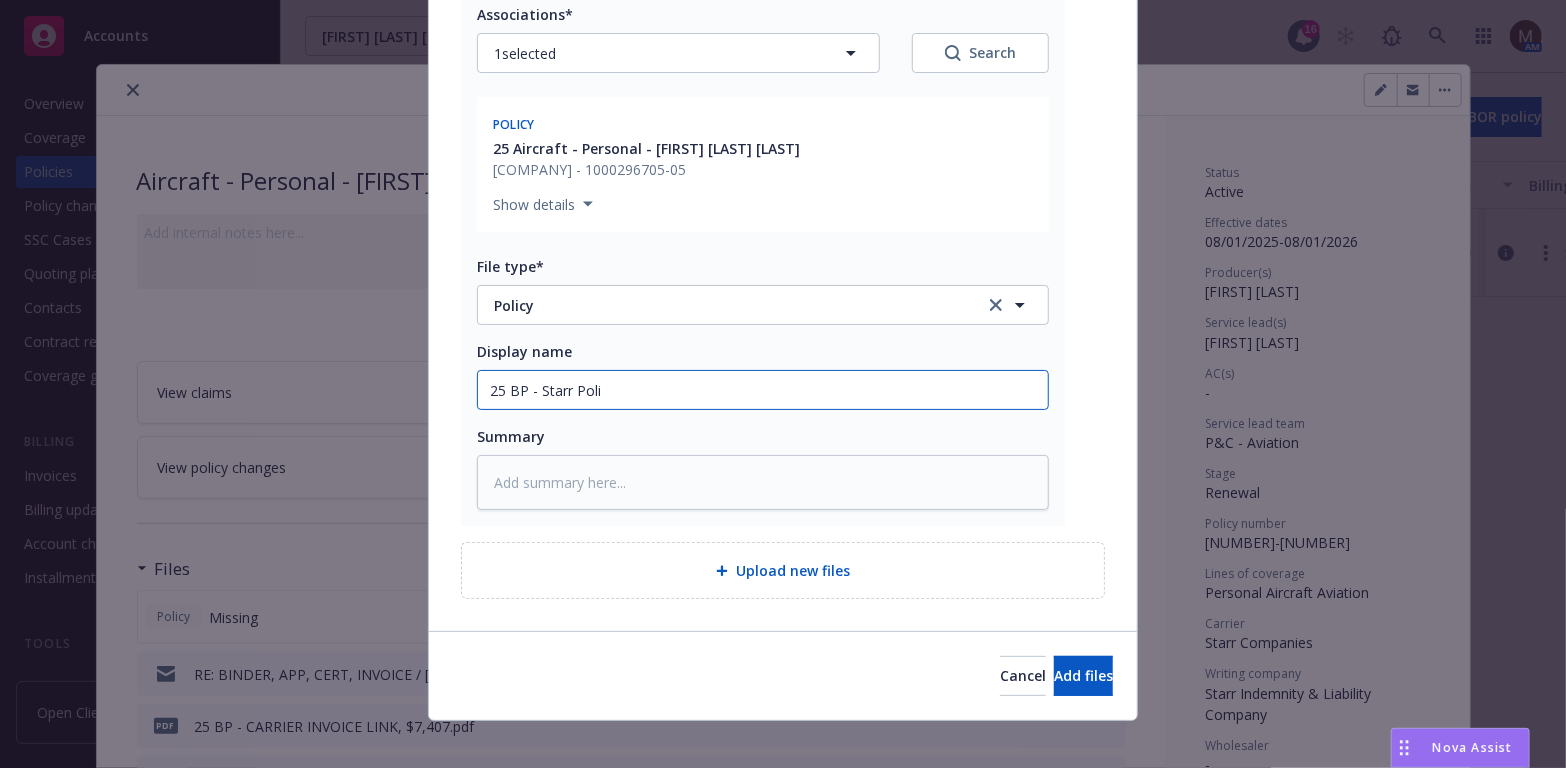 type on "x" 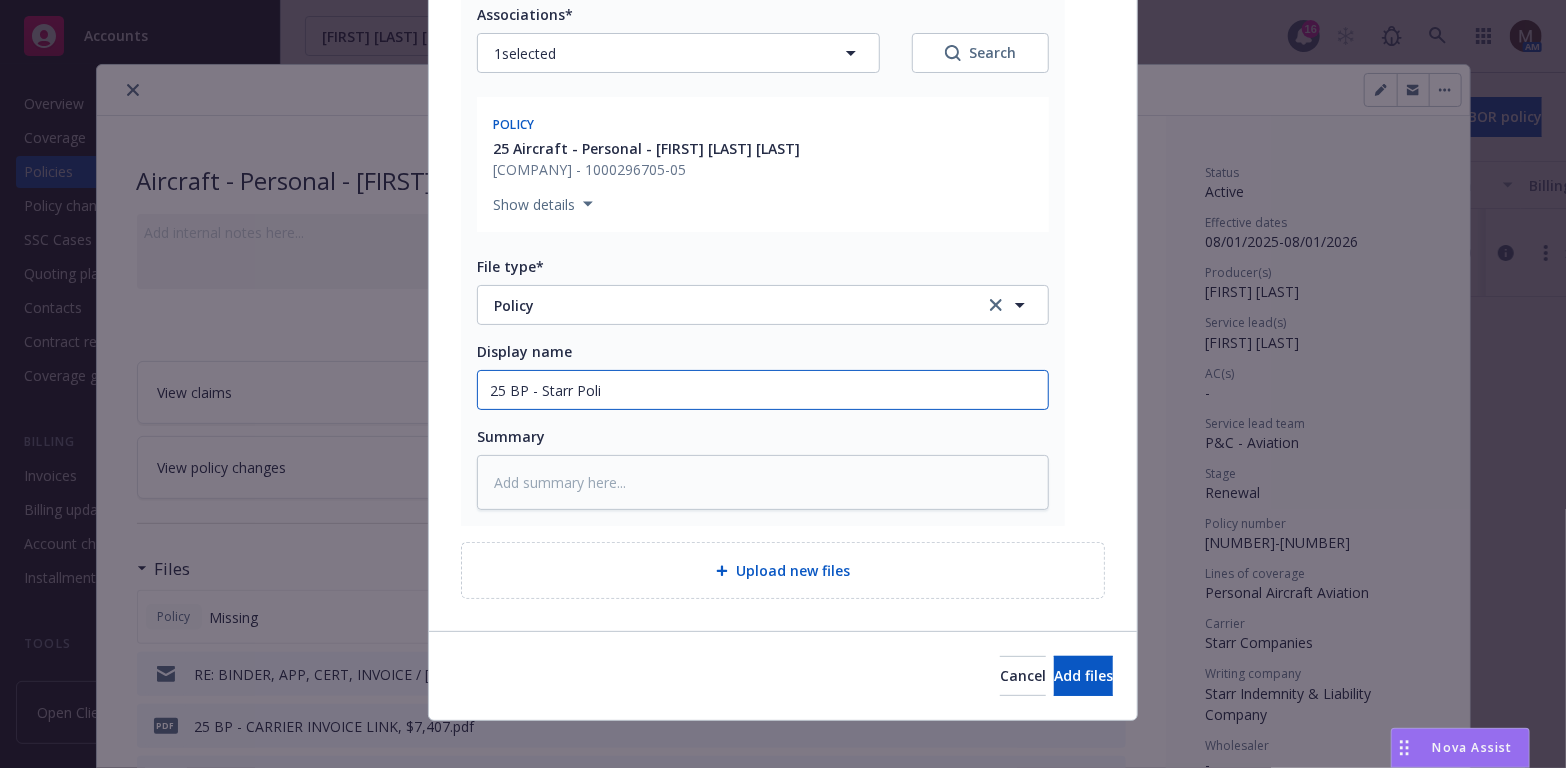 type on "25 BP - Starr Polic" 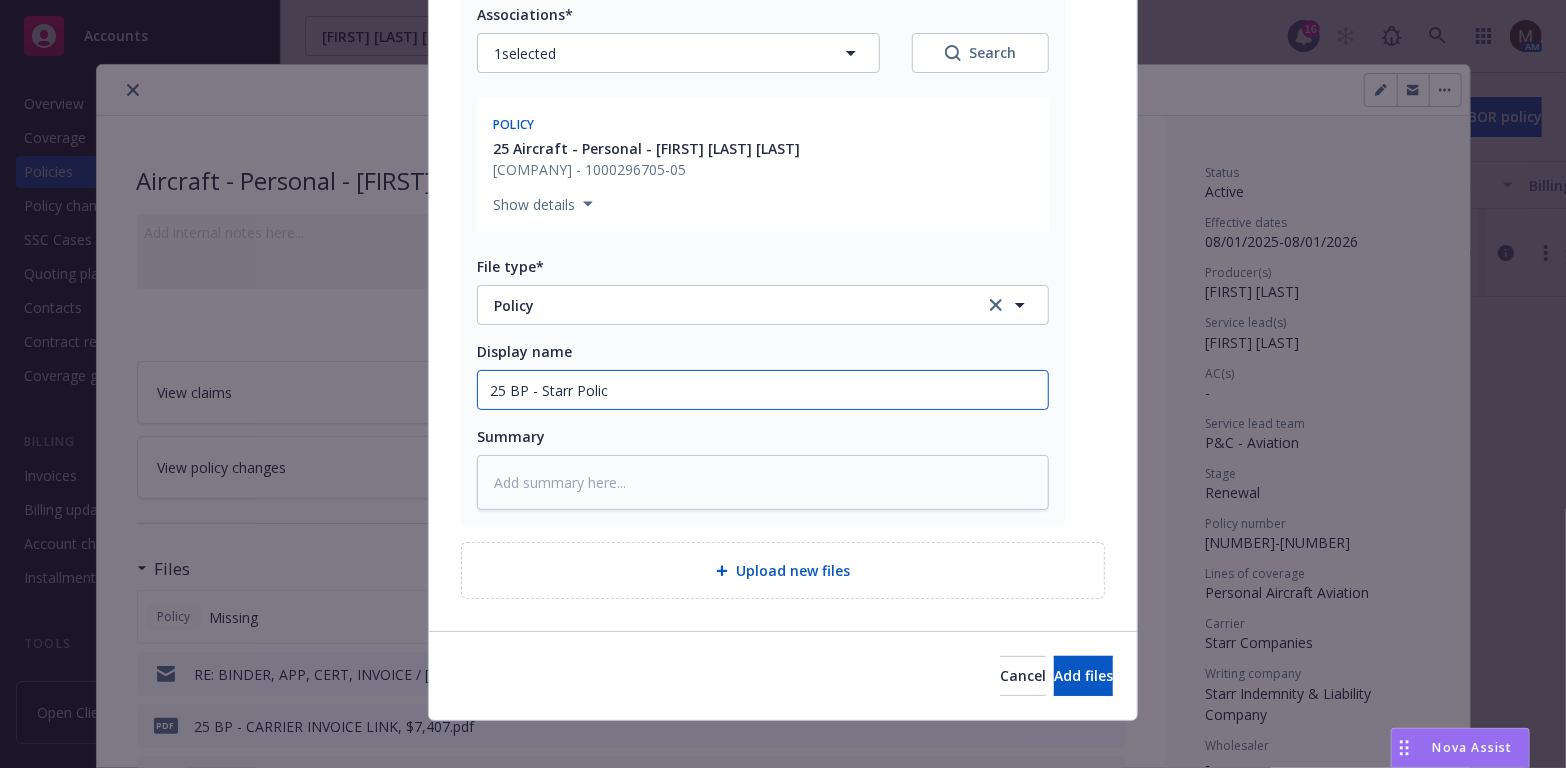 type on "x" 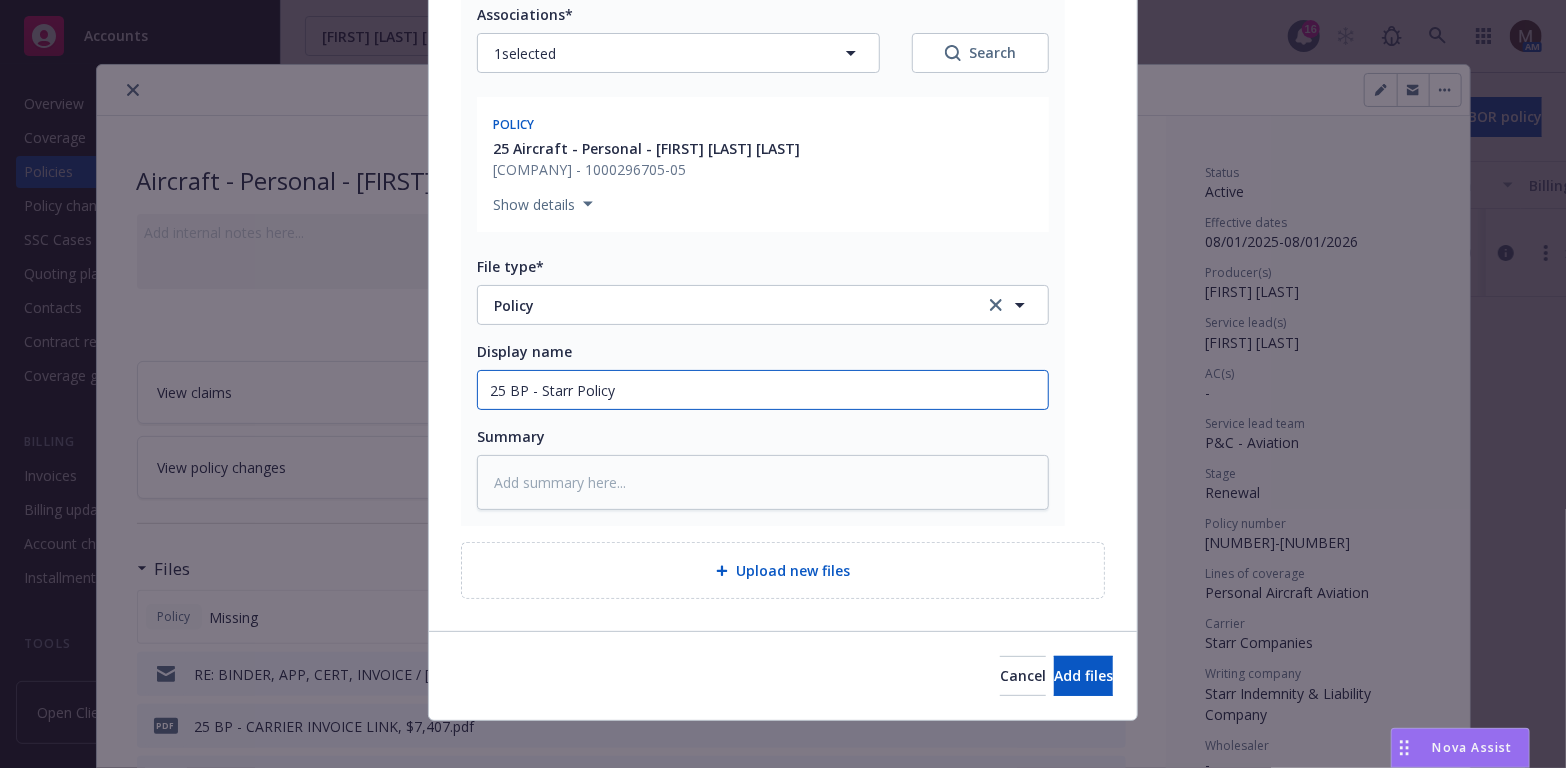 type on "x" 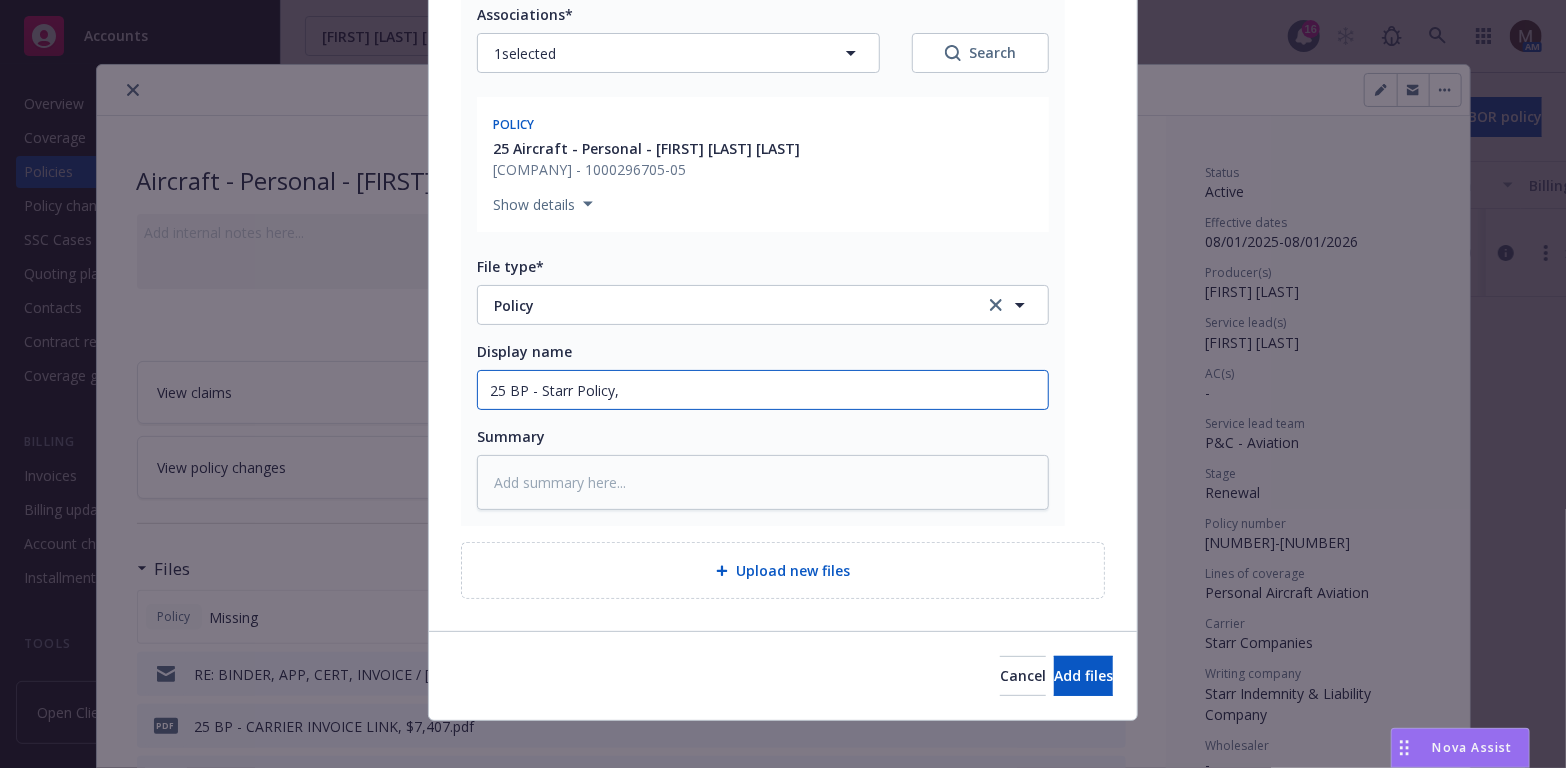 type on "x" 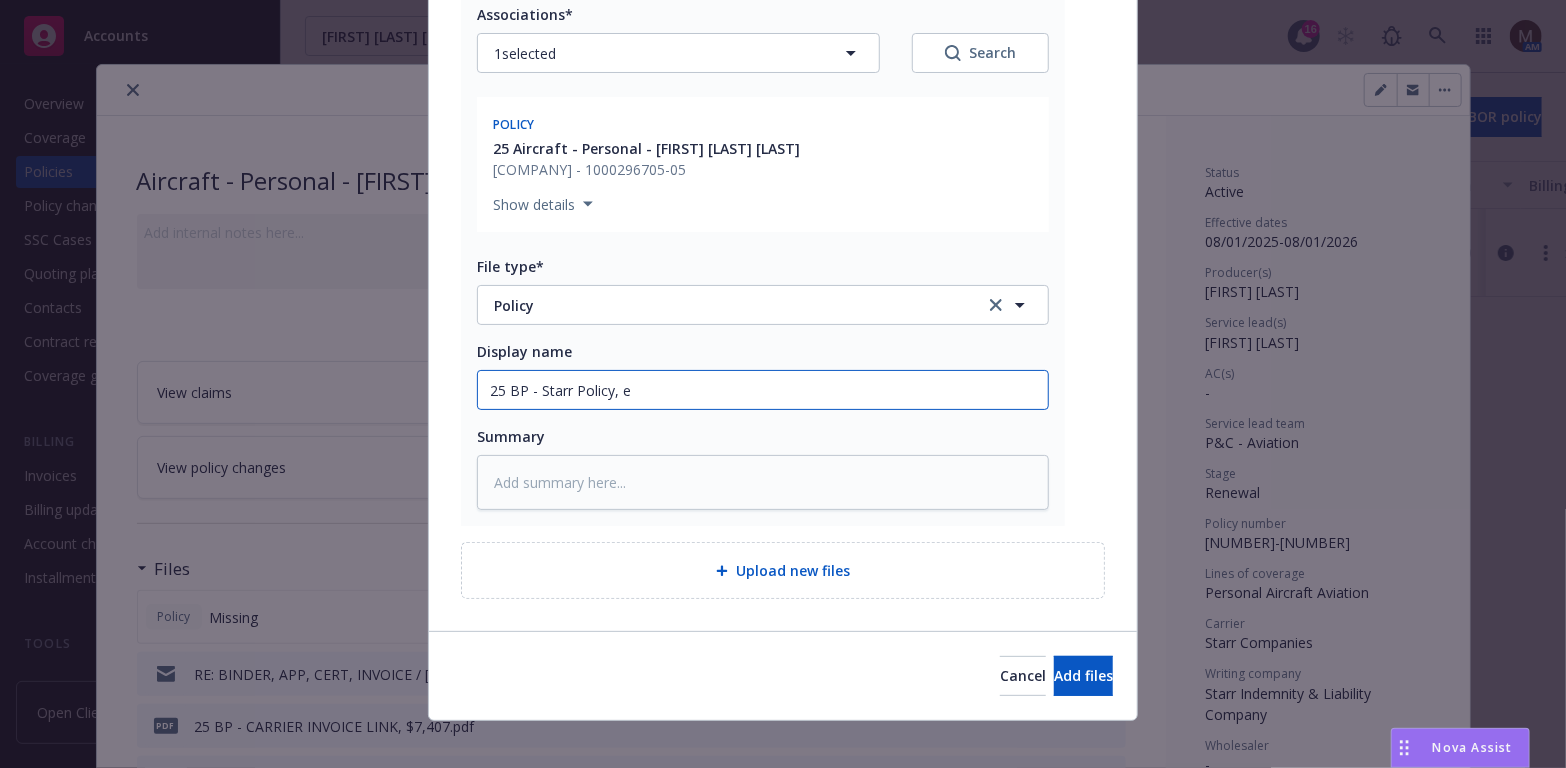 type on "x" 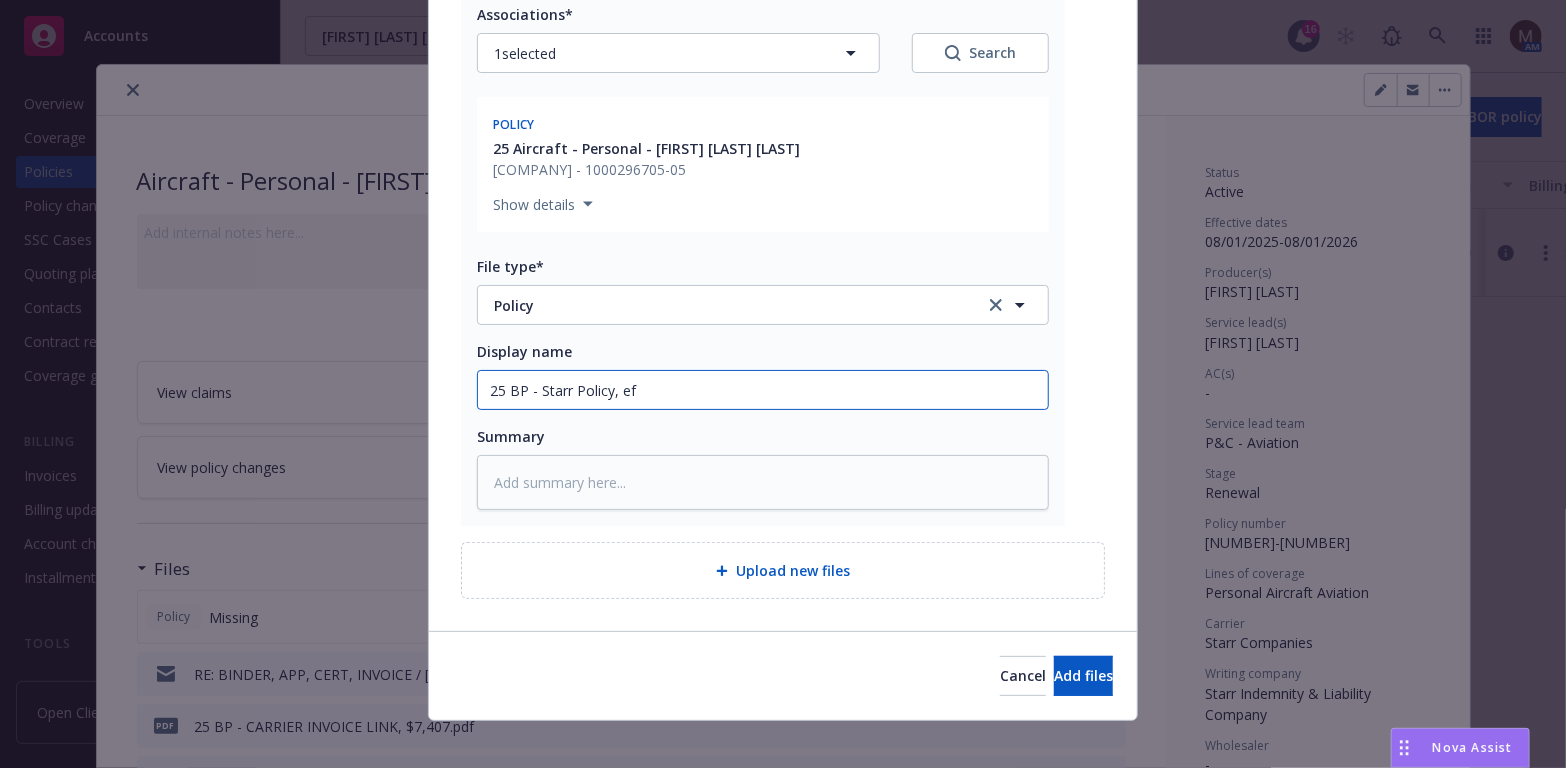 type on "x" 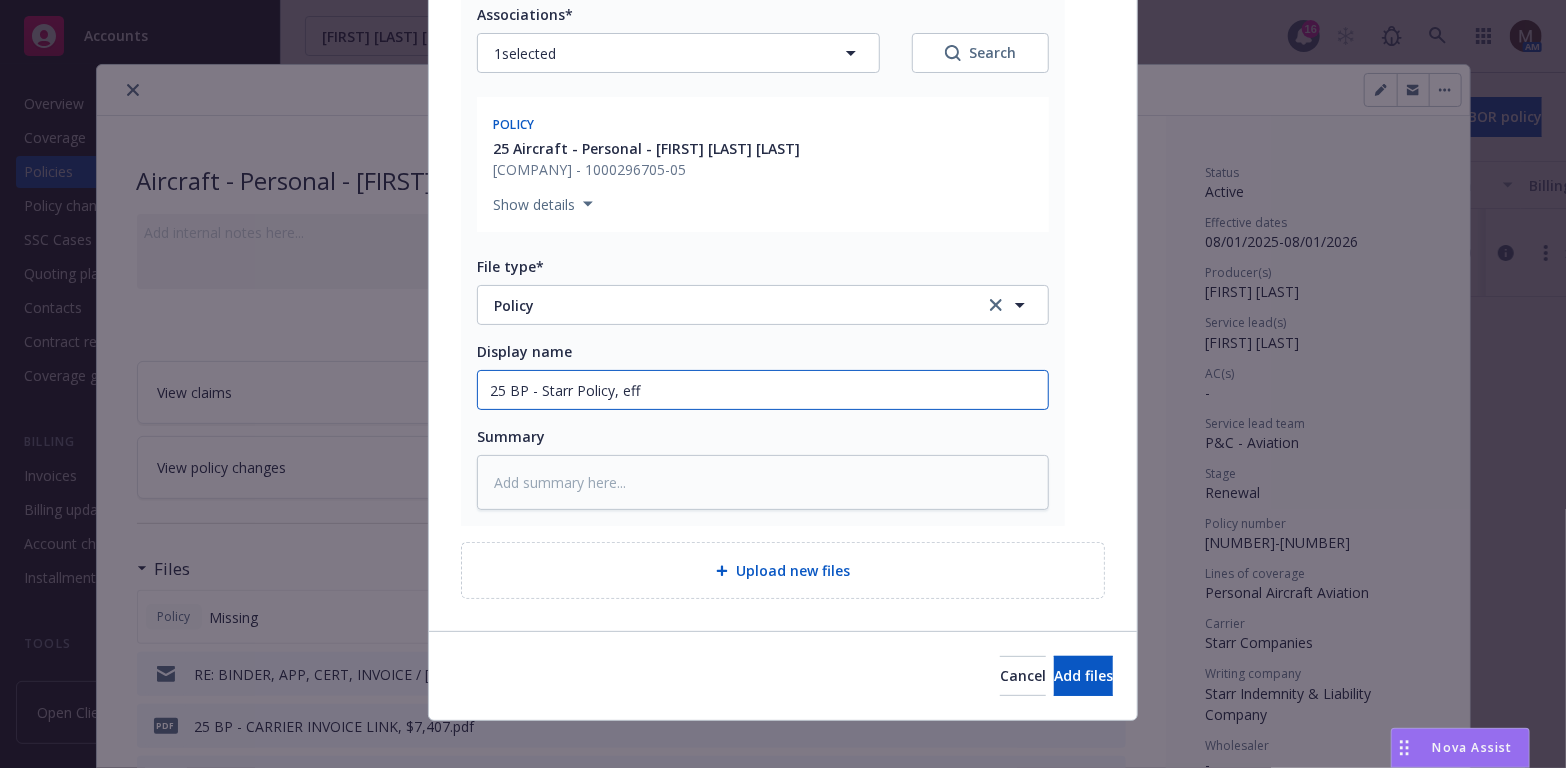type on "x" 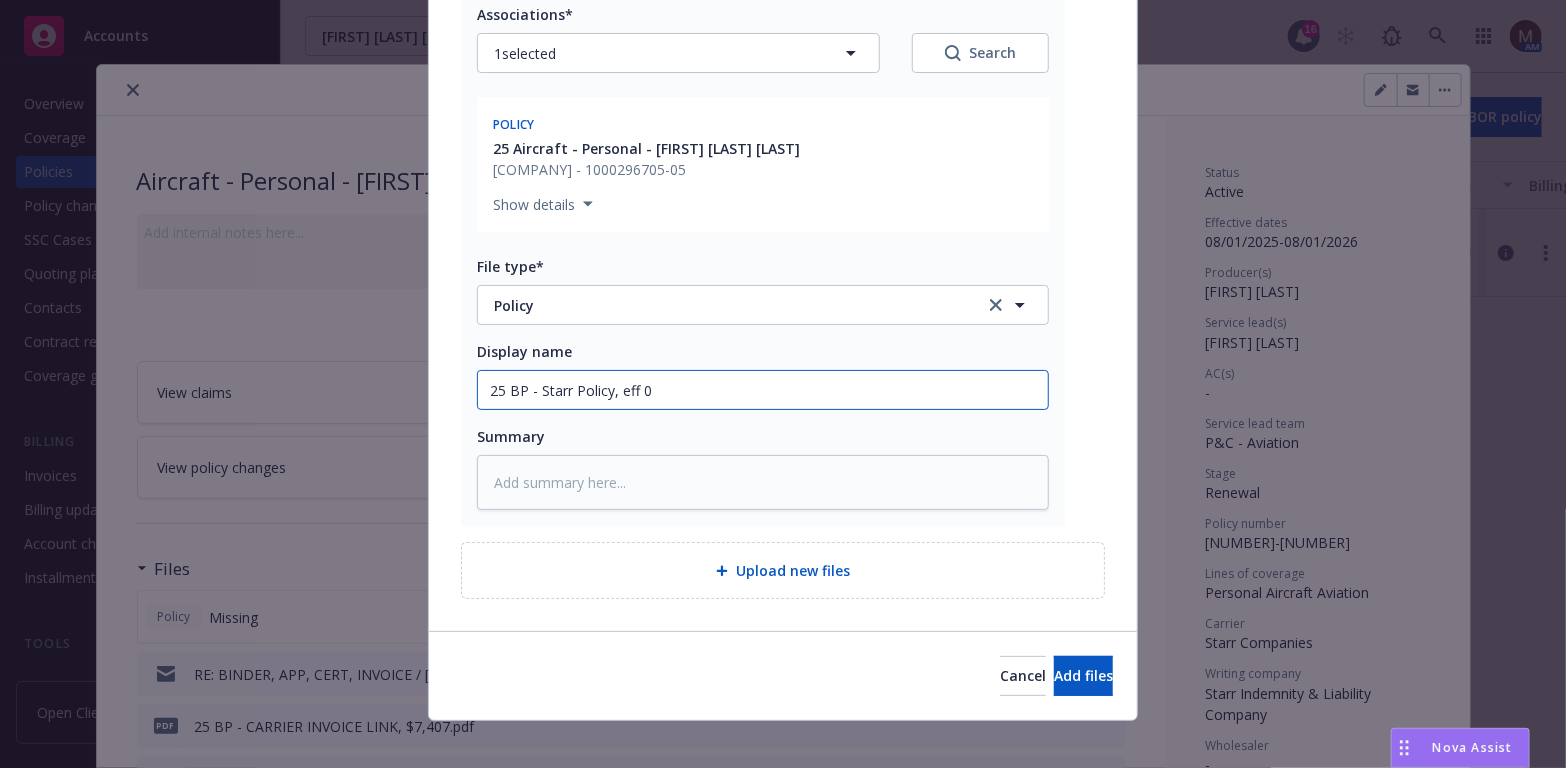 type on "x" 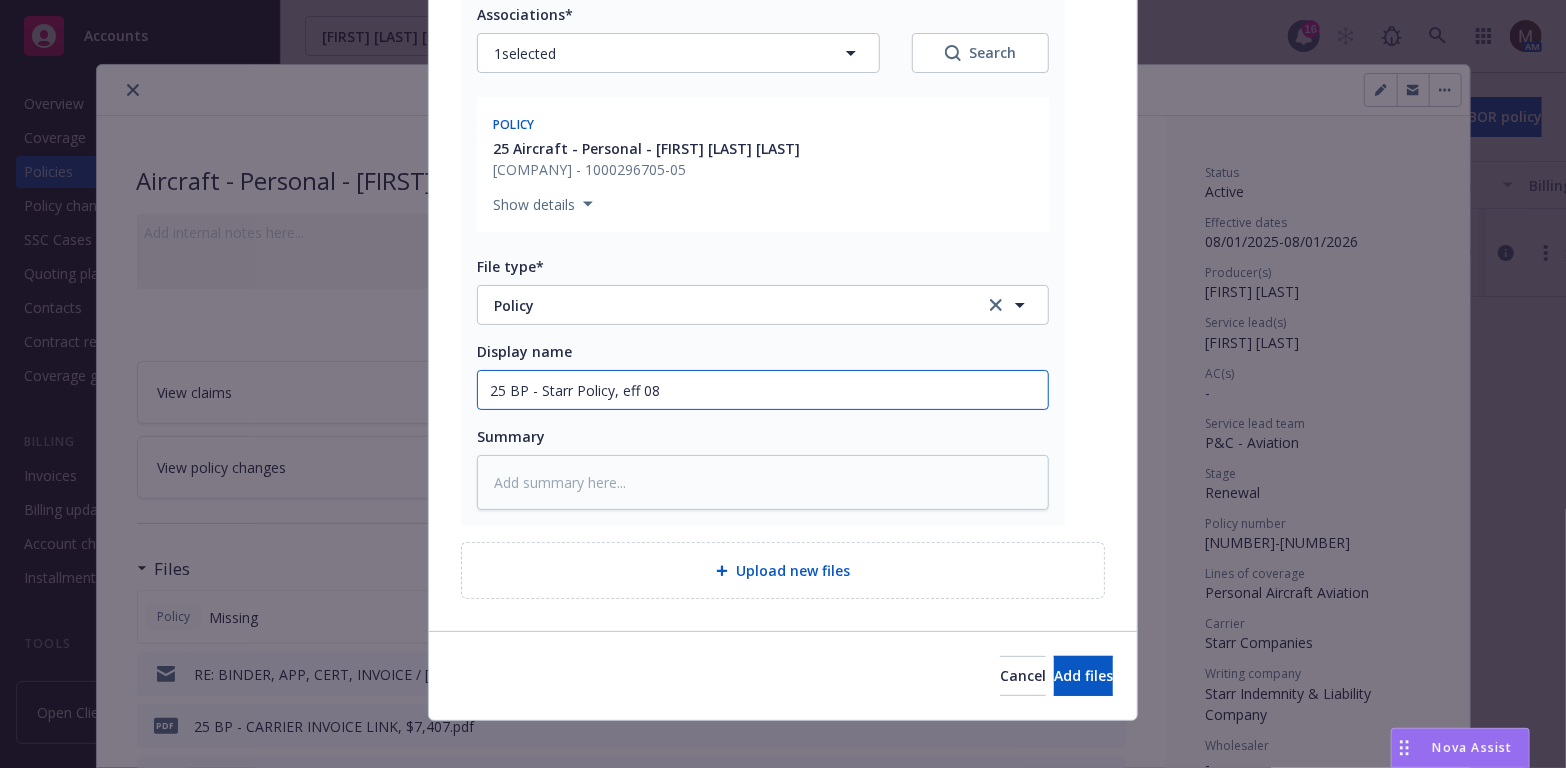 type on "x" 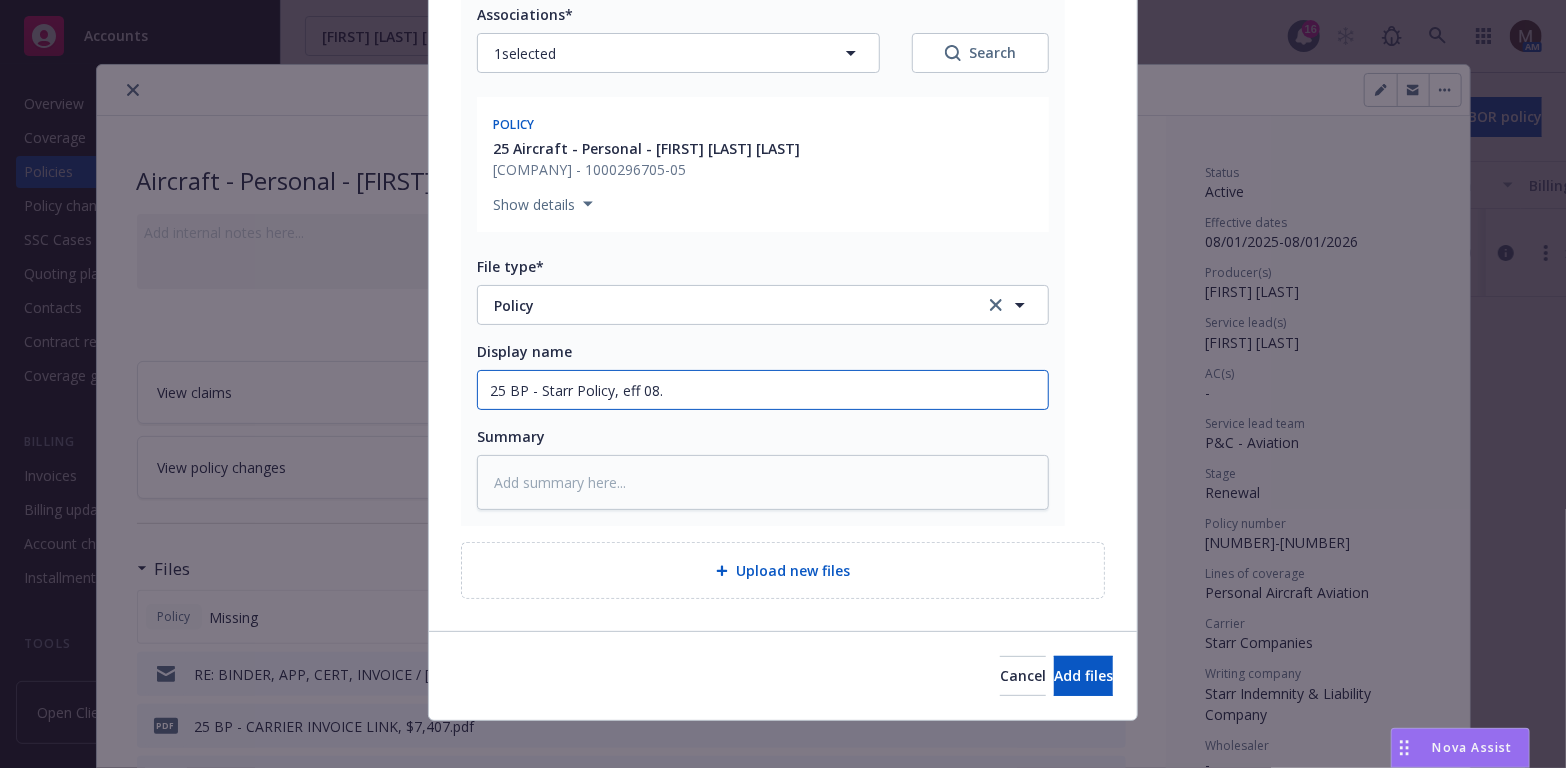 type on "x" 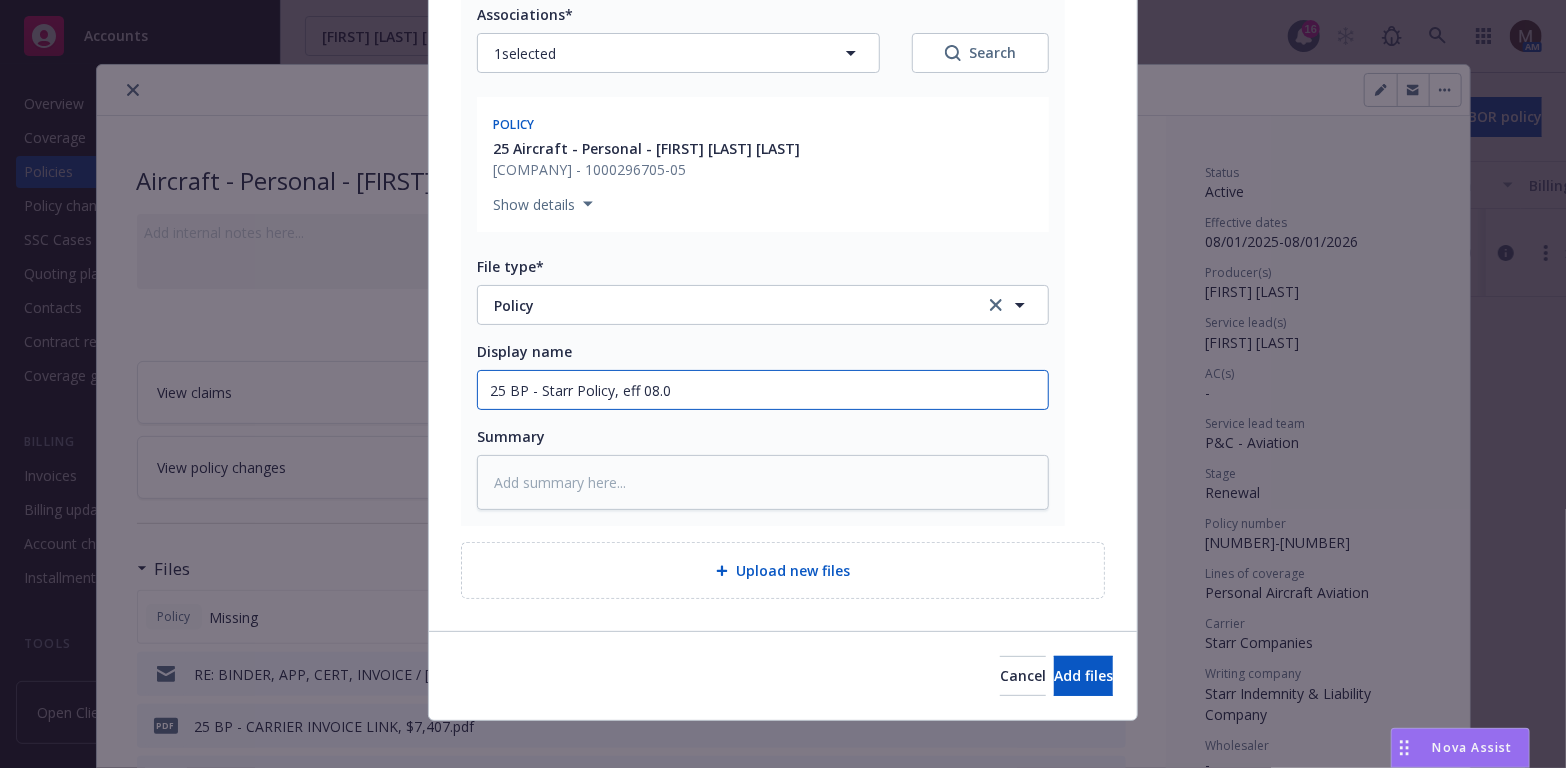 type on "x" 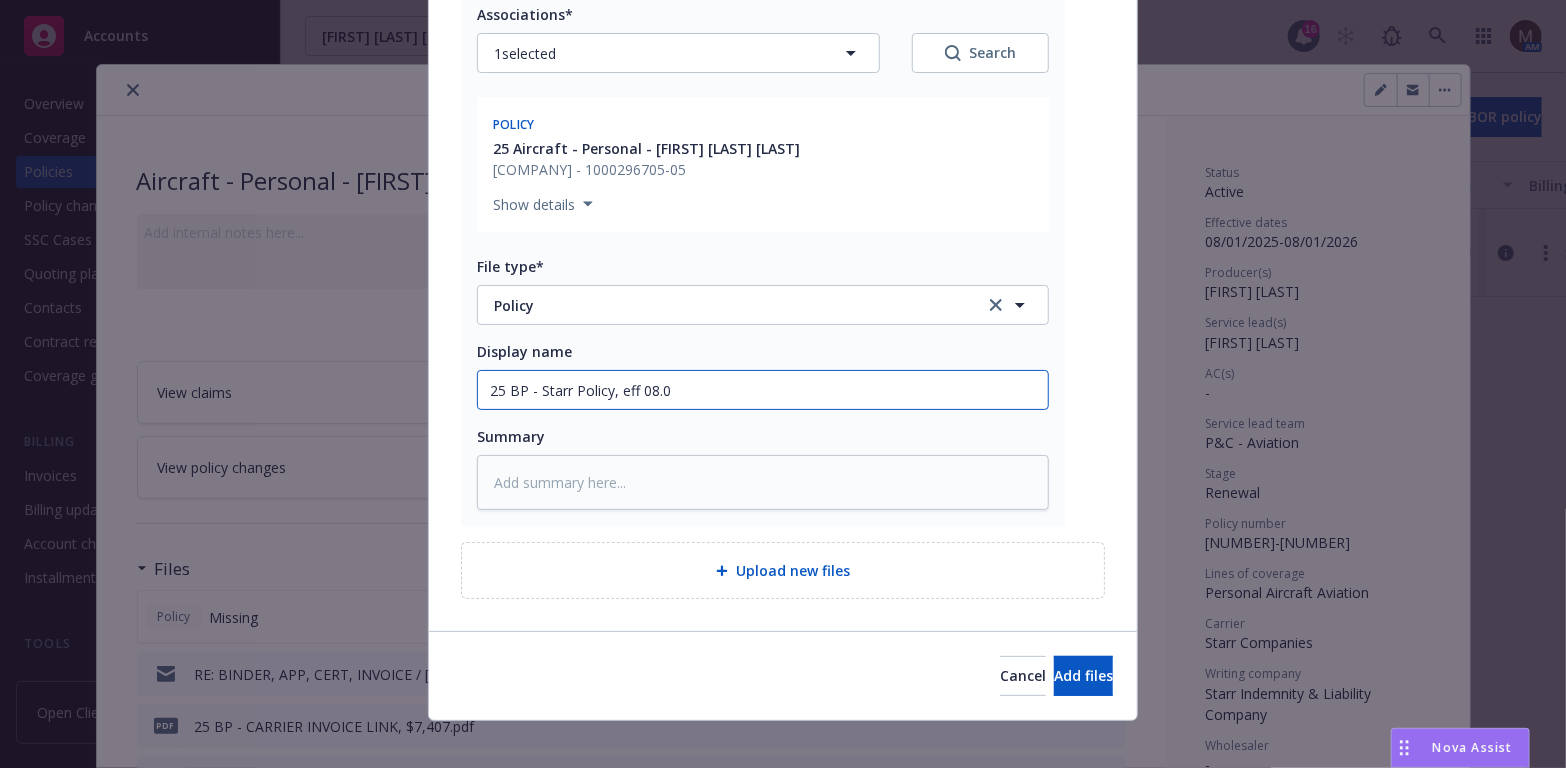 type on "25 BP - Starr Policy, eff 08.01" 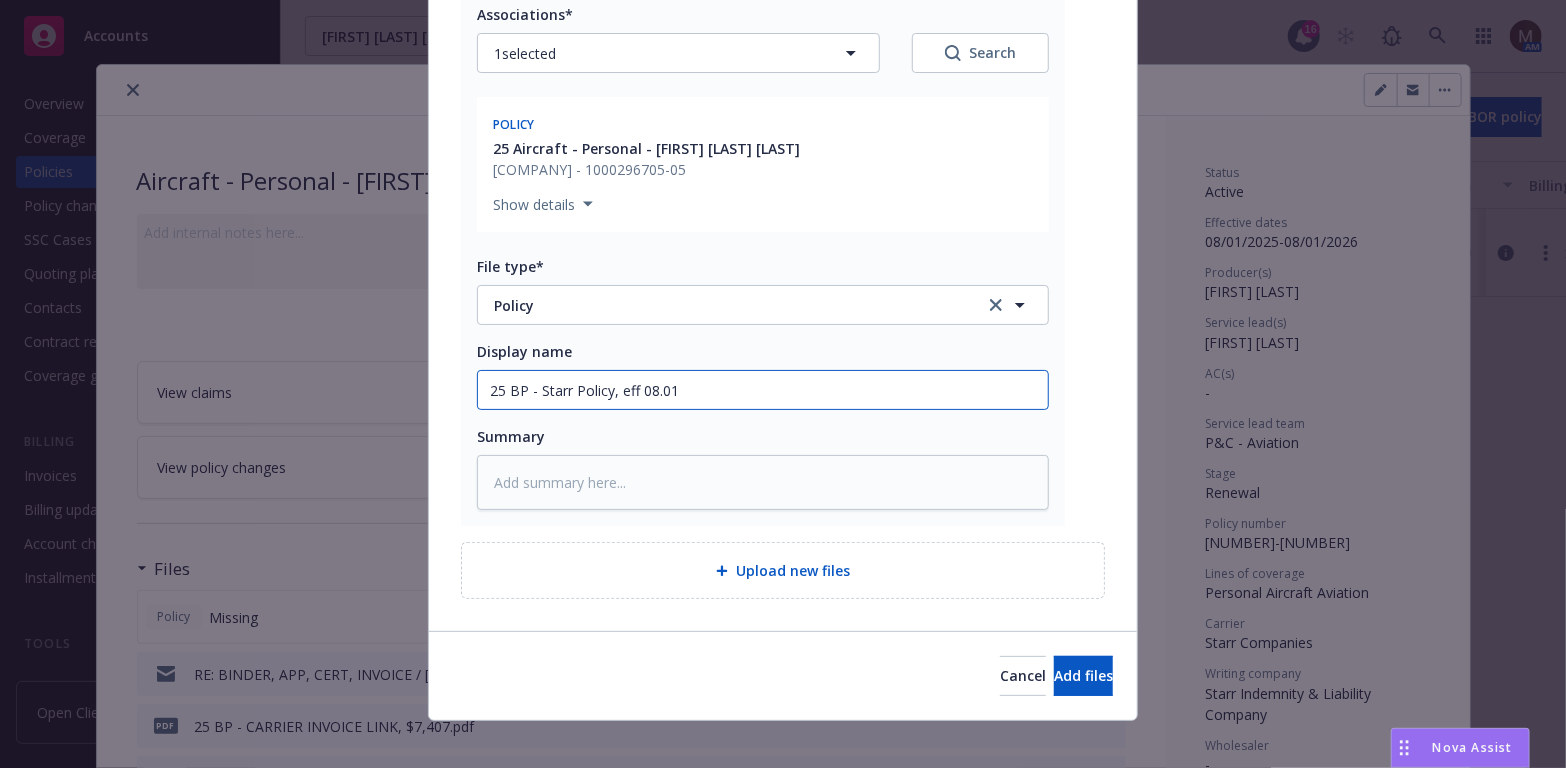 type on "x" 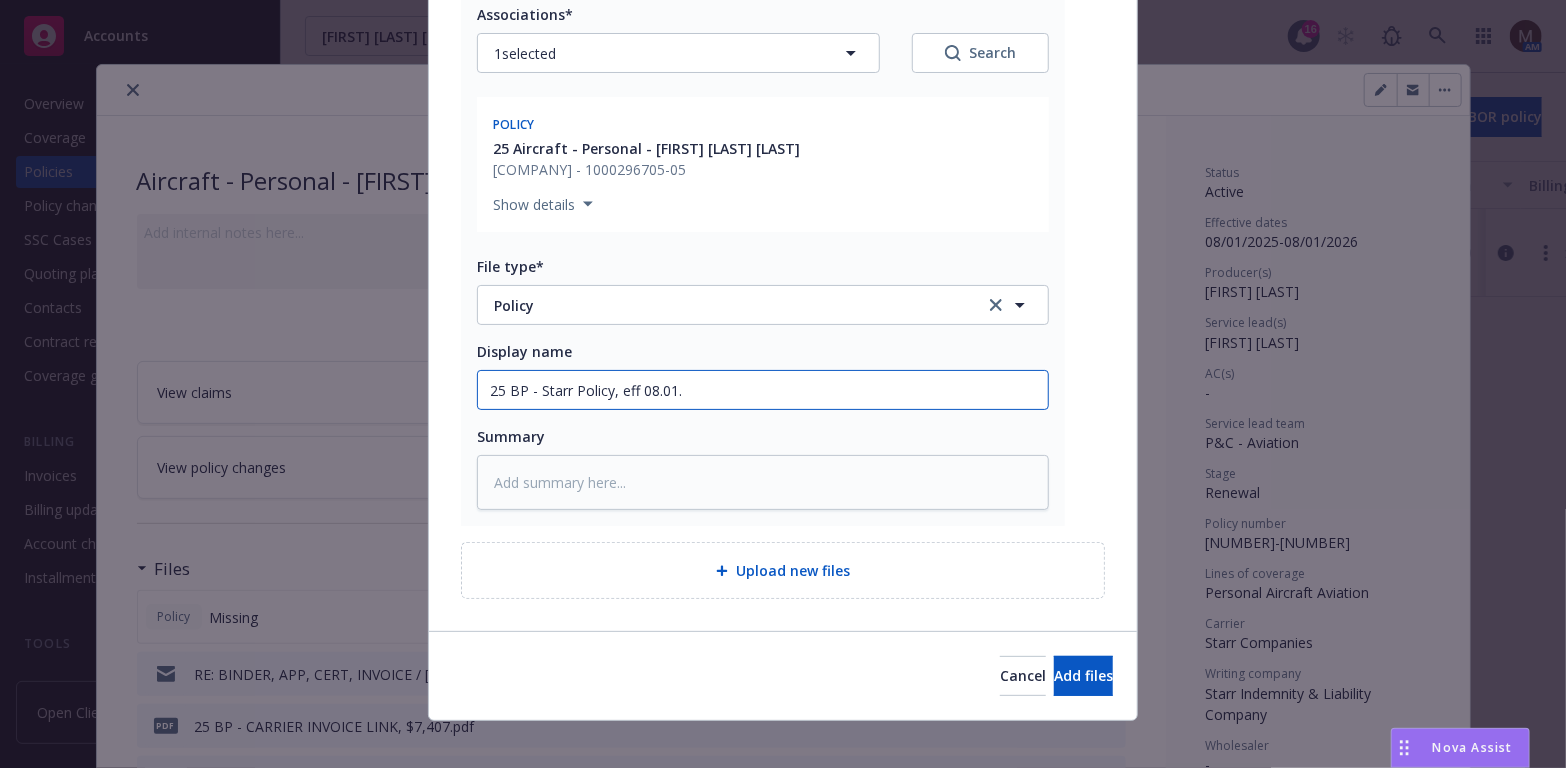 type on "x" 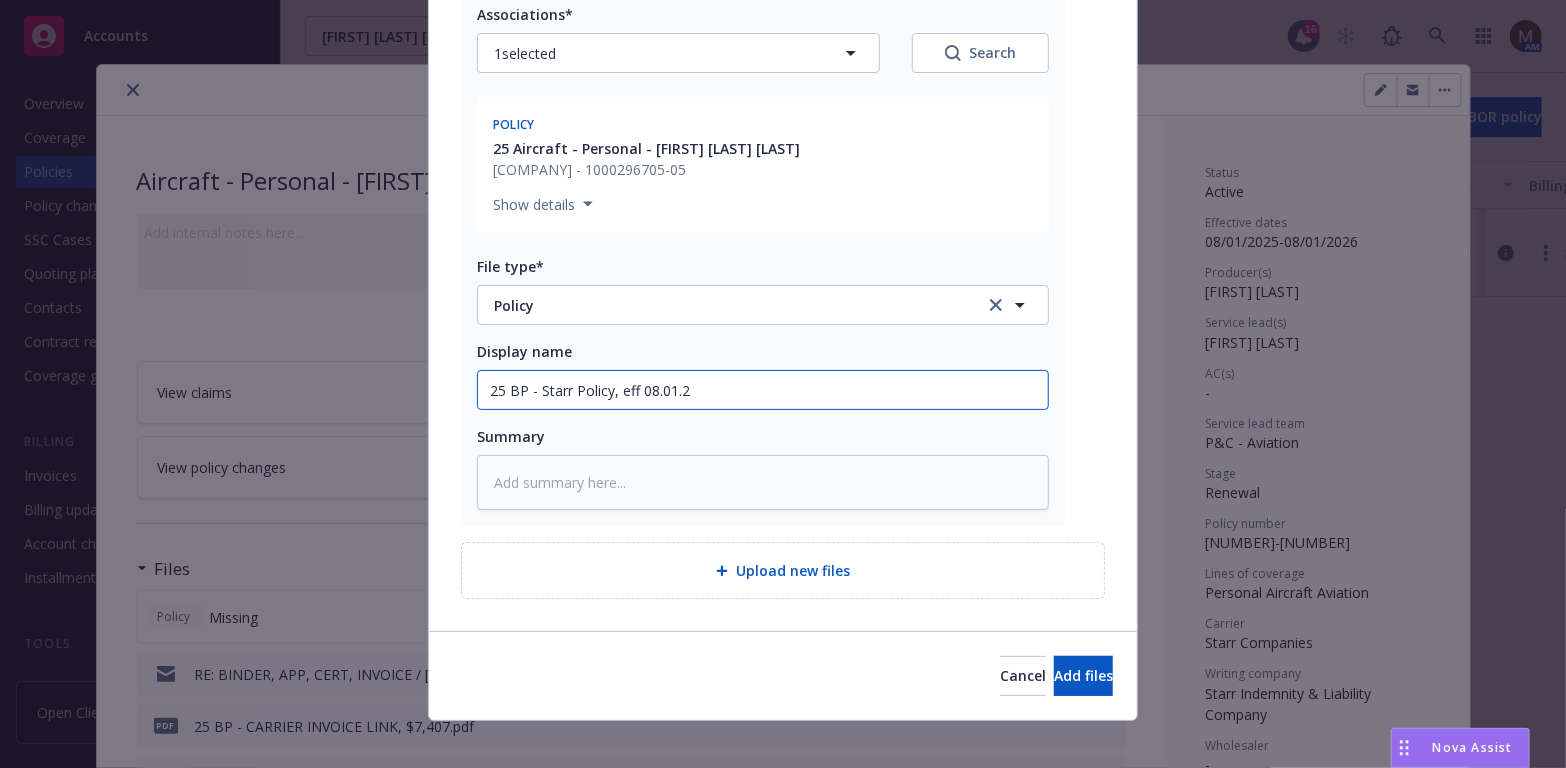 type on "x" 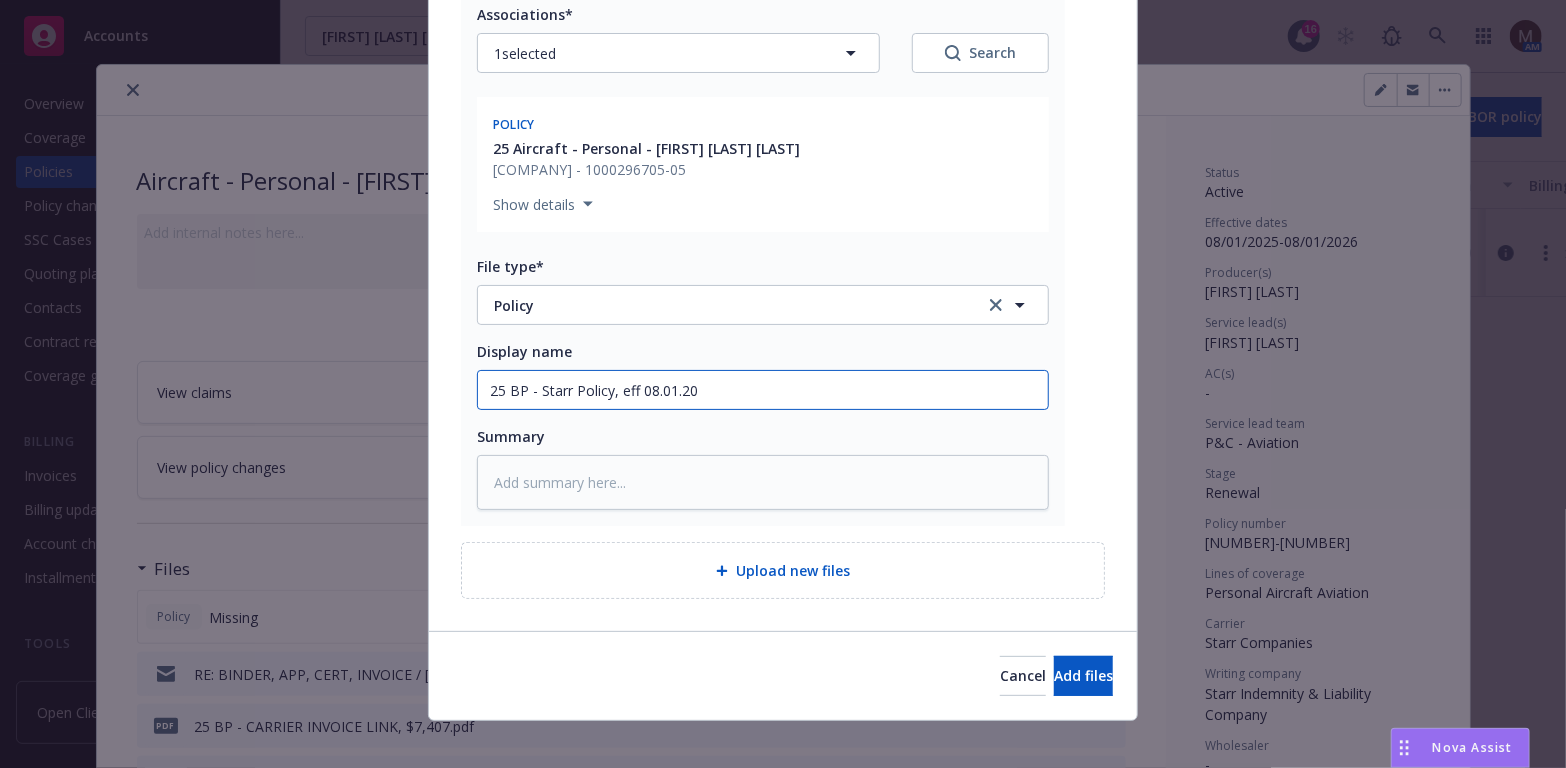 type on "x" 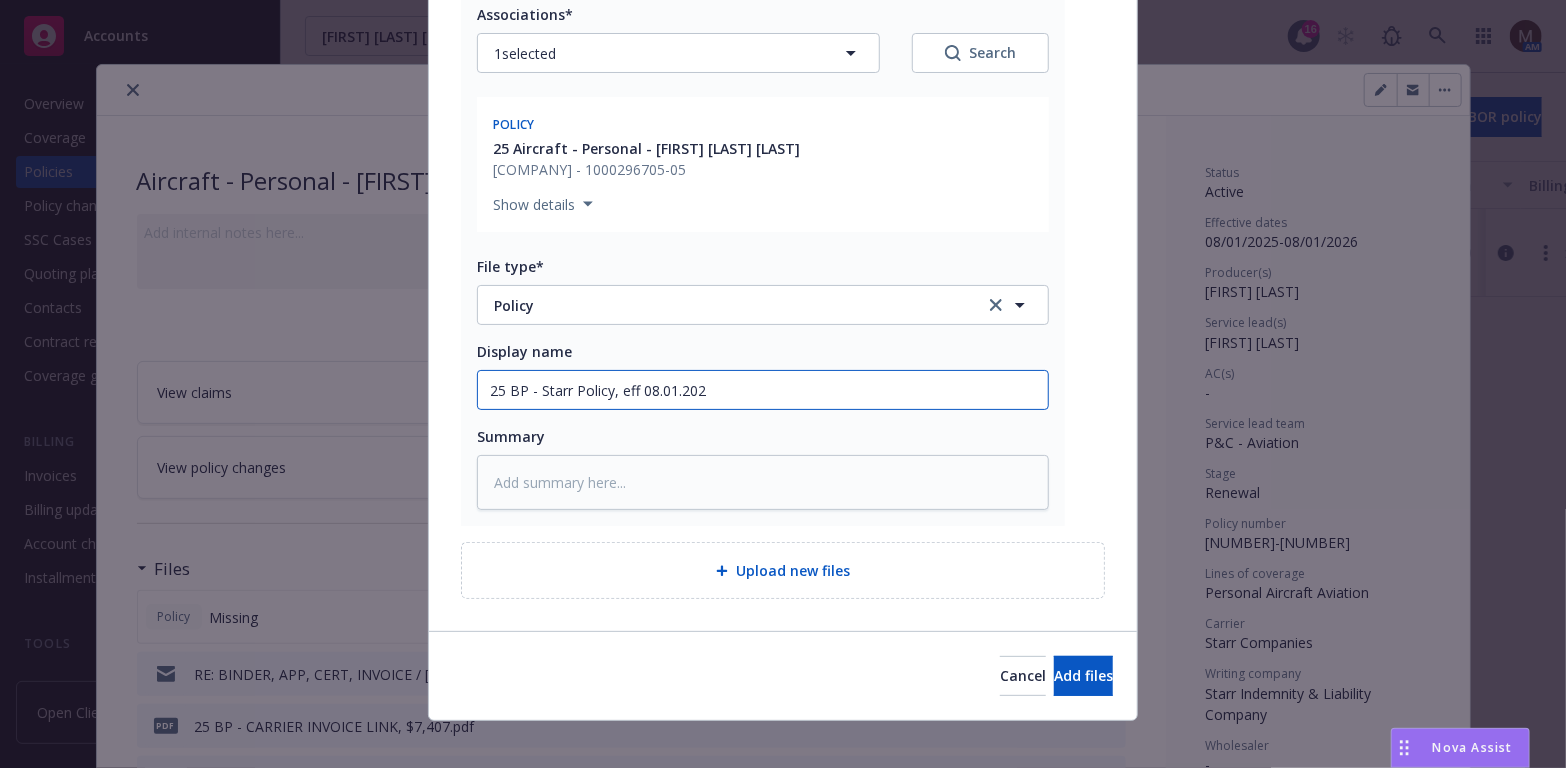 type on "x" 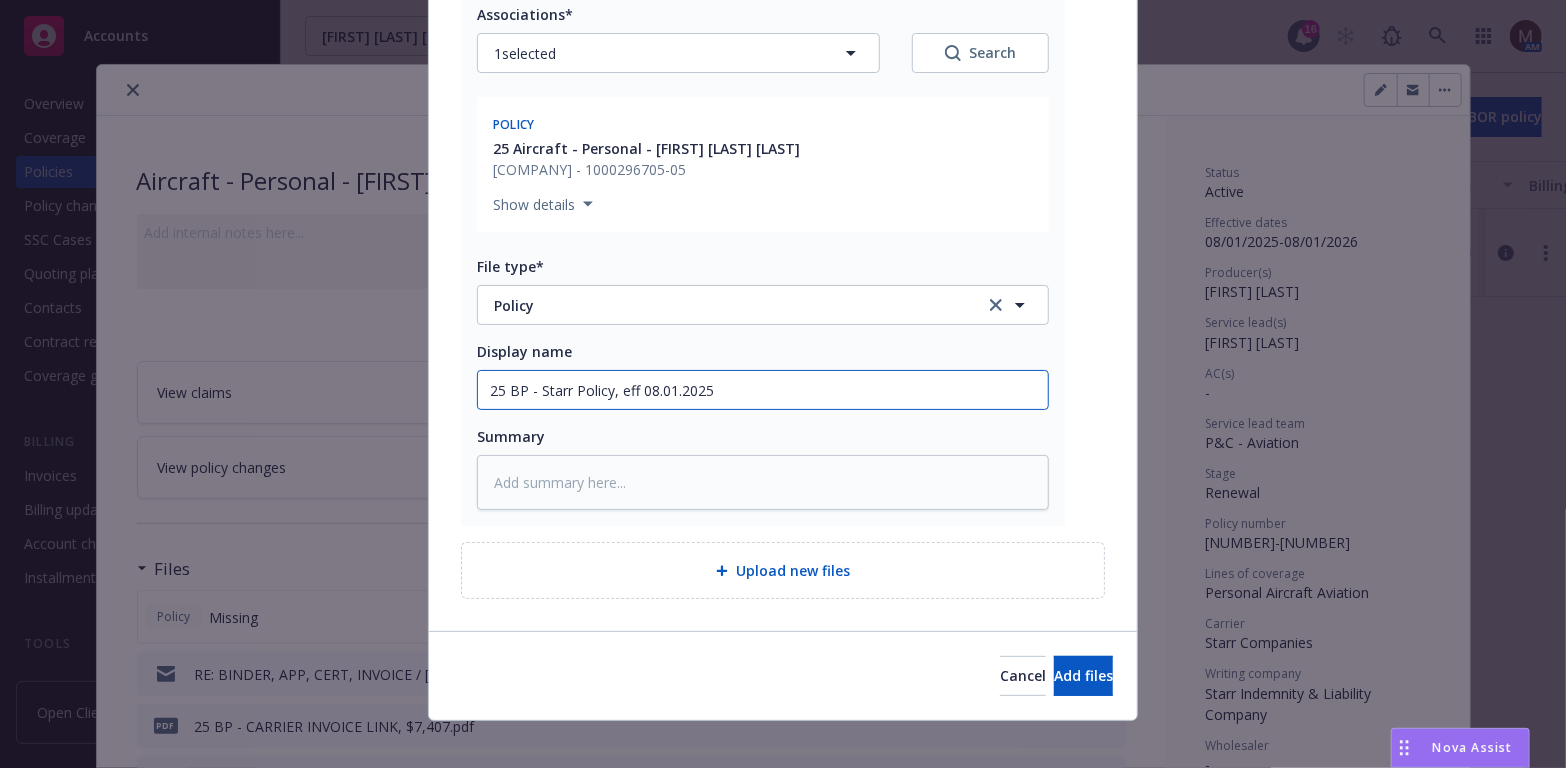 drag, startPoint x: 750, startPoint y: 420, endPoint x: 459, endPoint y: 394, distance: 292.1592 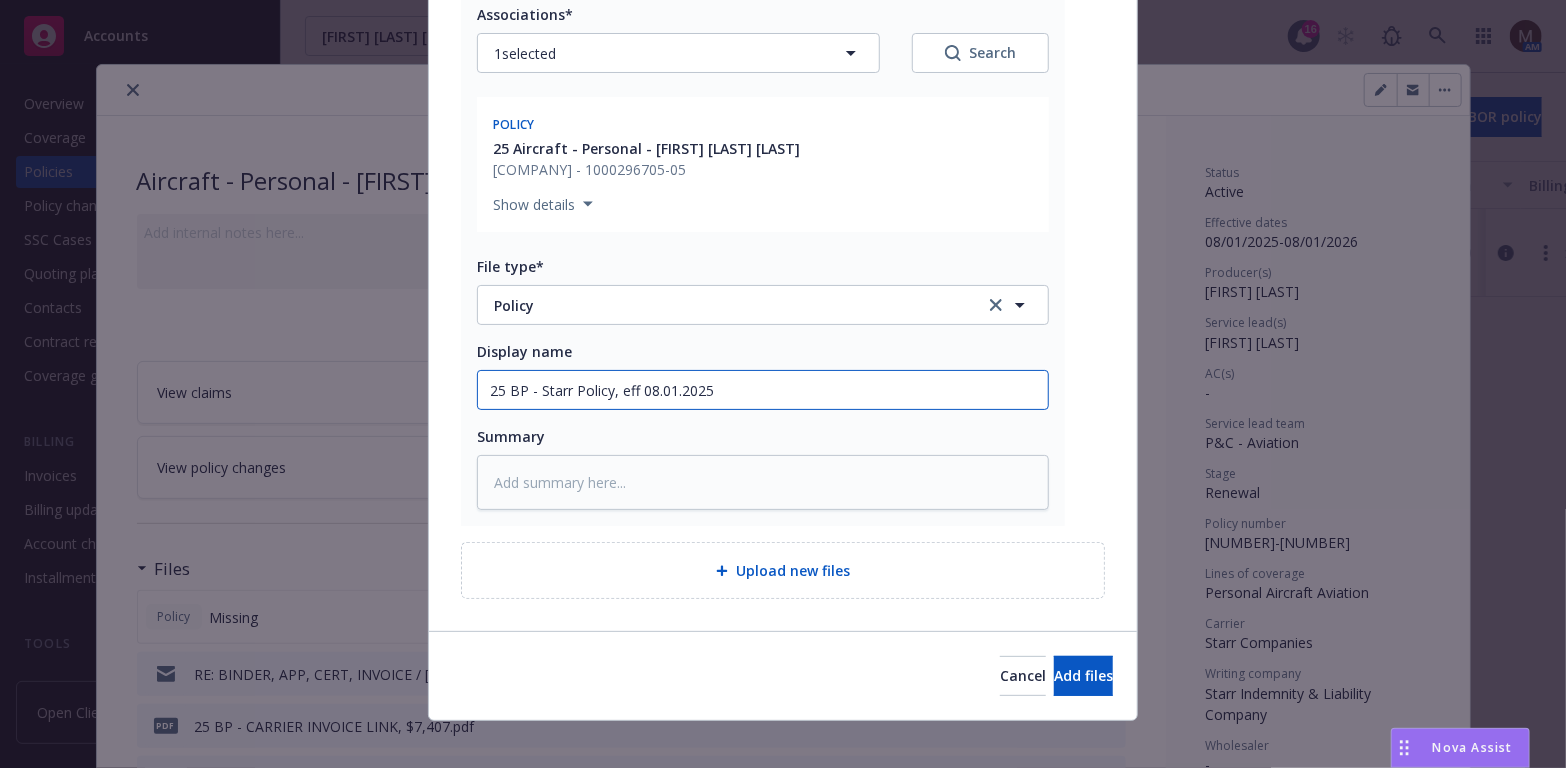 click on "pdf 100029670505.pdf Associations* 1  selected Search Policy 25 Aircraft - Personal - [FIRST] [LAST] [LAST] Starr Companies - 1000296705-05 Show details   File type* Policy Policy Display name 25 BP - Starr Policy, eff 08.01.2025 Summary" at bounding box center (763, 230) 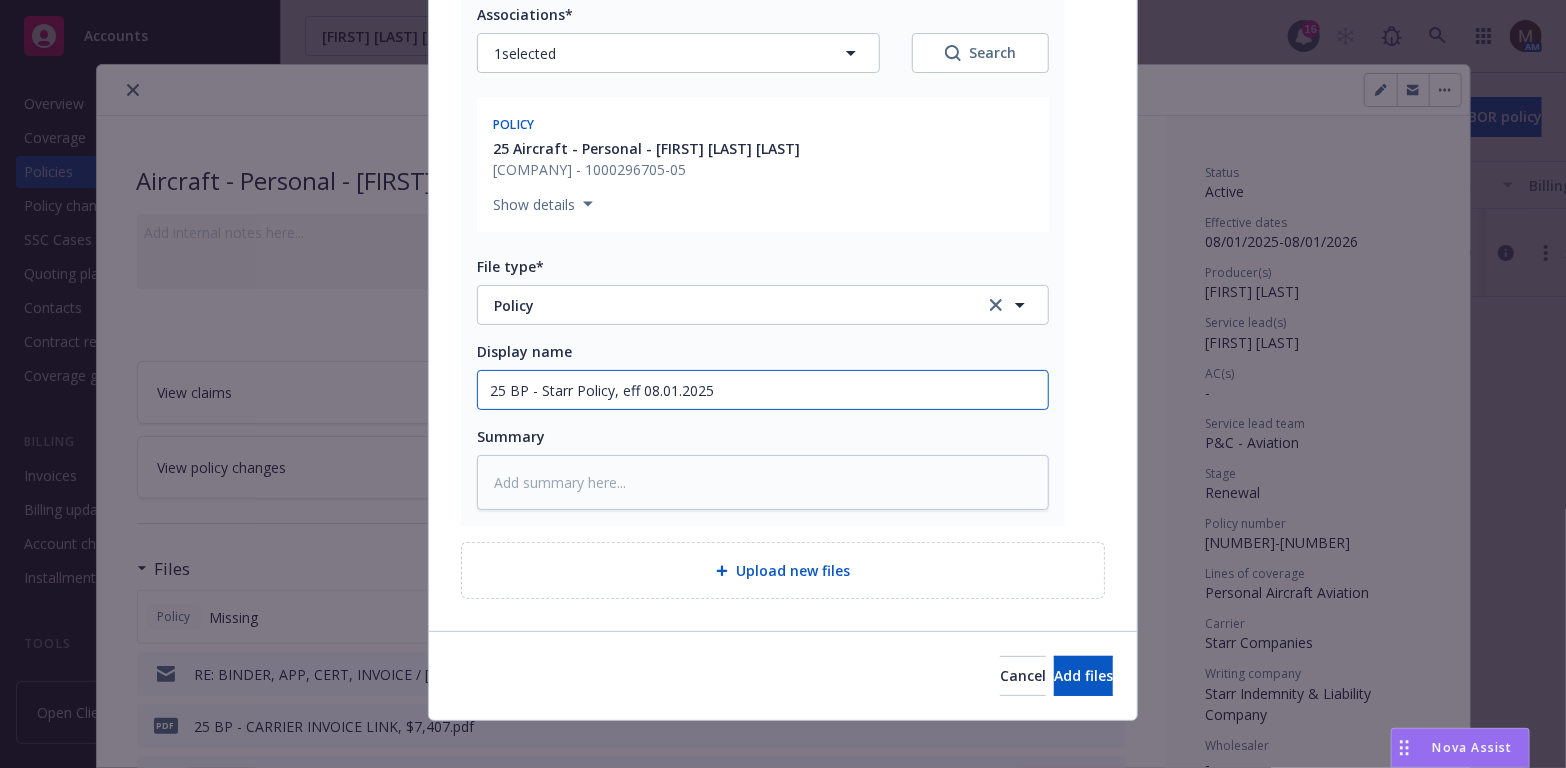 type on "25 BP - Starr Policy, eff 08.01.2025" 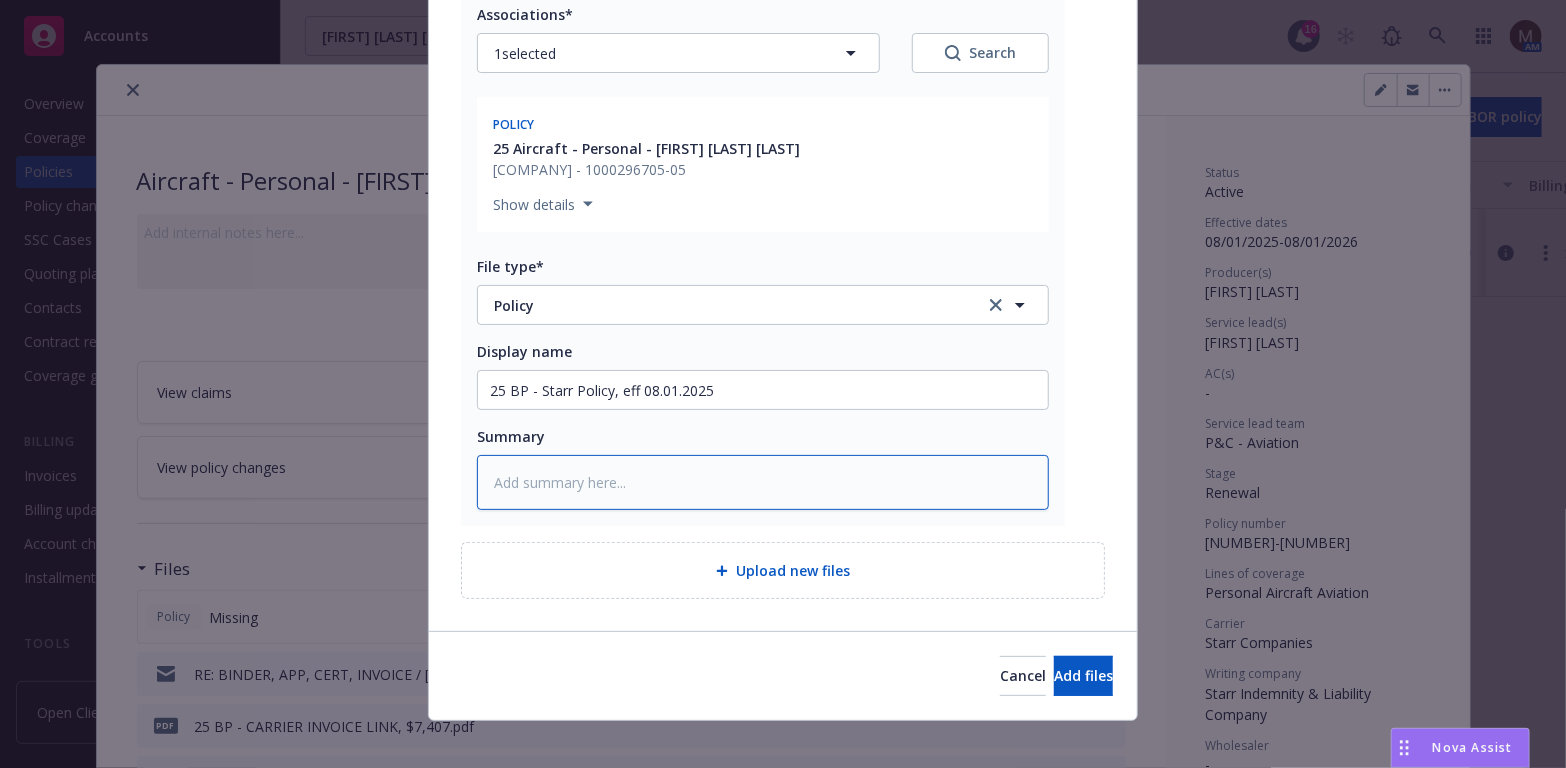 drag, startPoint x: 527, startPoint y: 494, endPoint x: 537, endPoint y: 461, distance: 34.48188 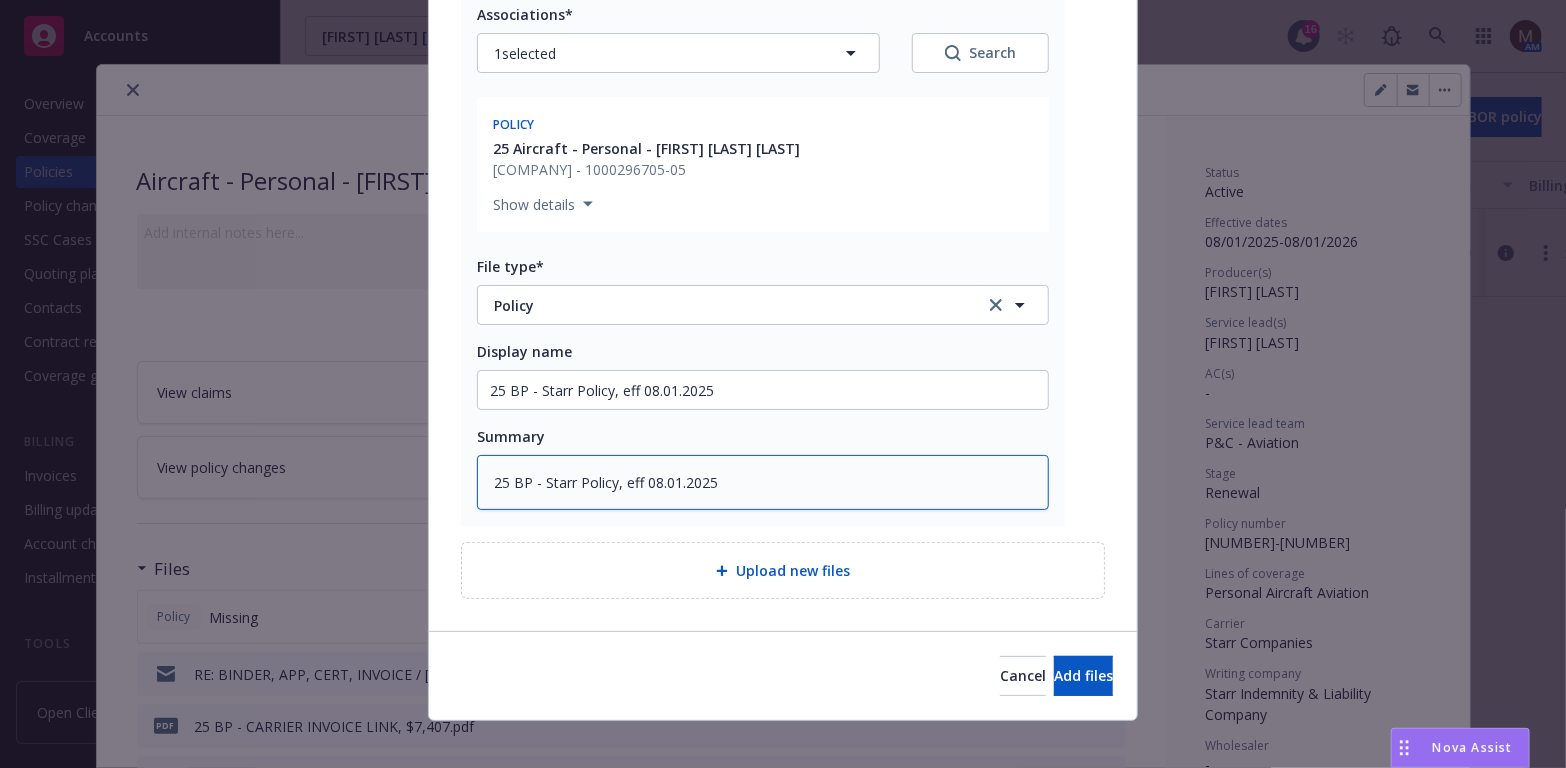 type on "25 BP - Starr Policy, eff 08.01.2025" 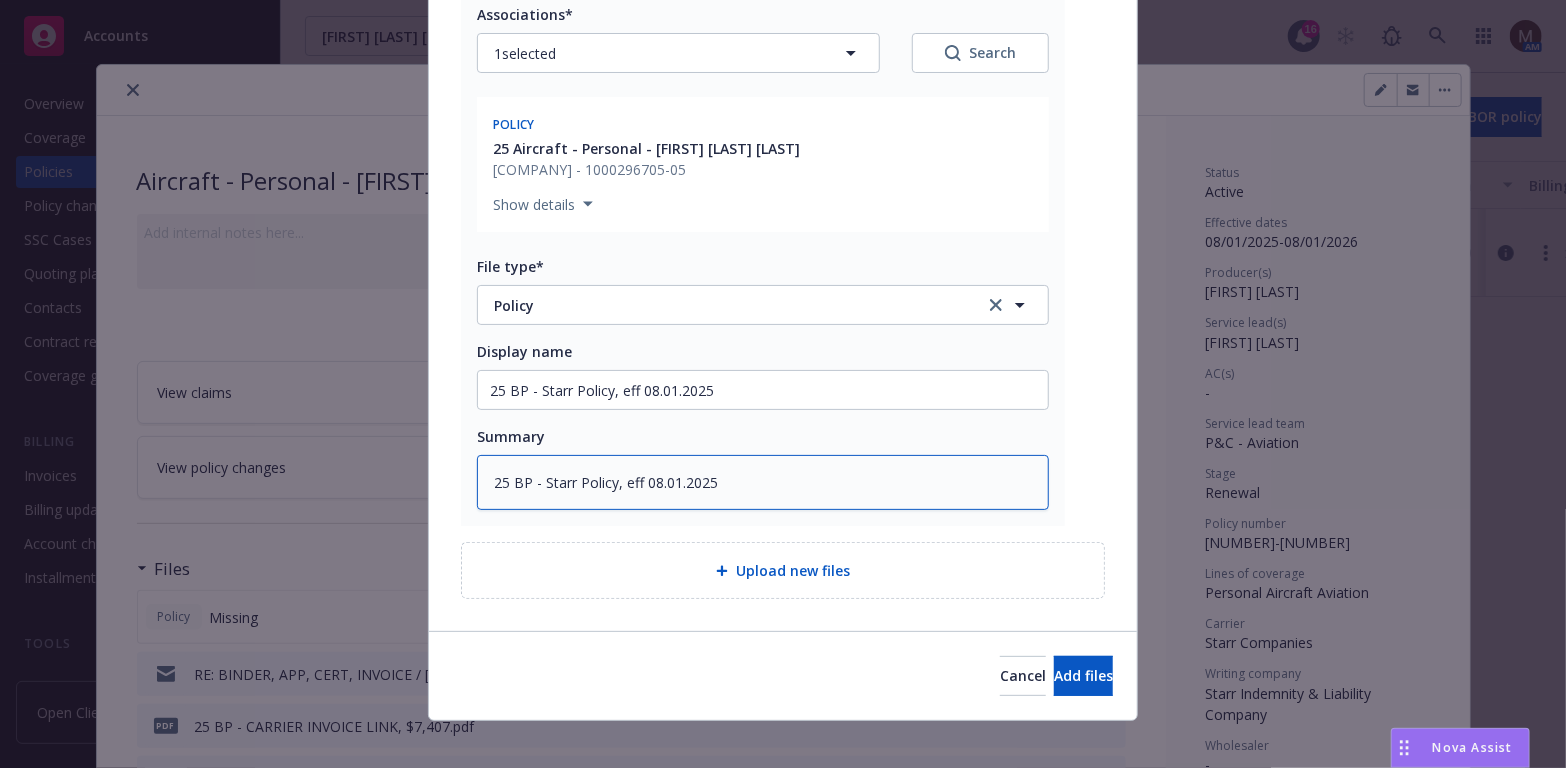 type on "x" 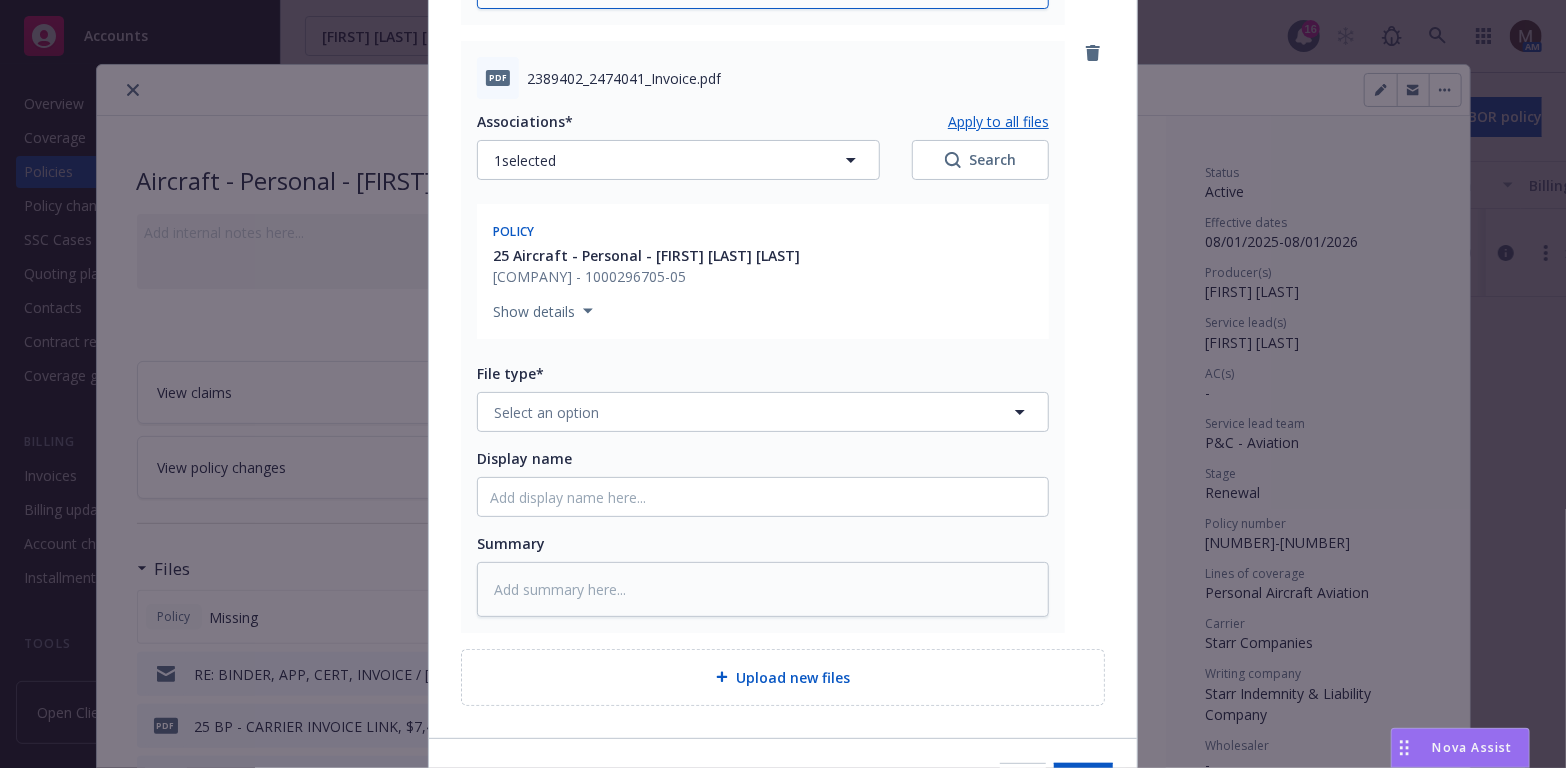 scroll, scrollTop: 944, scrollLeft: 0, axis: vertical 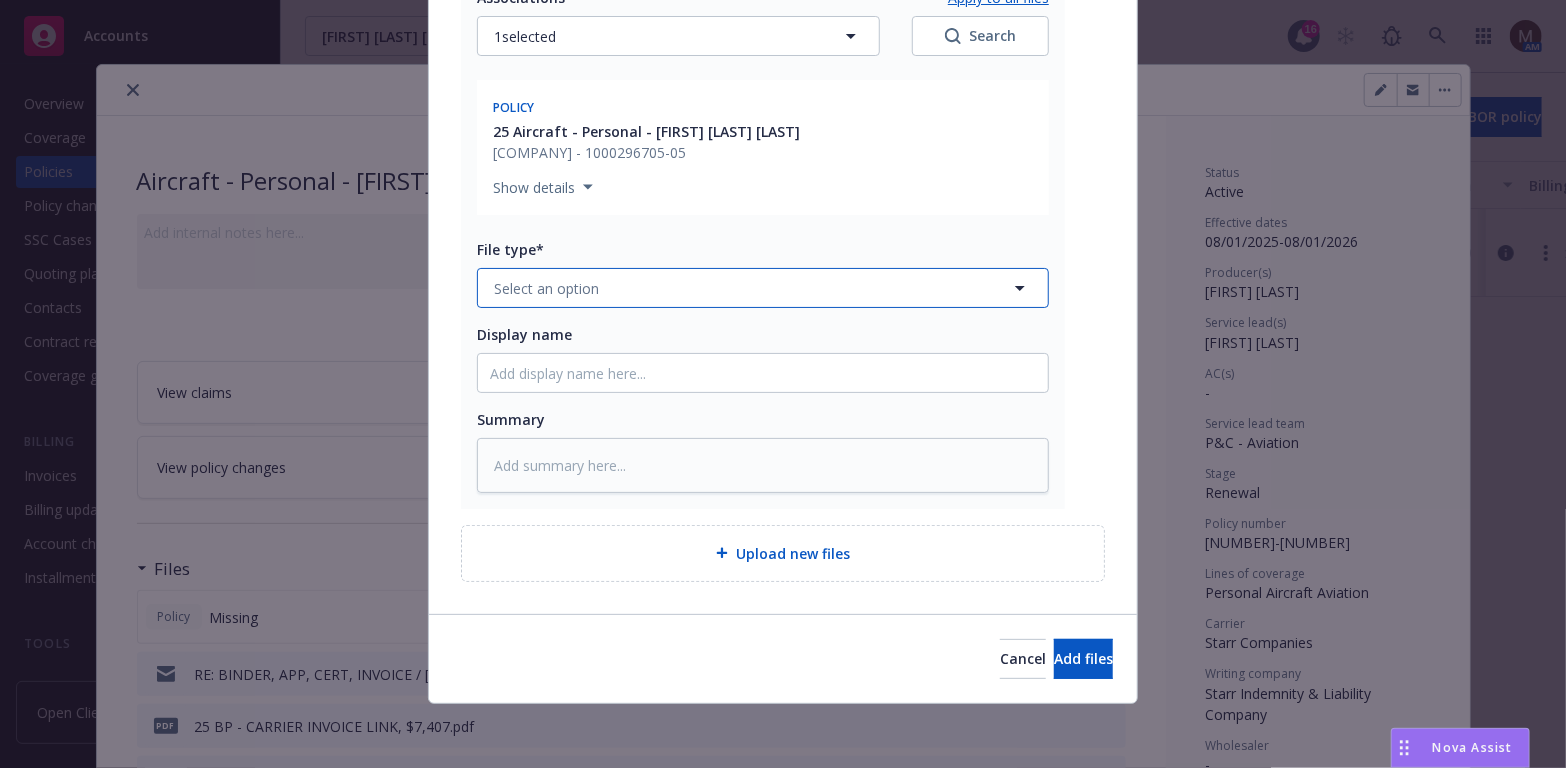 click 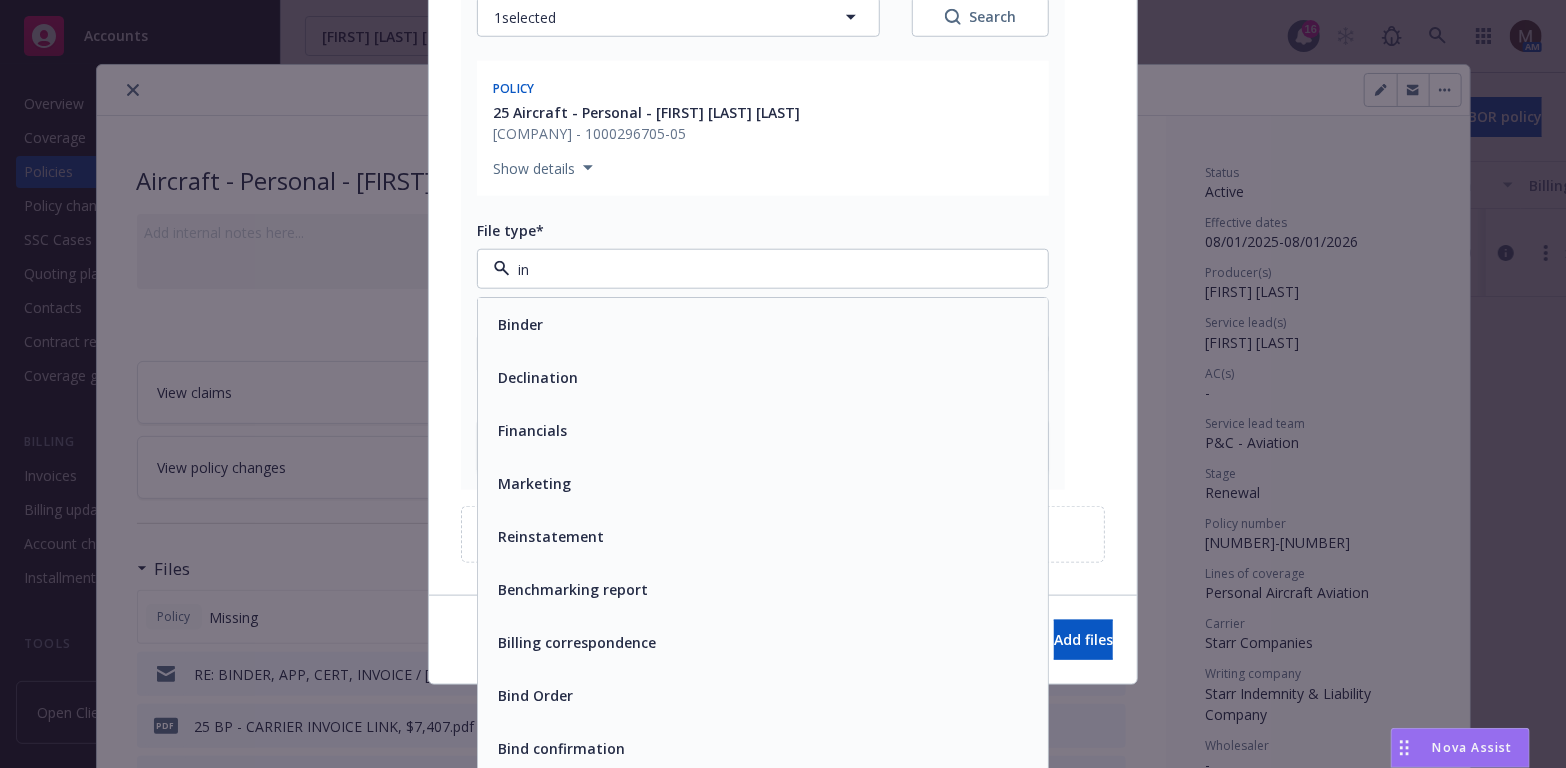 type on "inv" 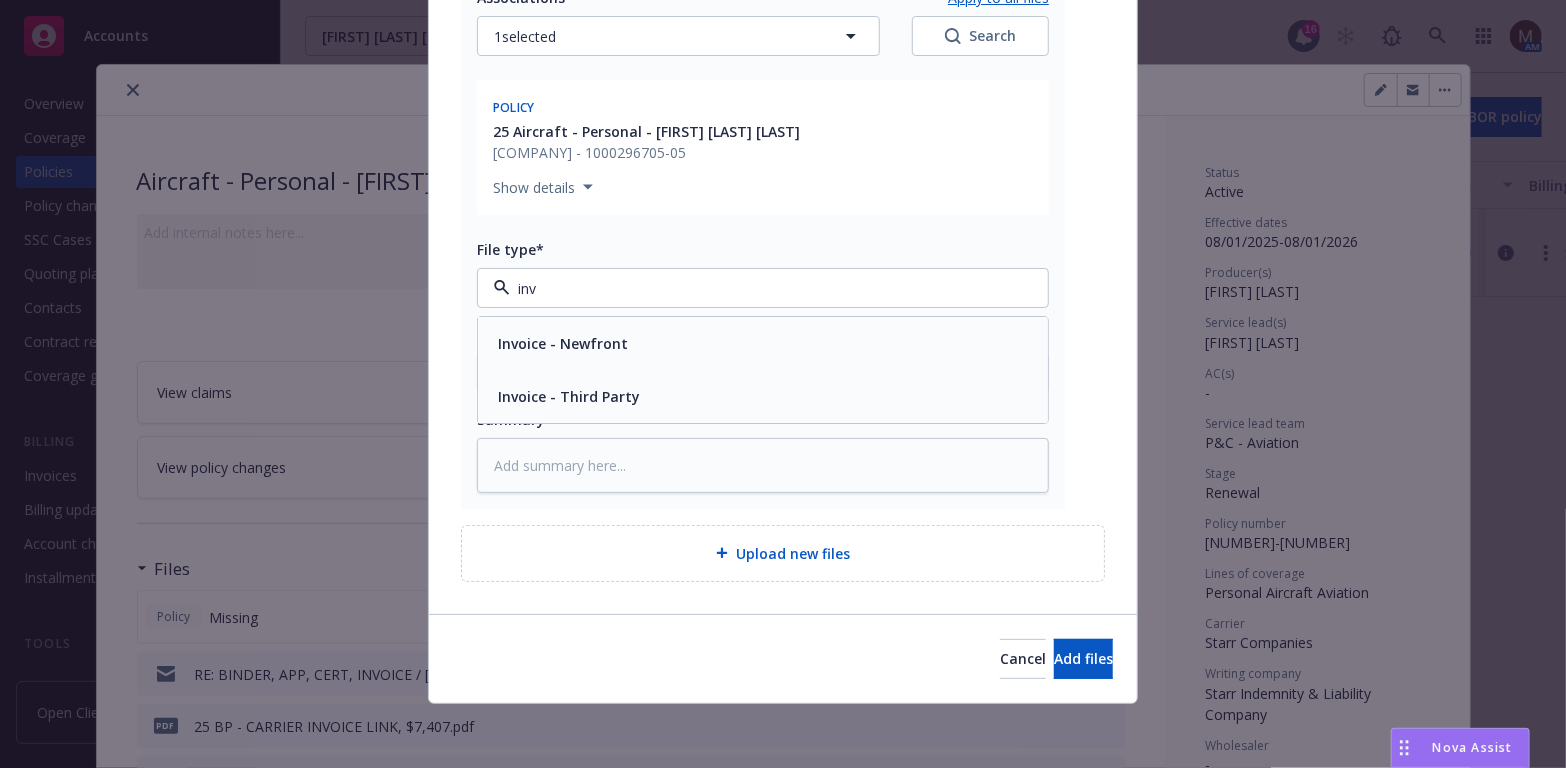 drag, startPoint x: 756, startPoint y: 393, endPoint x: 693, endPoint y: 398, distance: 63.1981 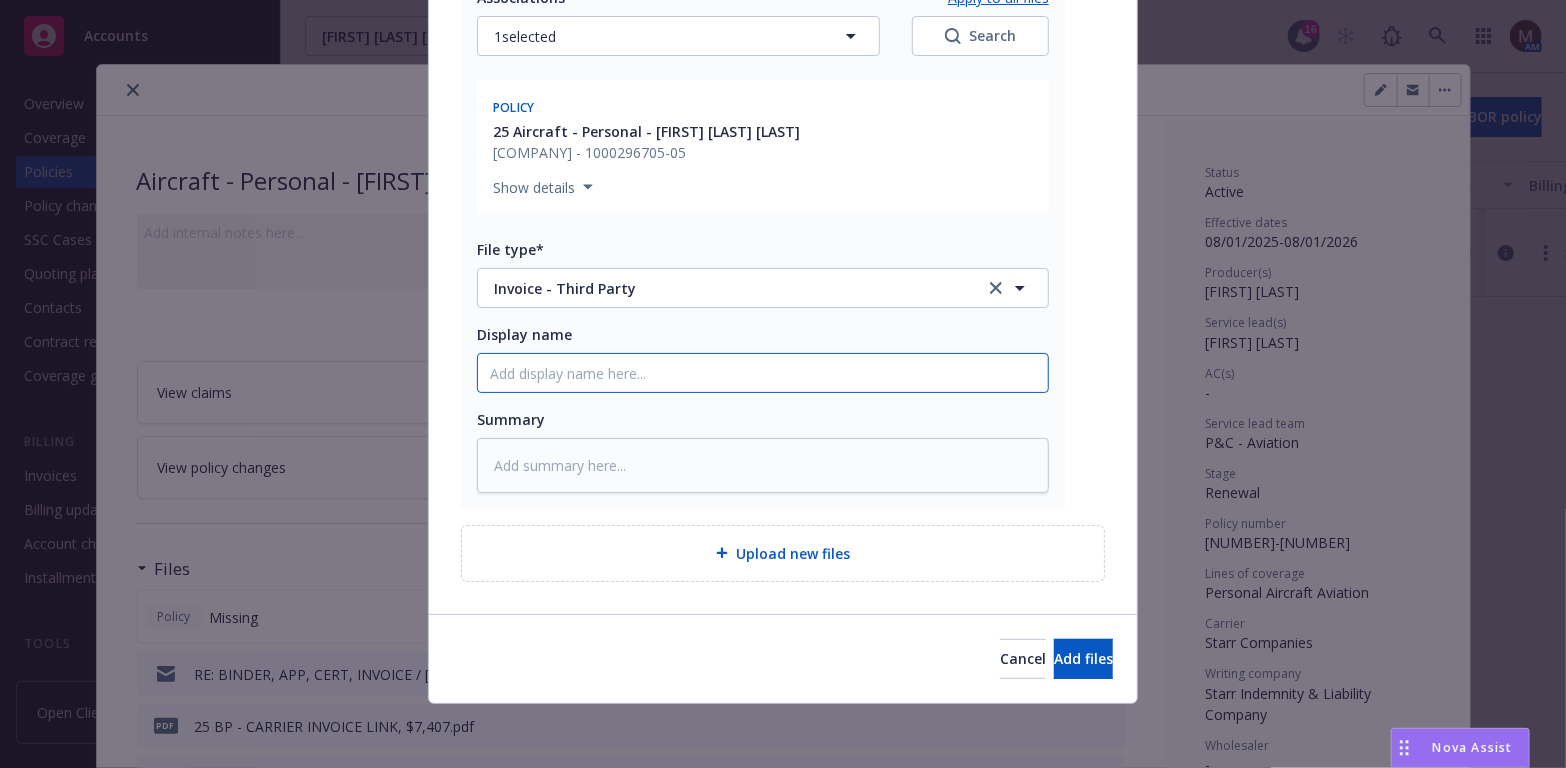 click on "Display name" at bounding box center (763, -235) 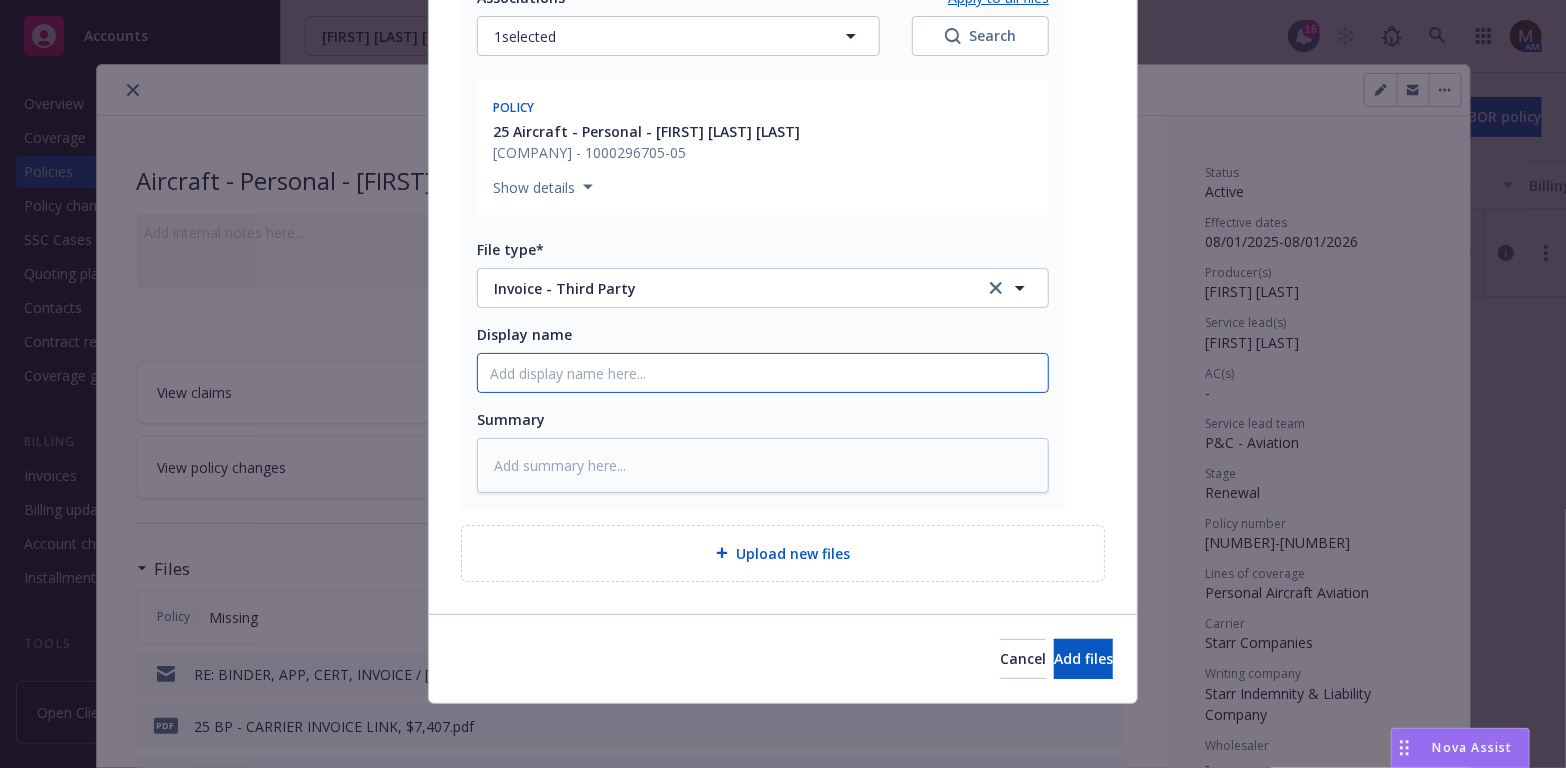 type on "2" 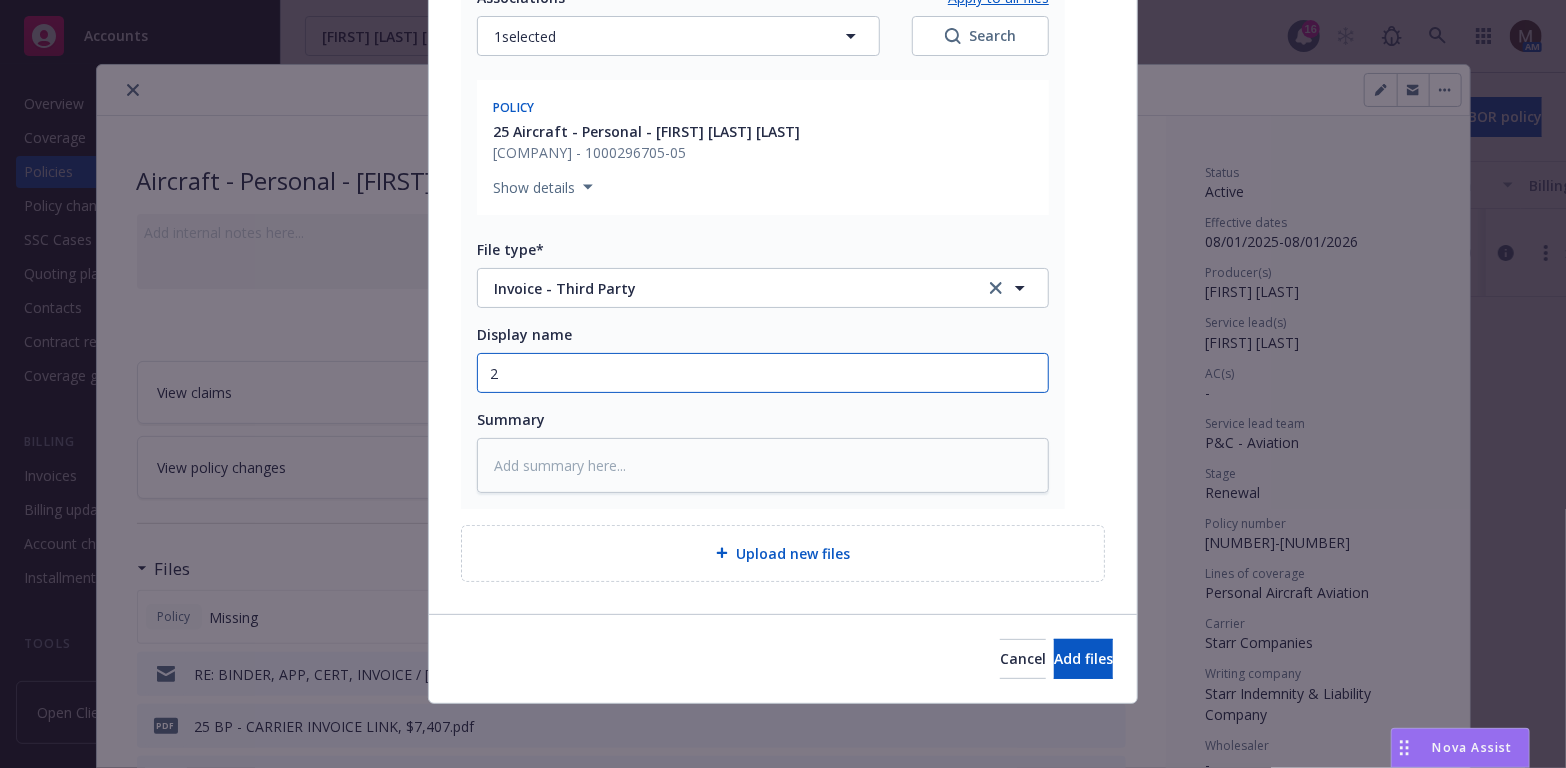 type on "x" 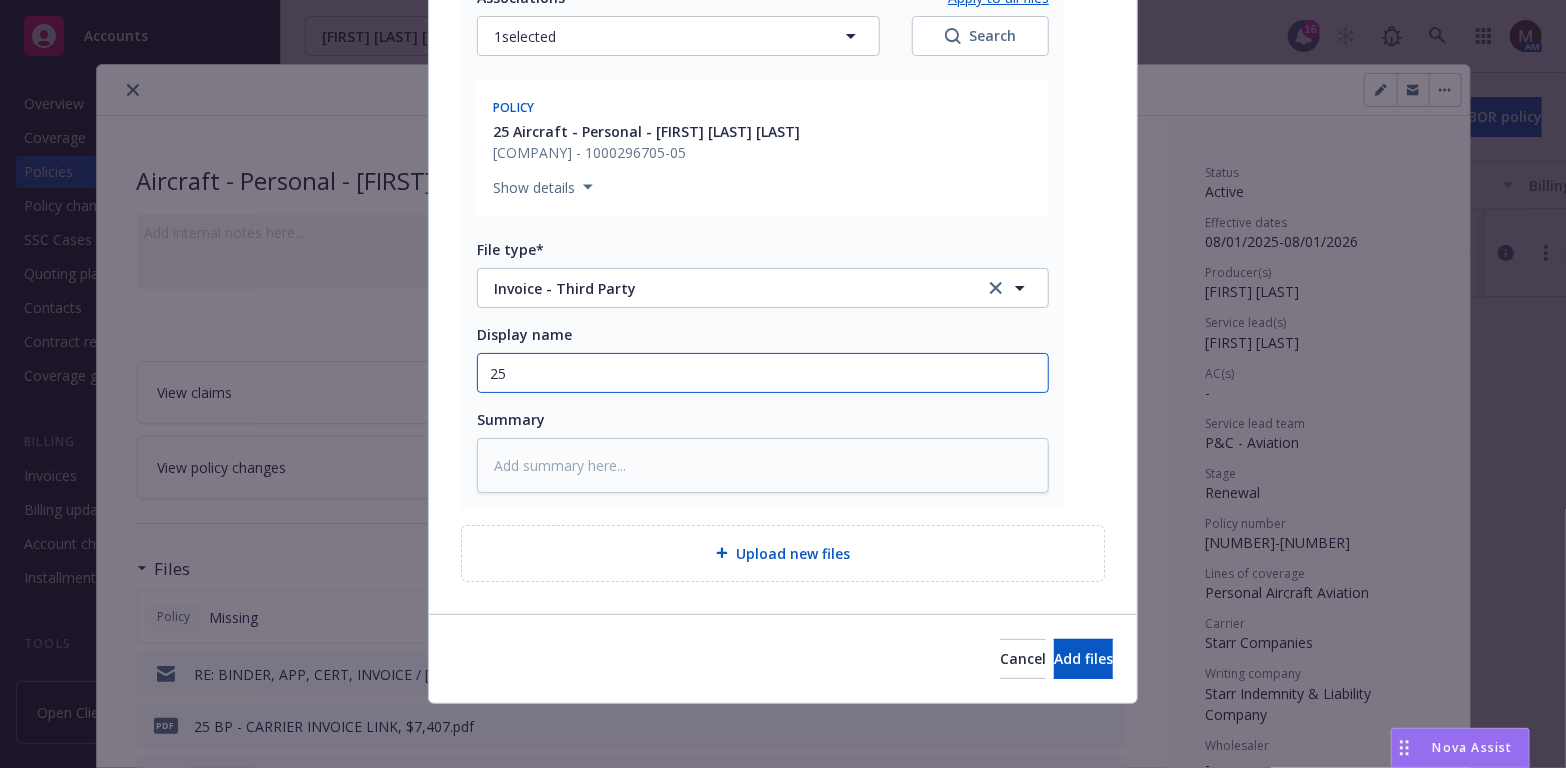 type on "x" 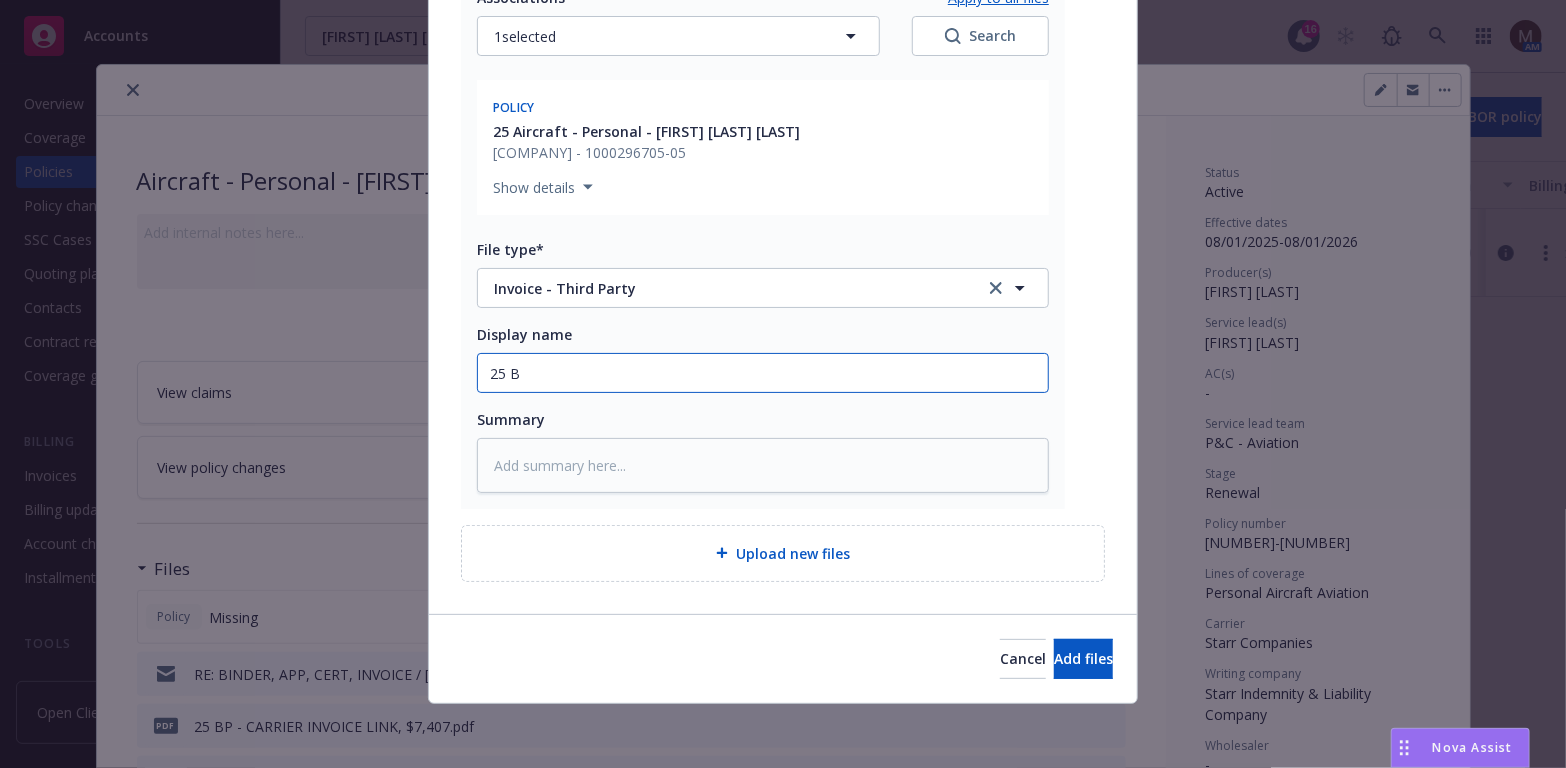 type on "x" 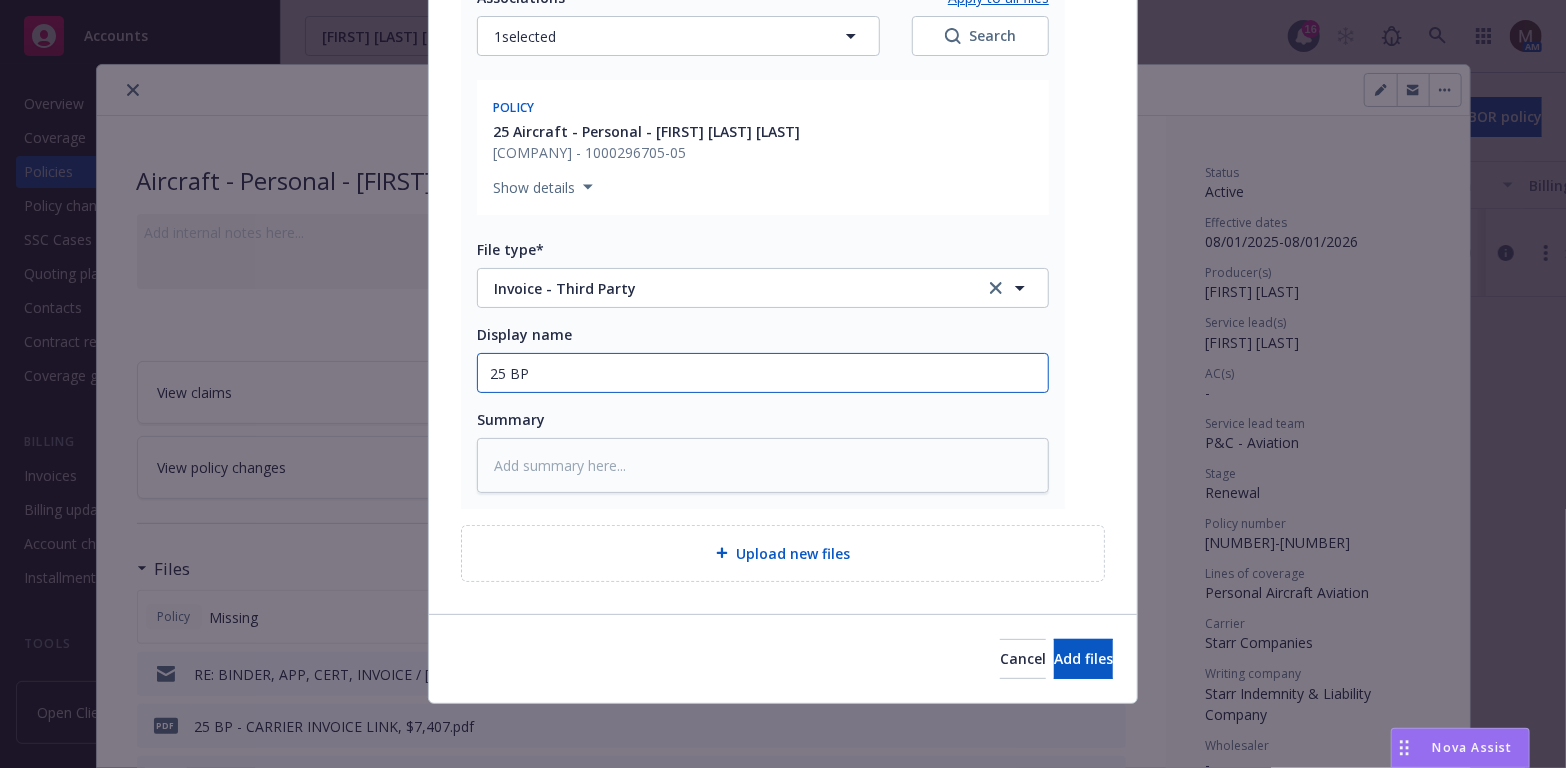 type on "x" 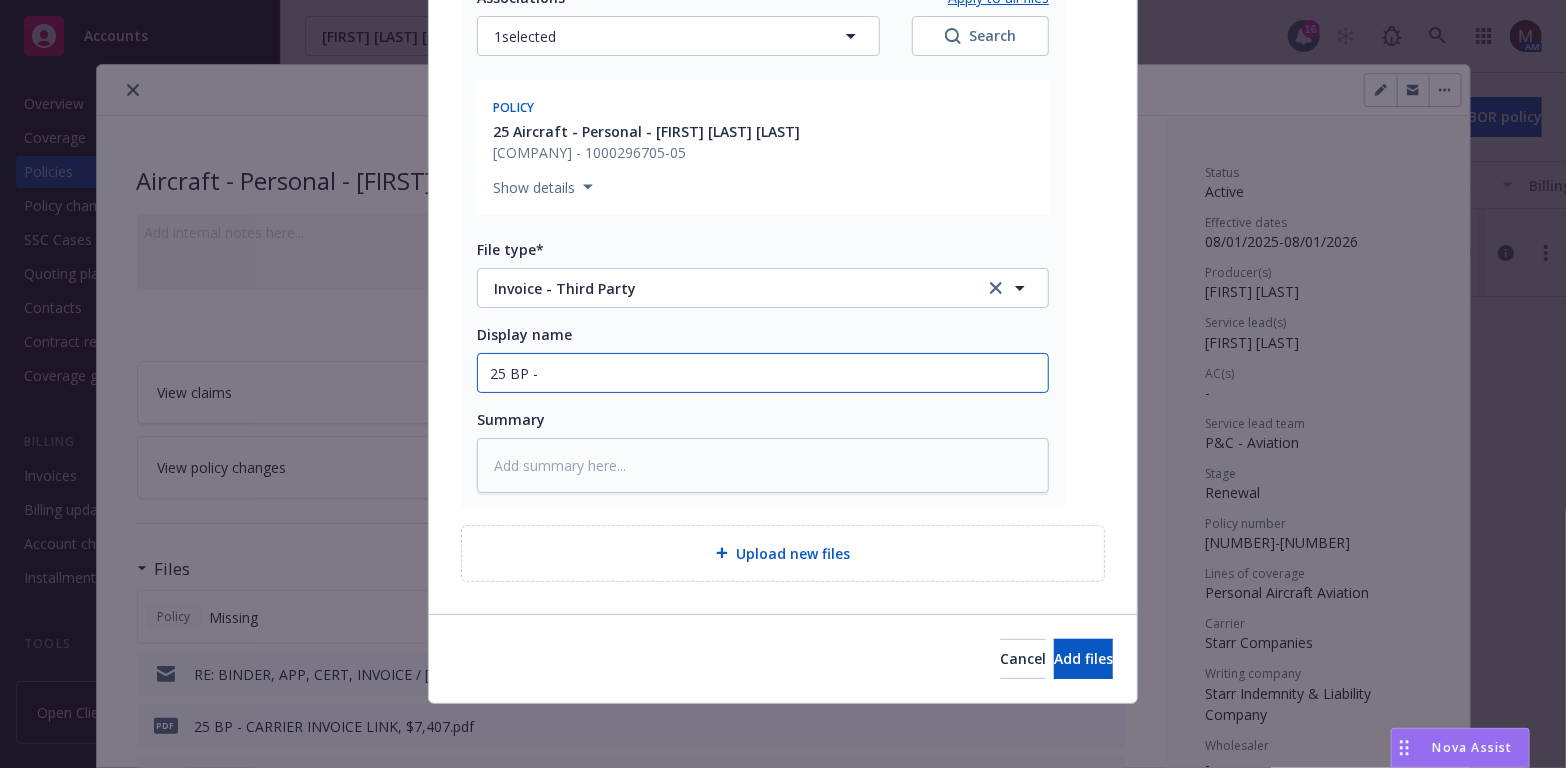 type on "25 BP -" 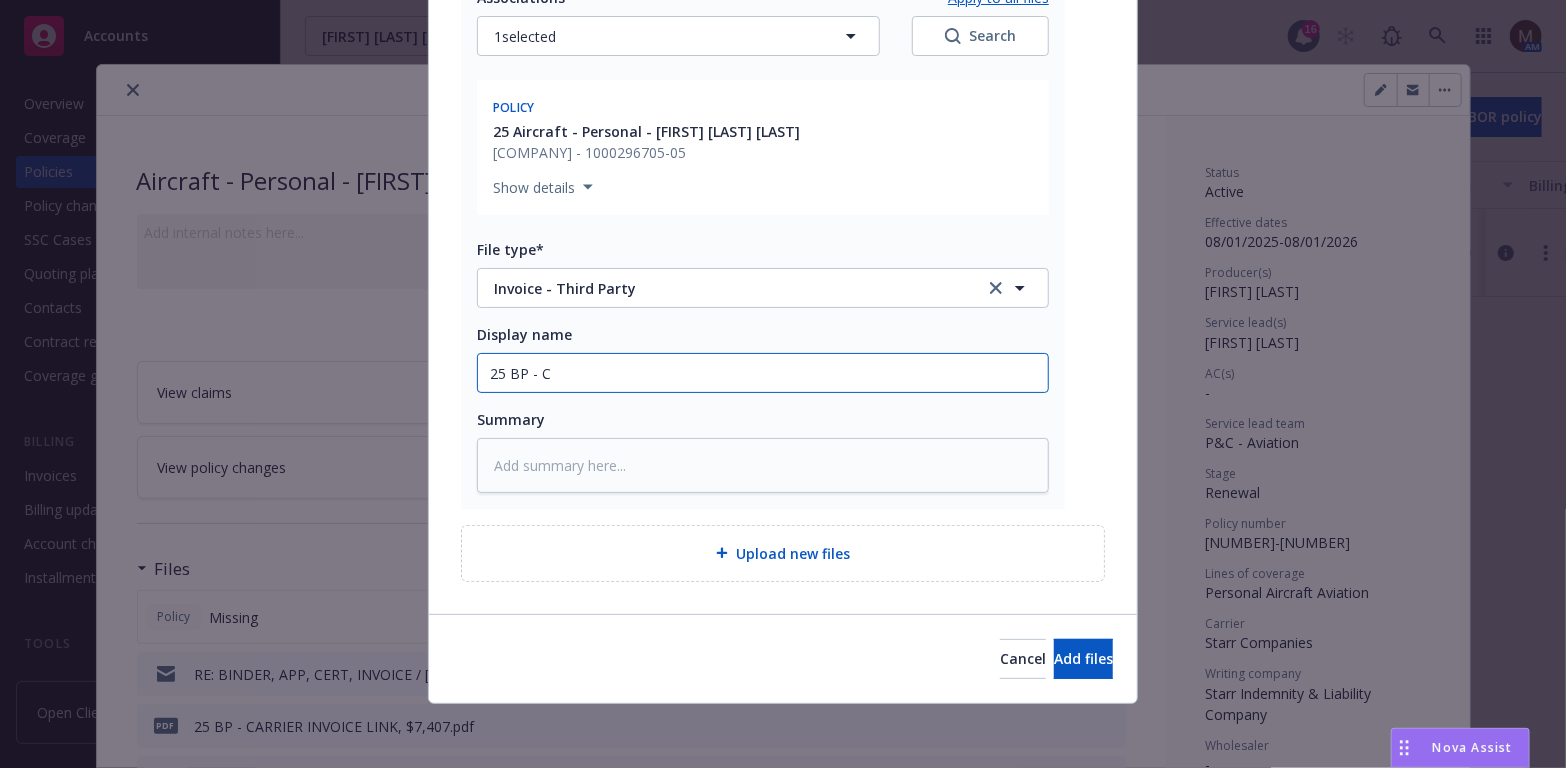 type on "x" 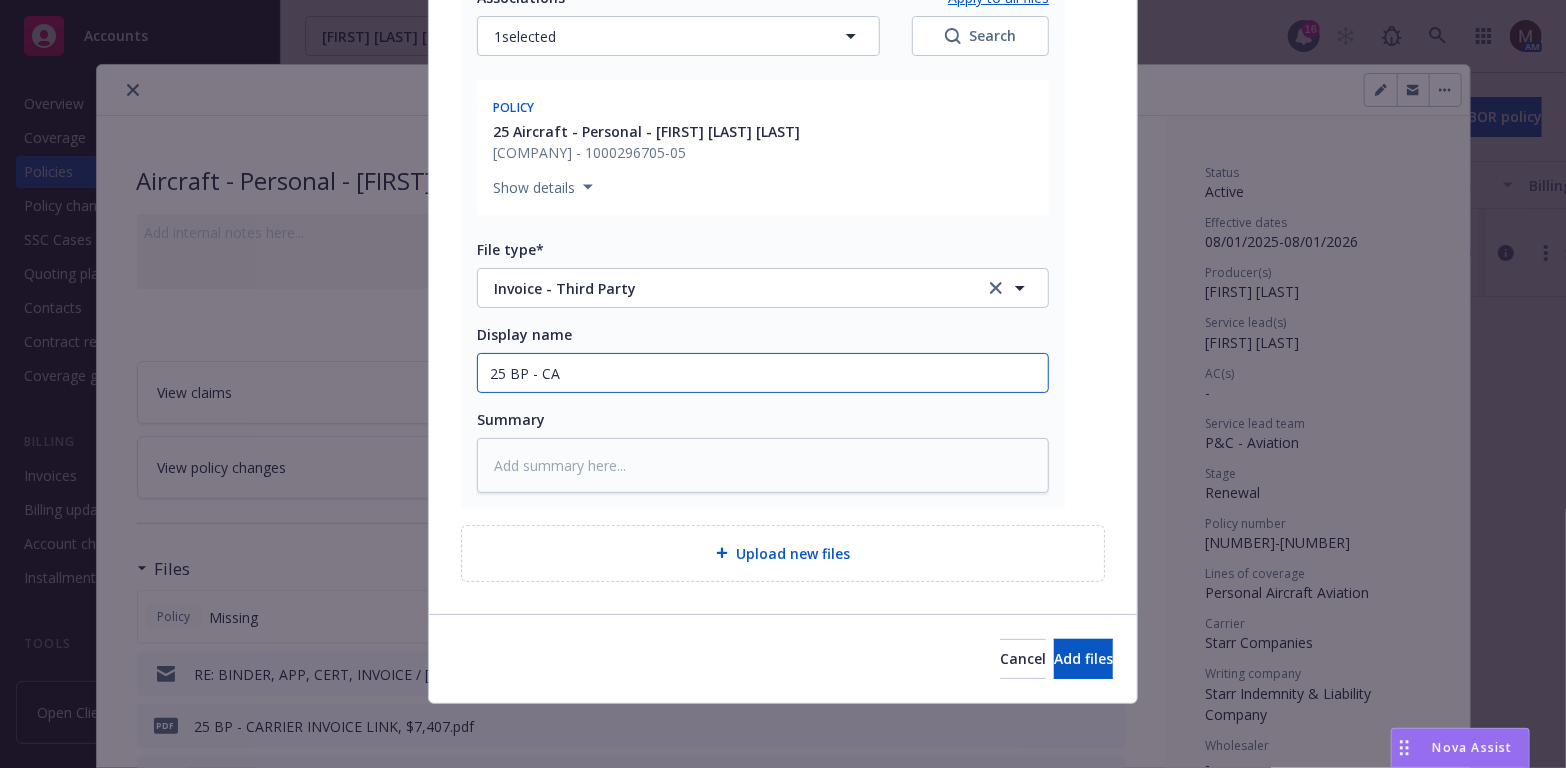 type on "x" 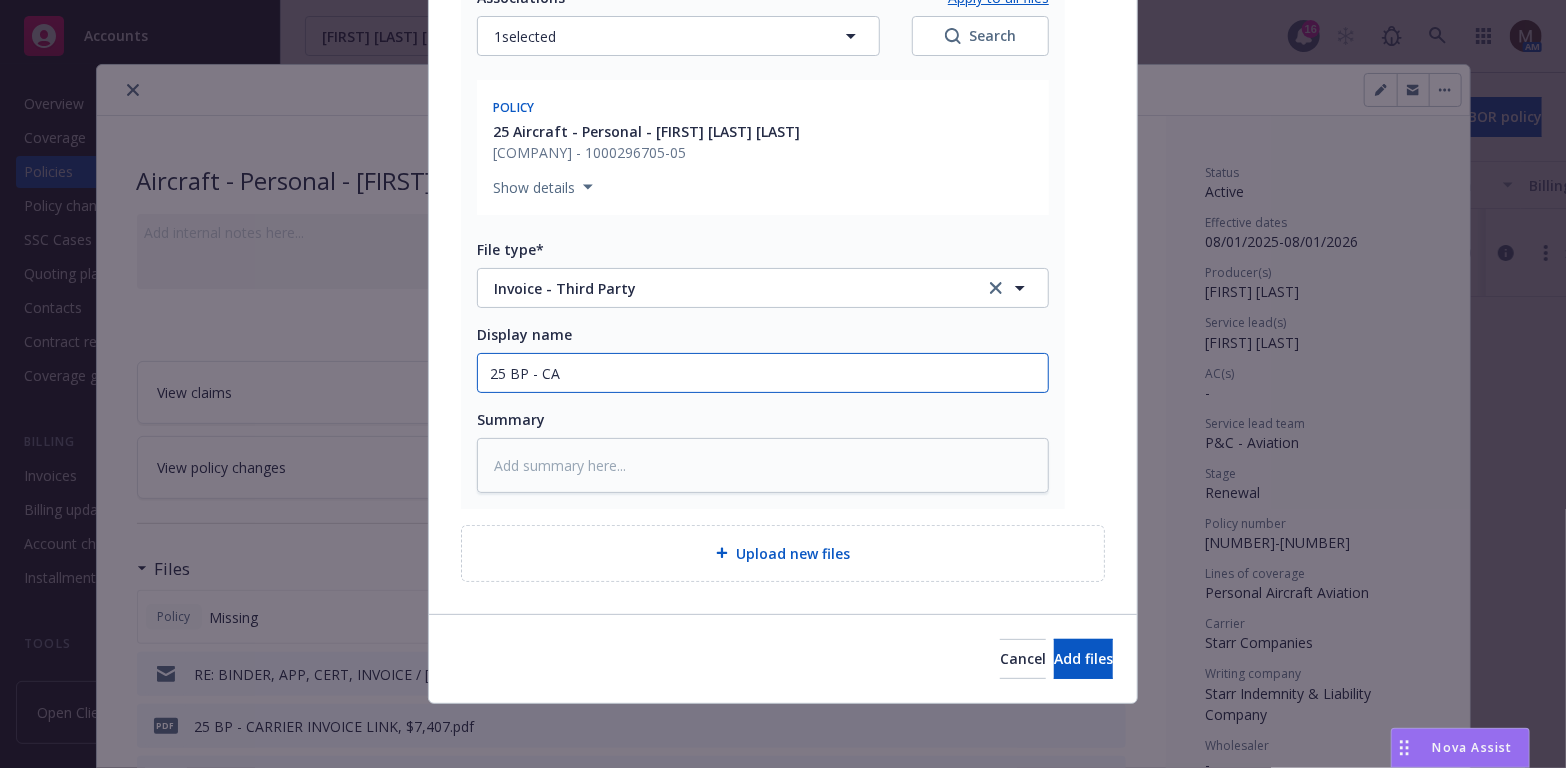 type on "25 BP - CAR" 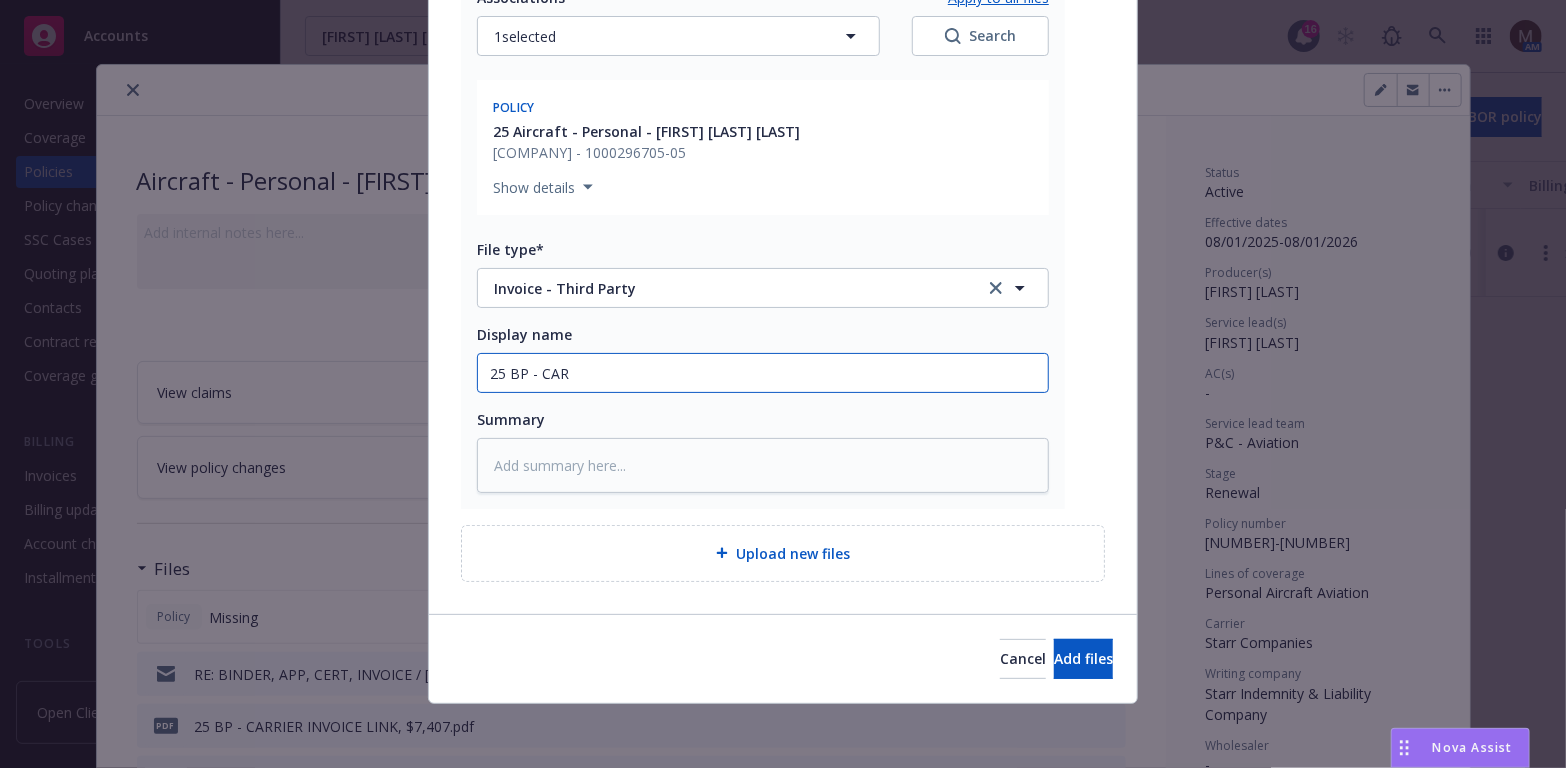 type on "x" 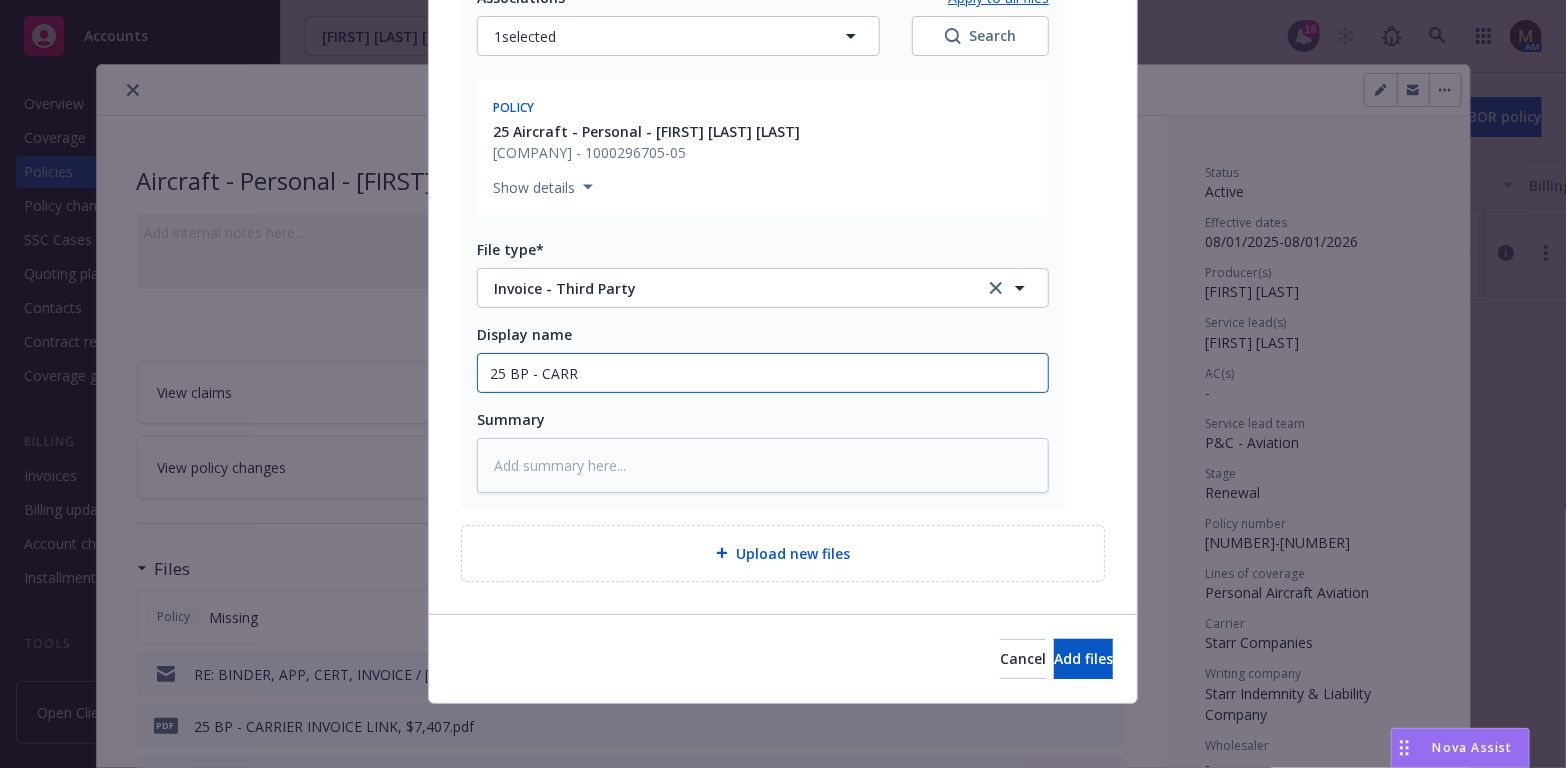 type on "x" 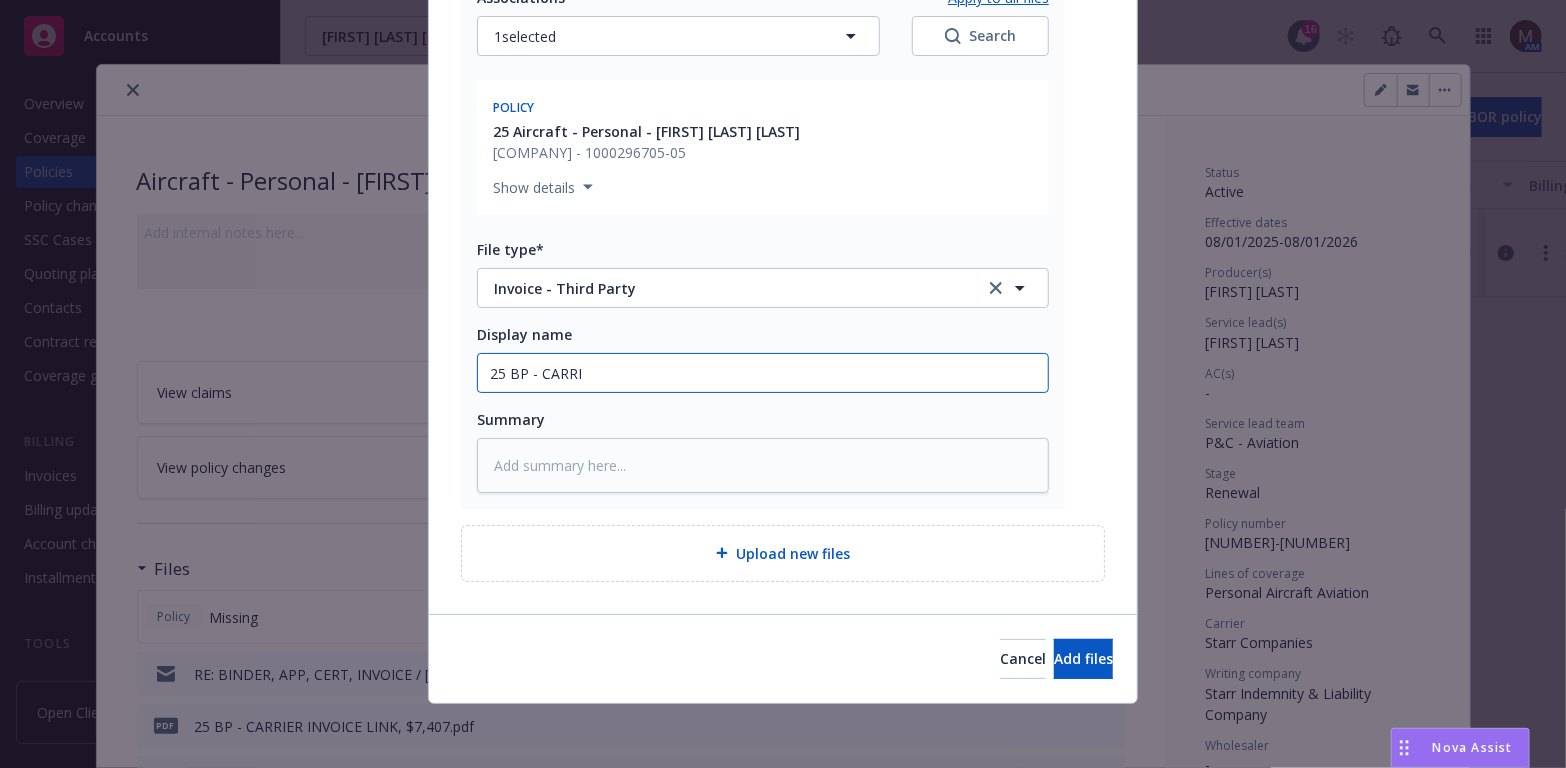 type on "x" 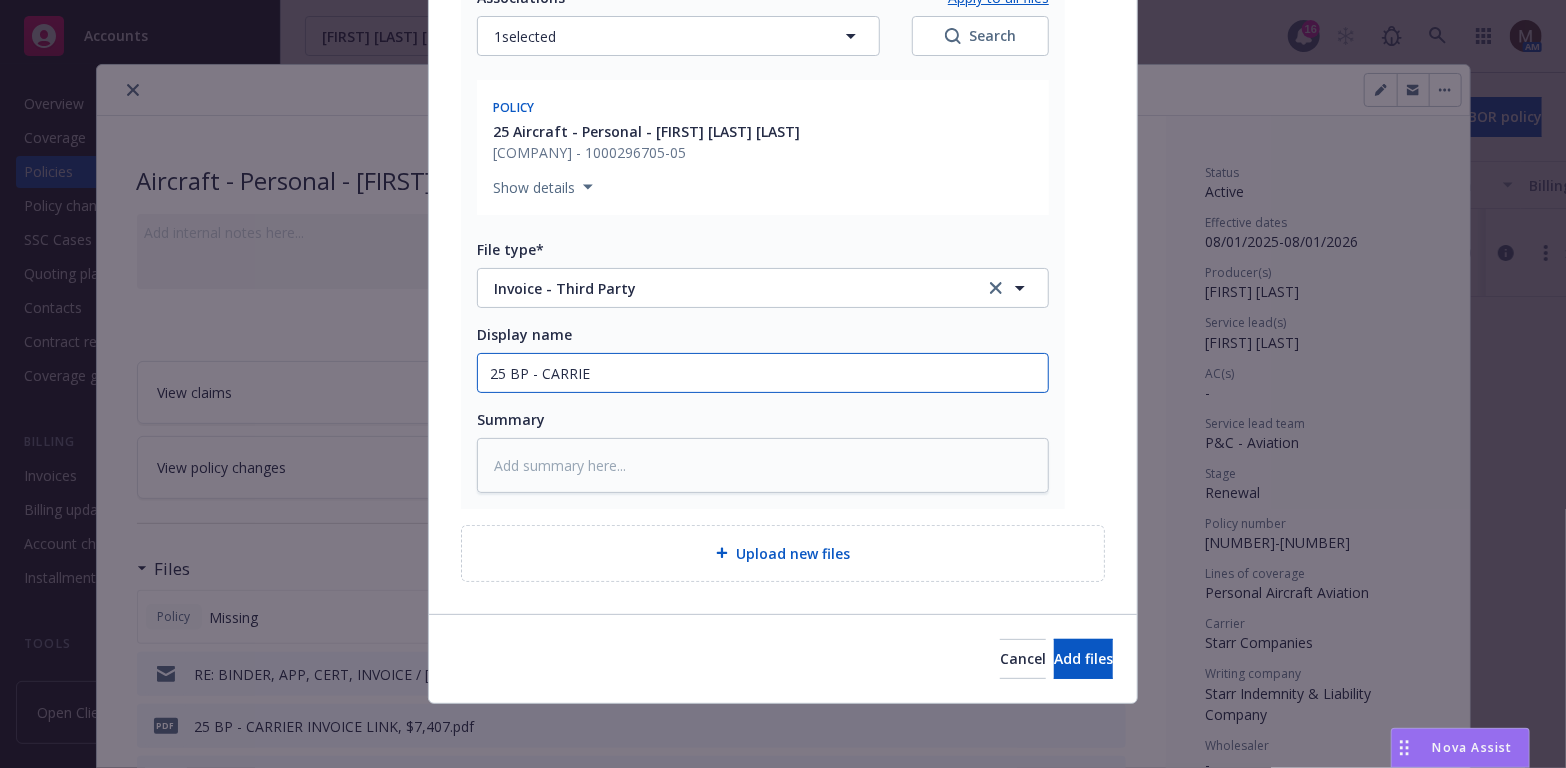 type on "x" 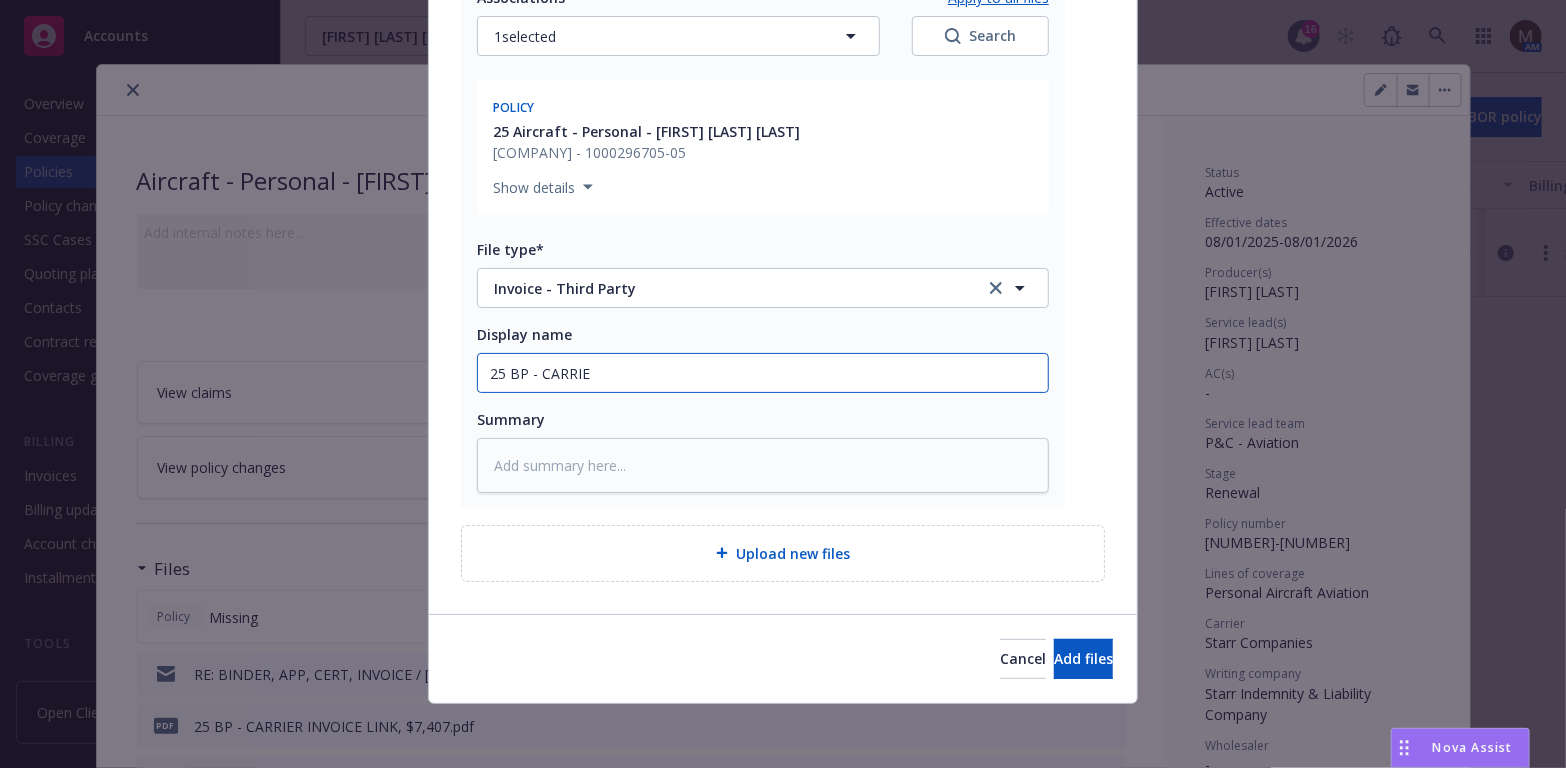 type on "25 BP - CARRIER" 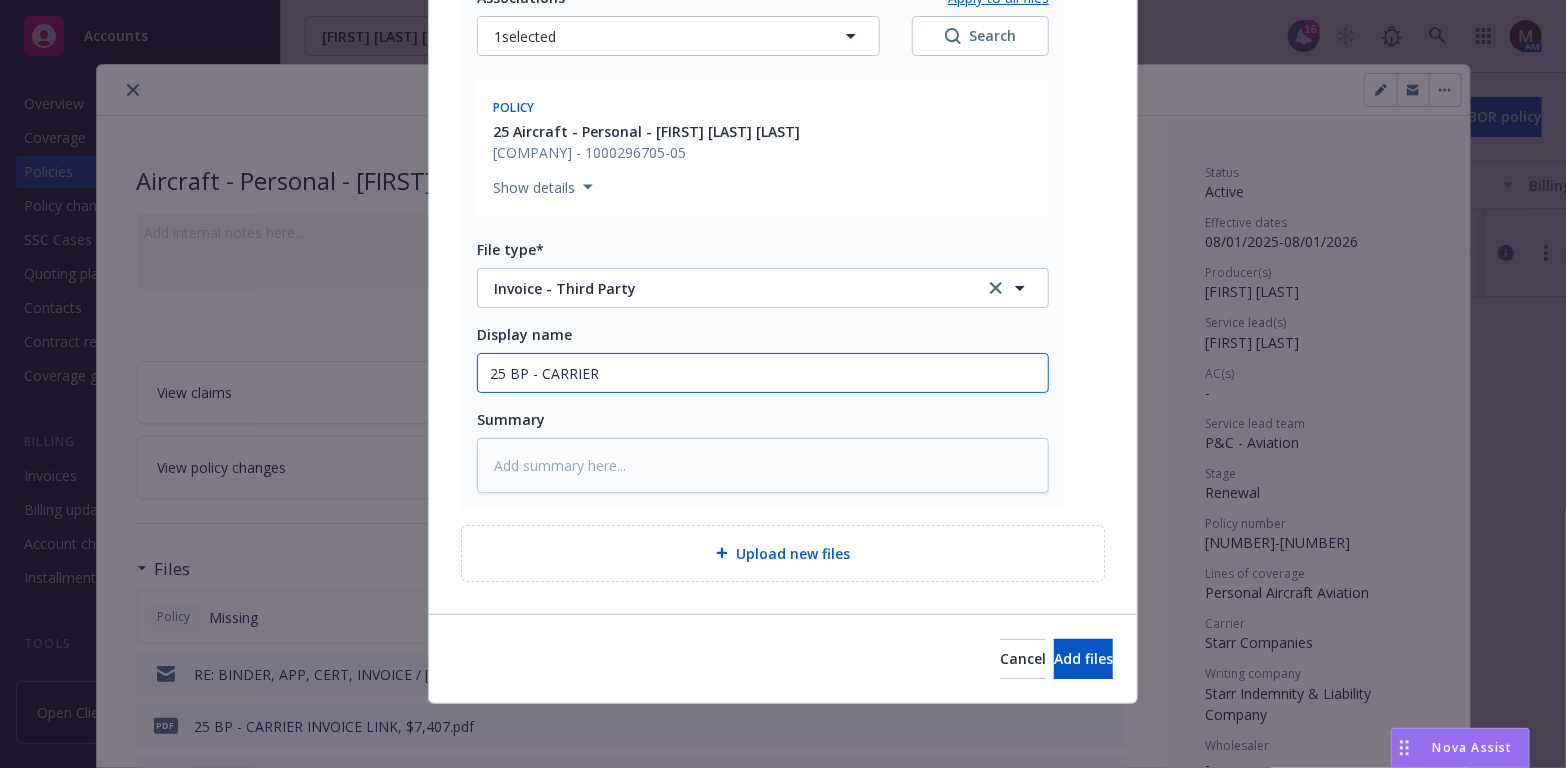 type on "x" 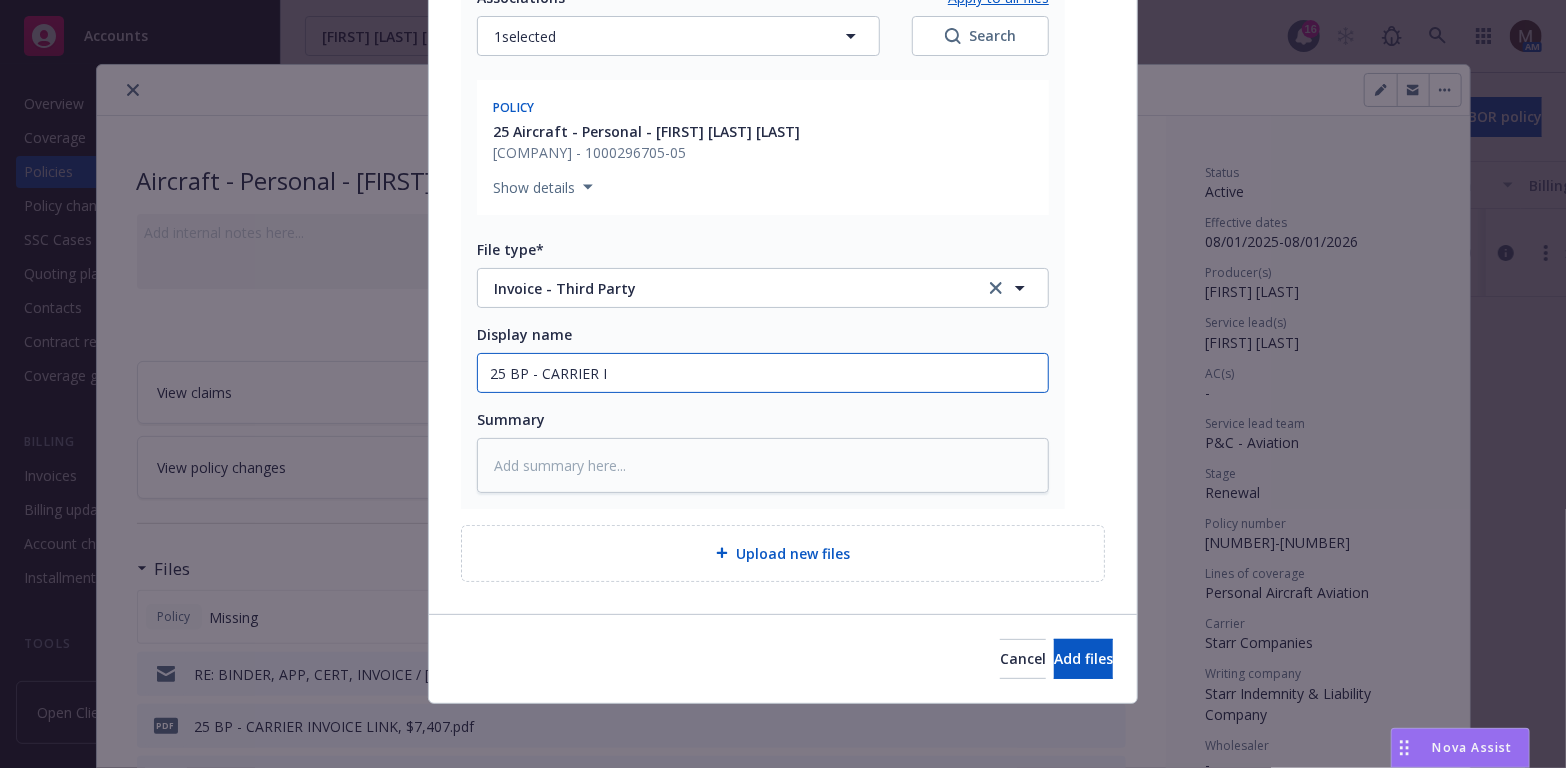 type on "x" 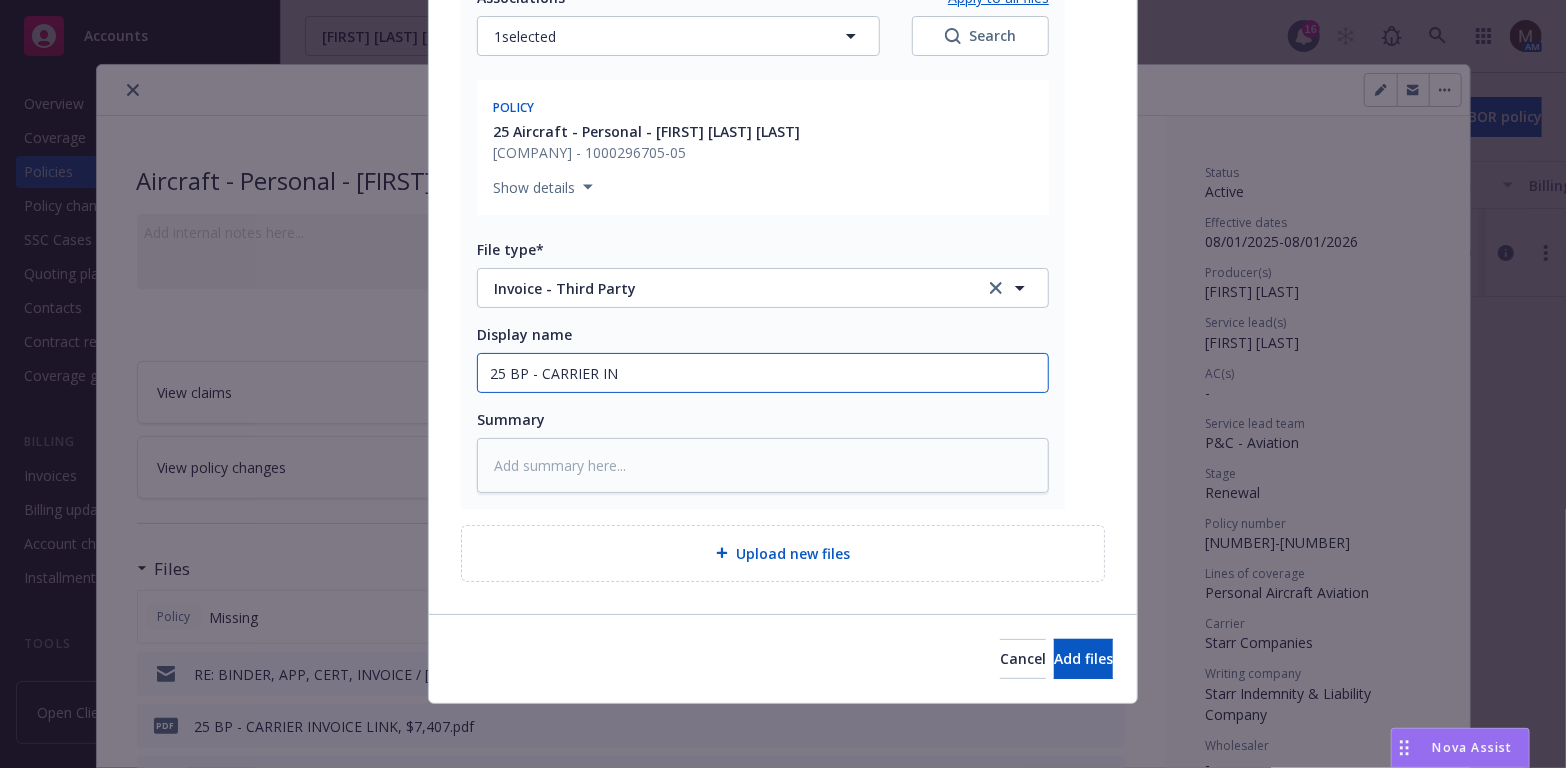 type on "x" 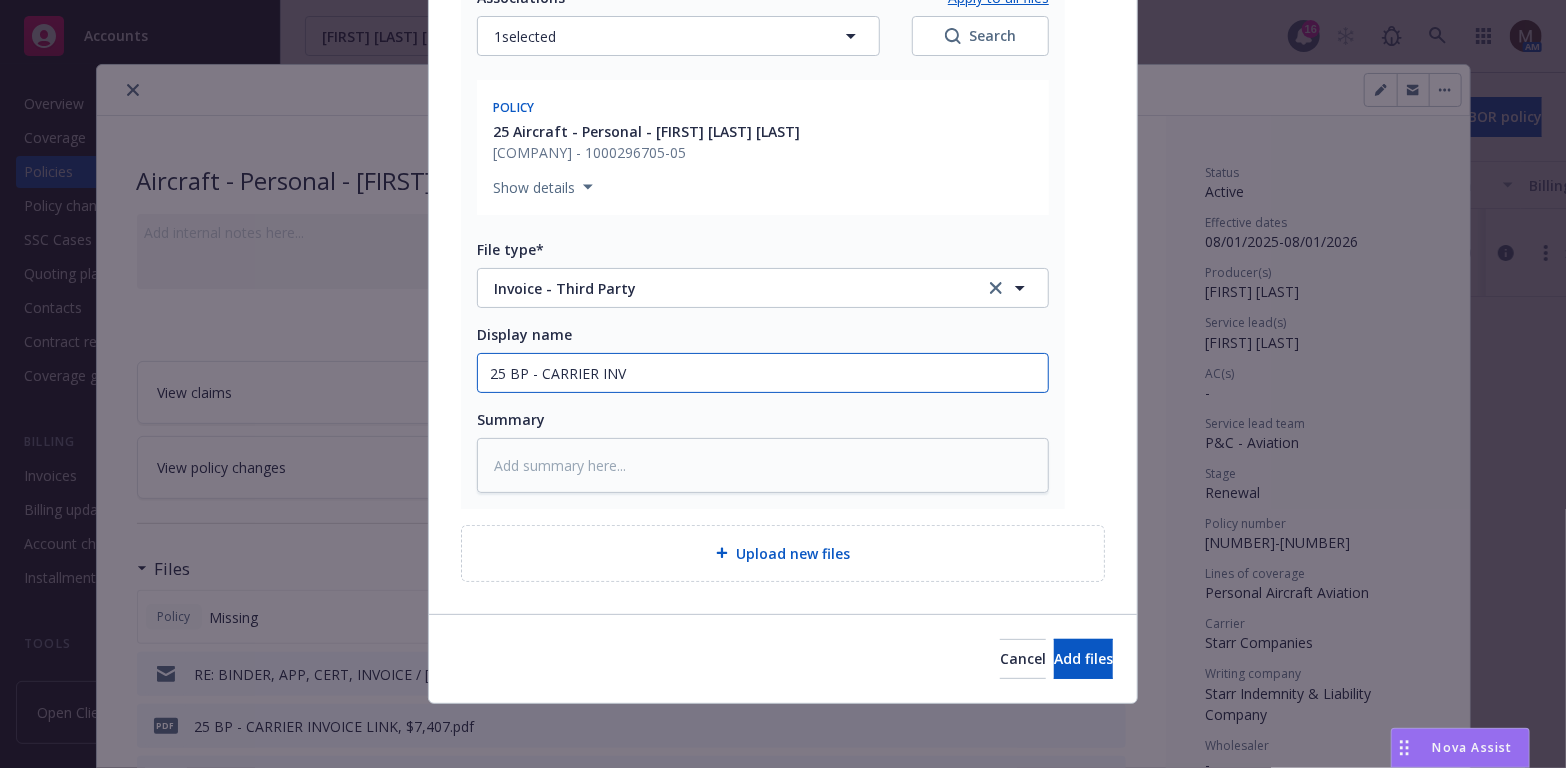 type on "x" 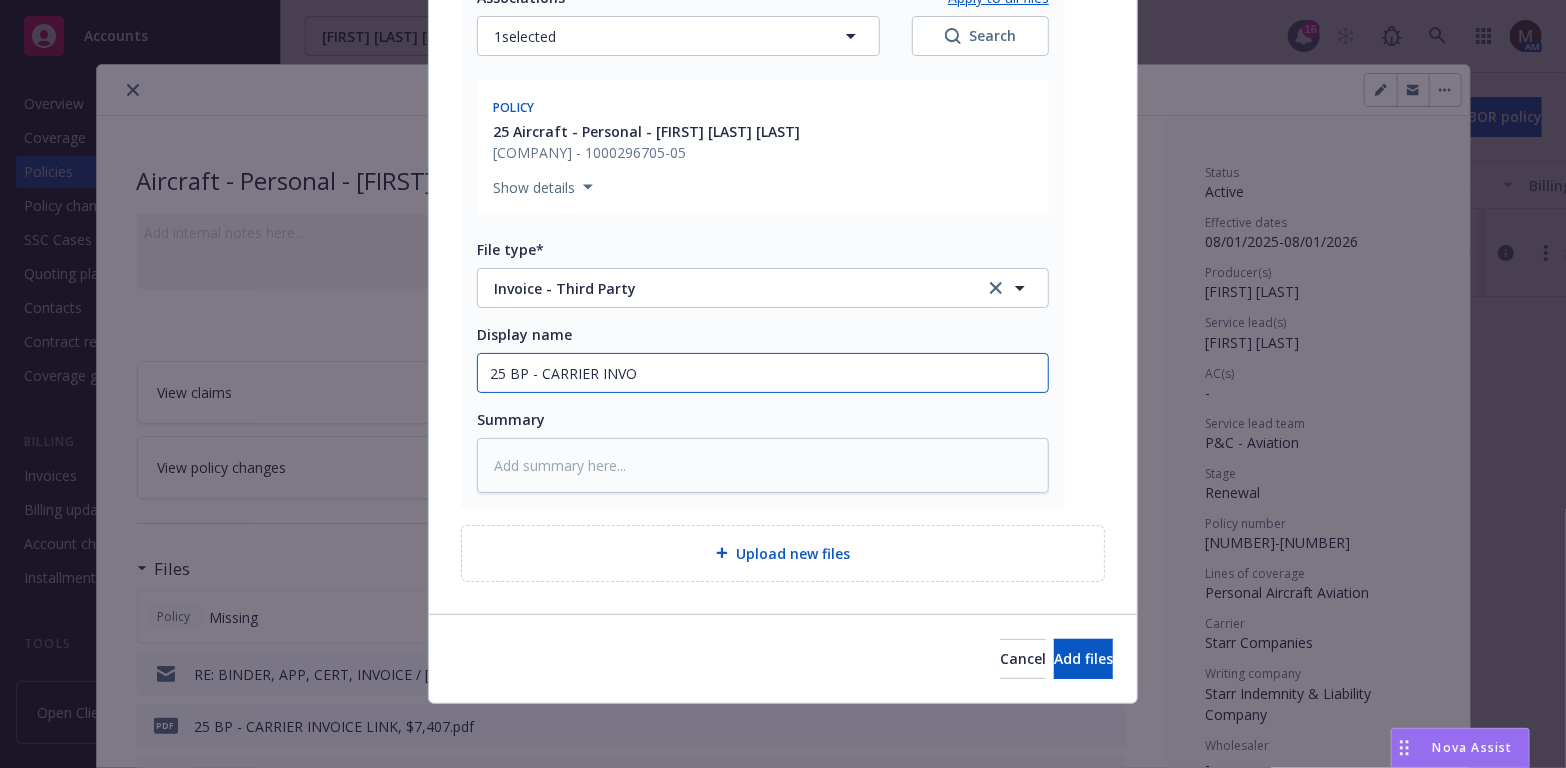type on "x" 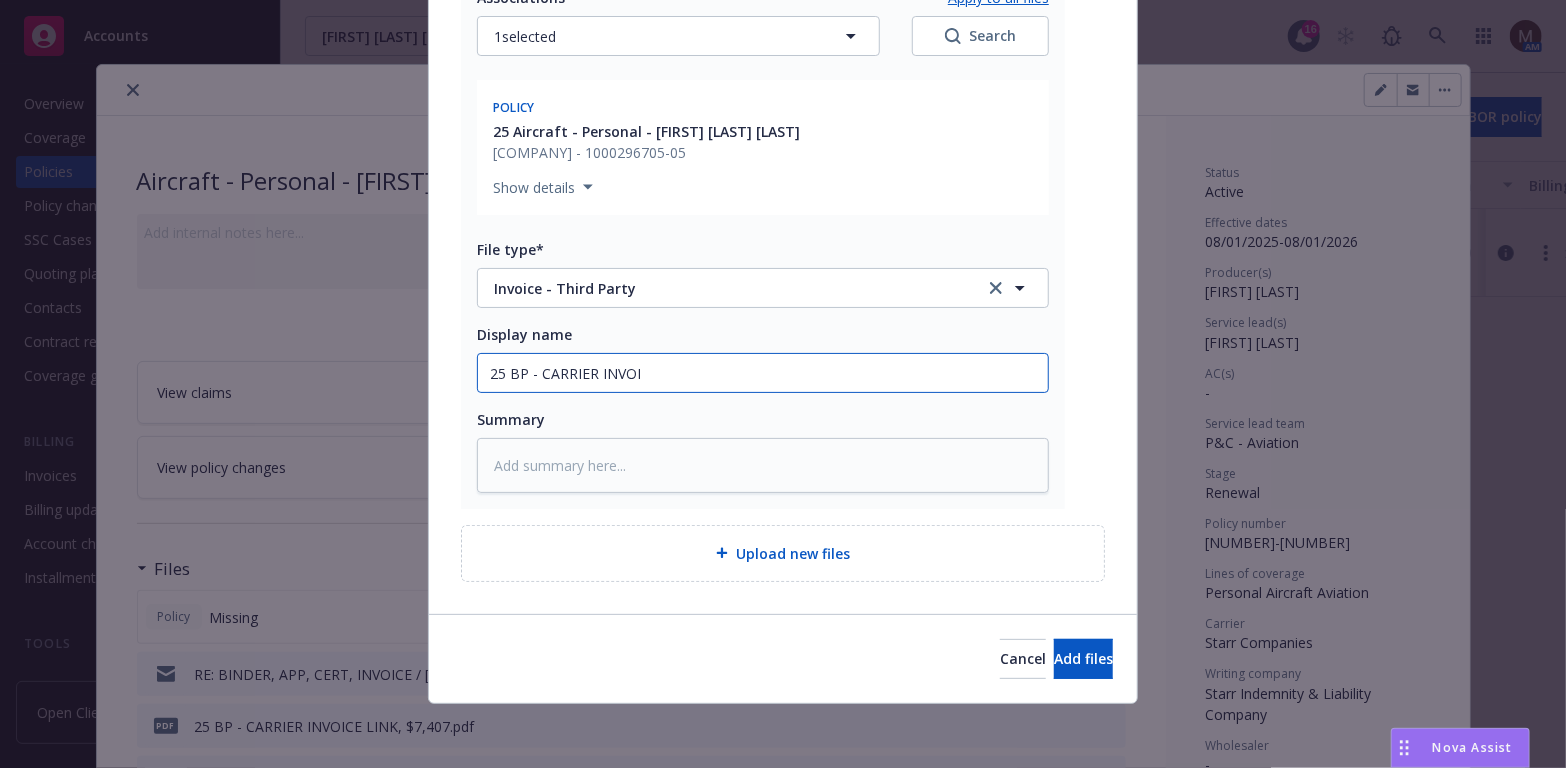 type on "x" 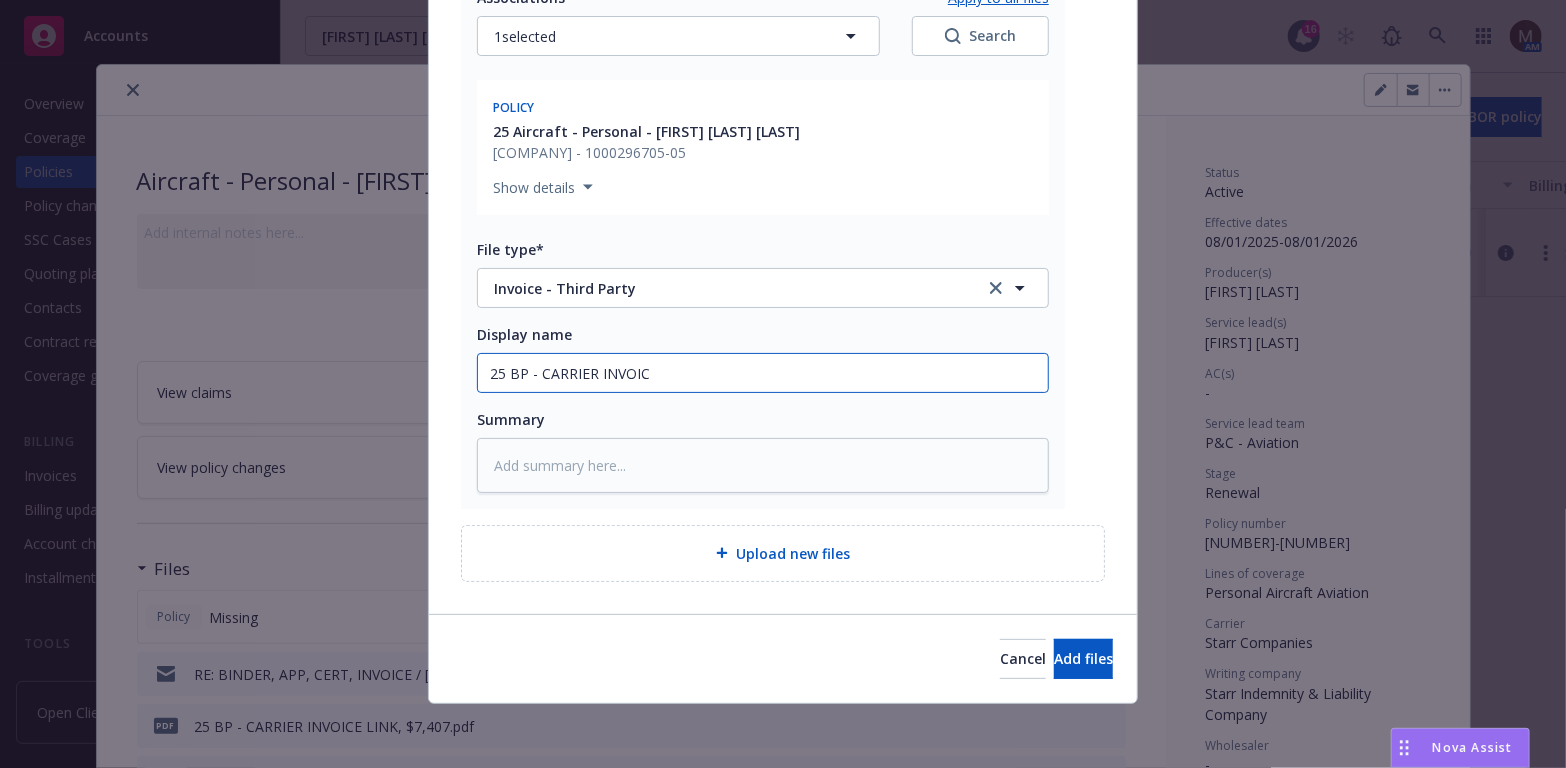 type on "x" 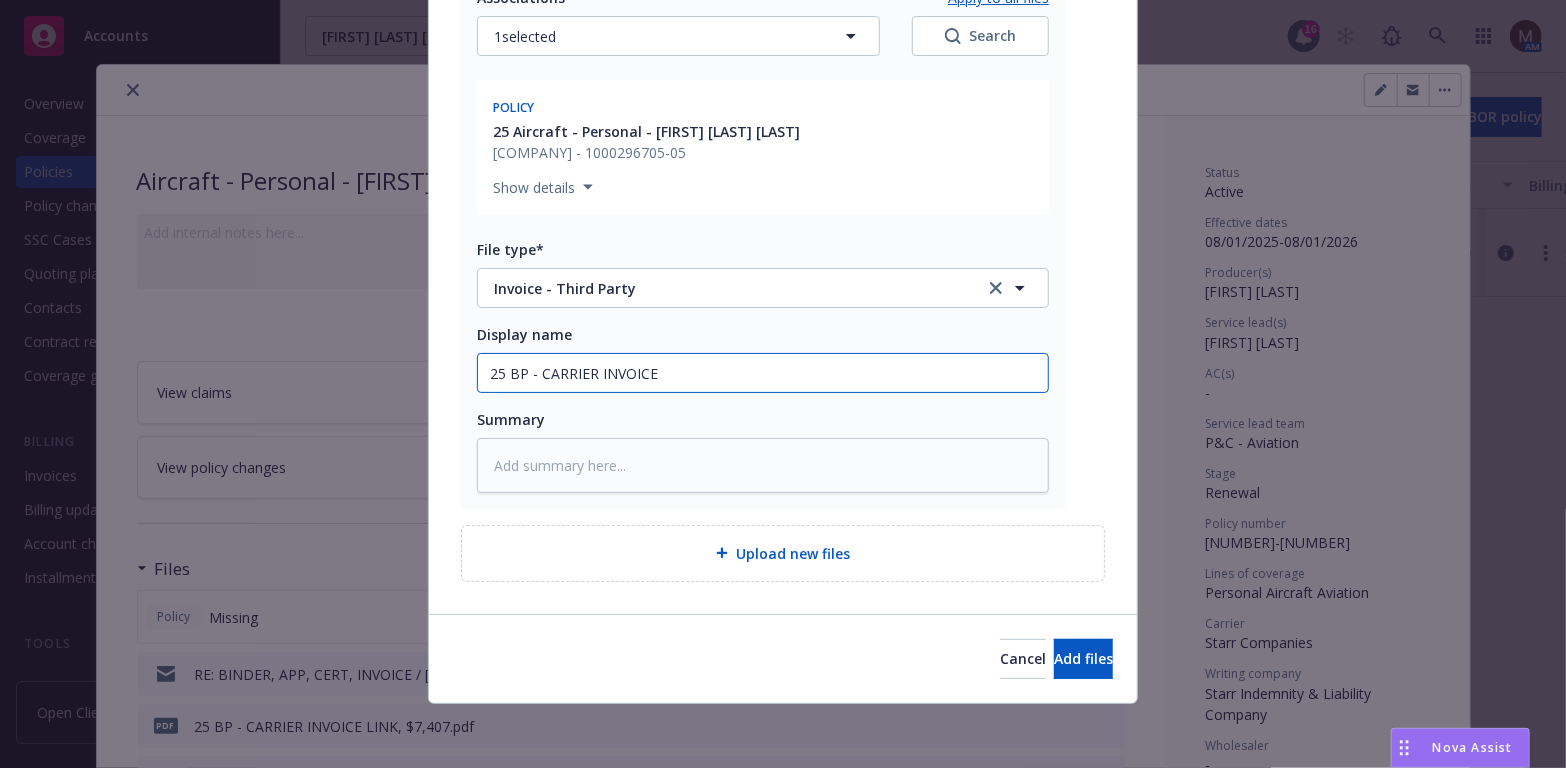 type on "x" 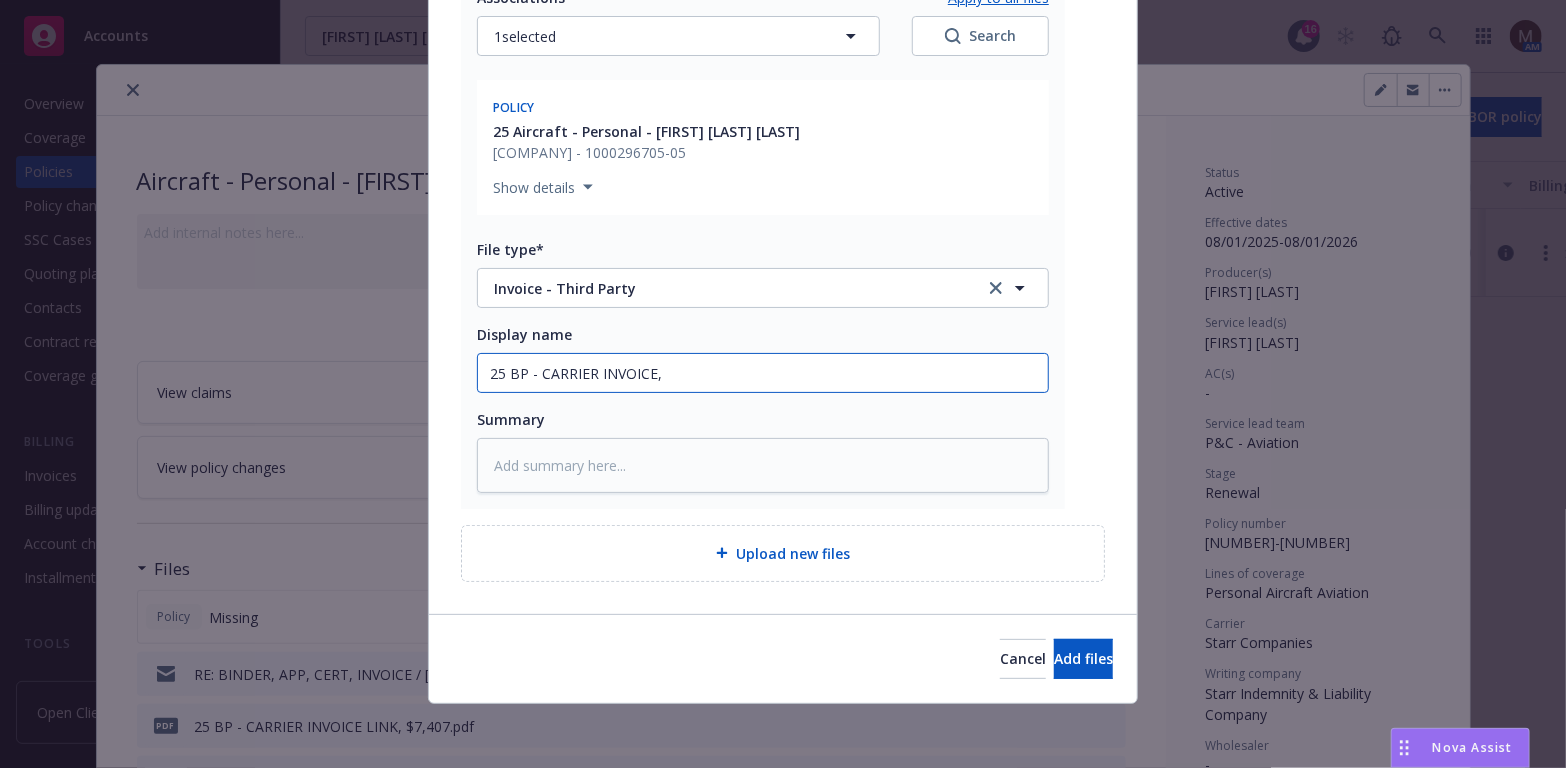 type on "x" 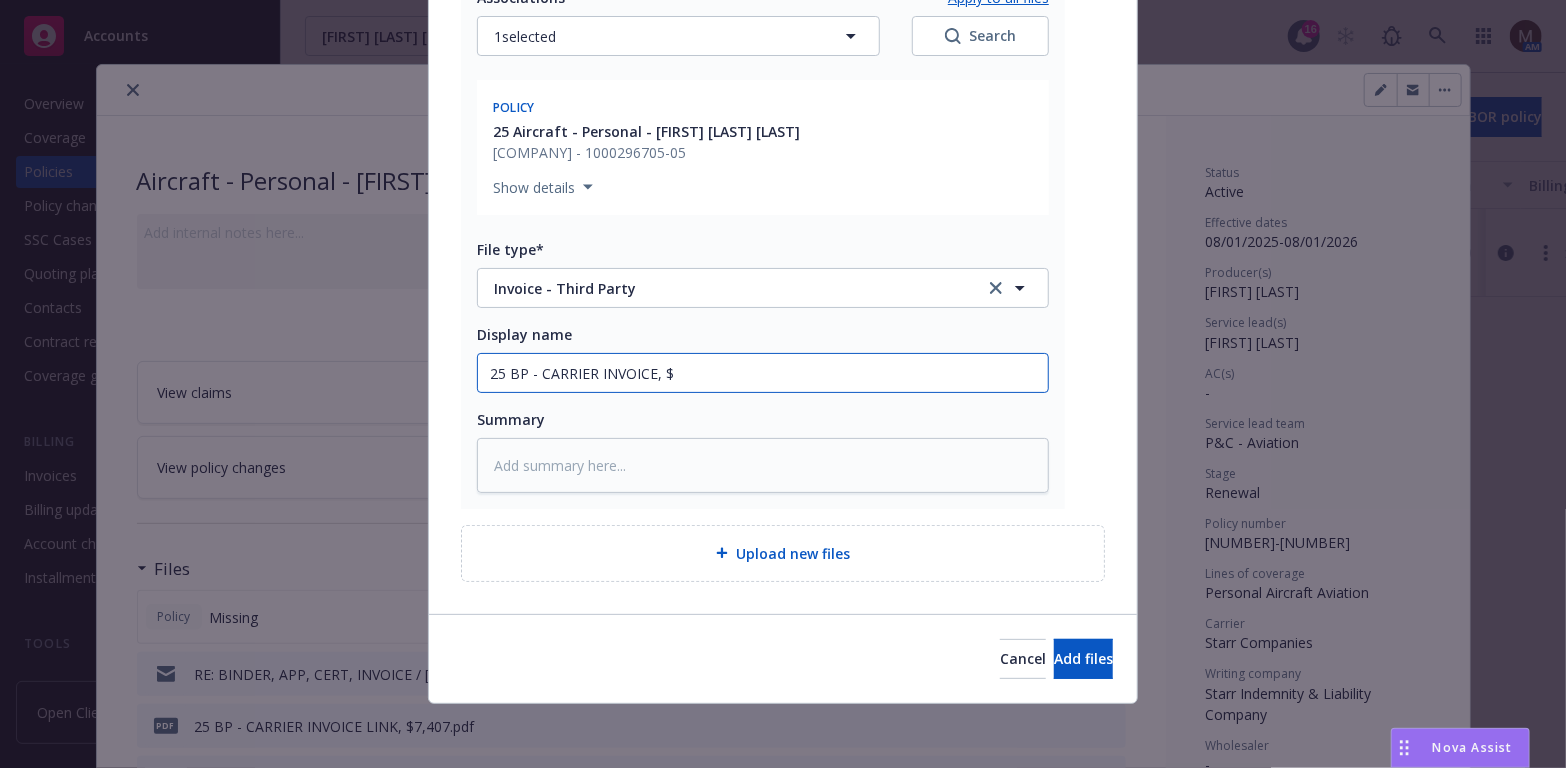 type on "25 BP - CARRIER INVOICE, $" 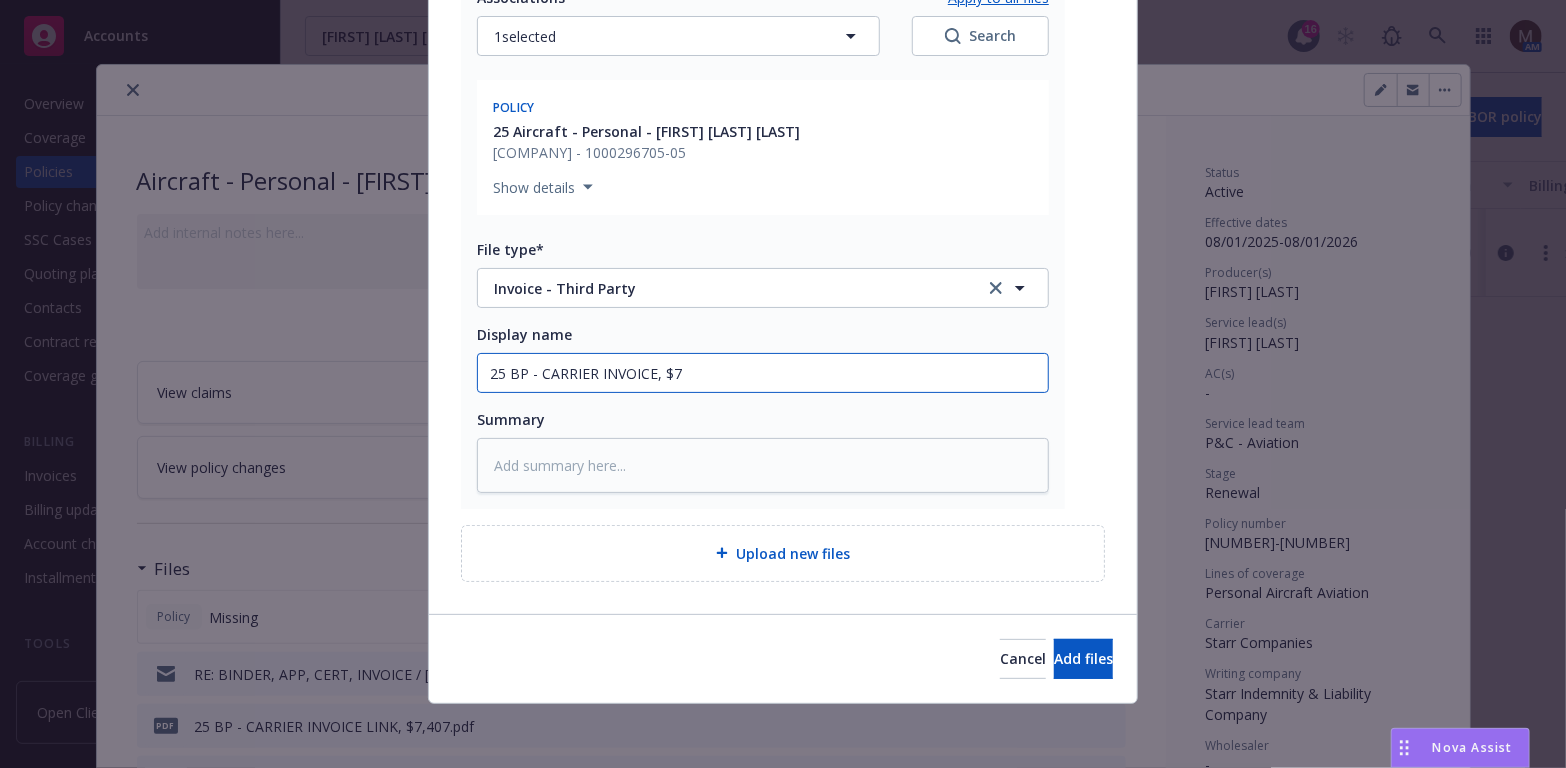 type on "x" 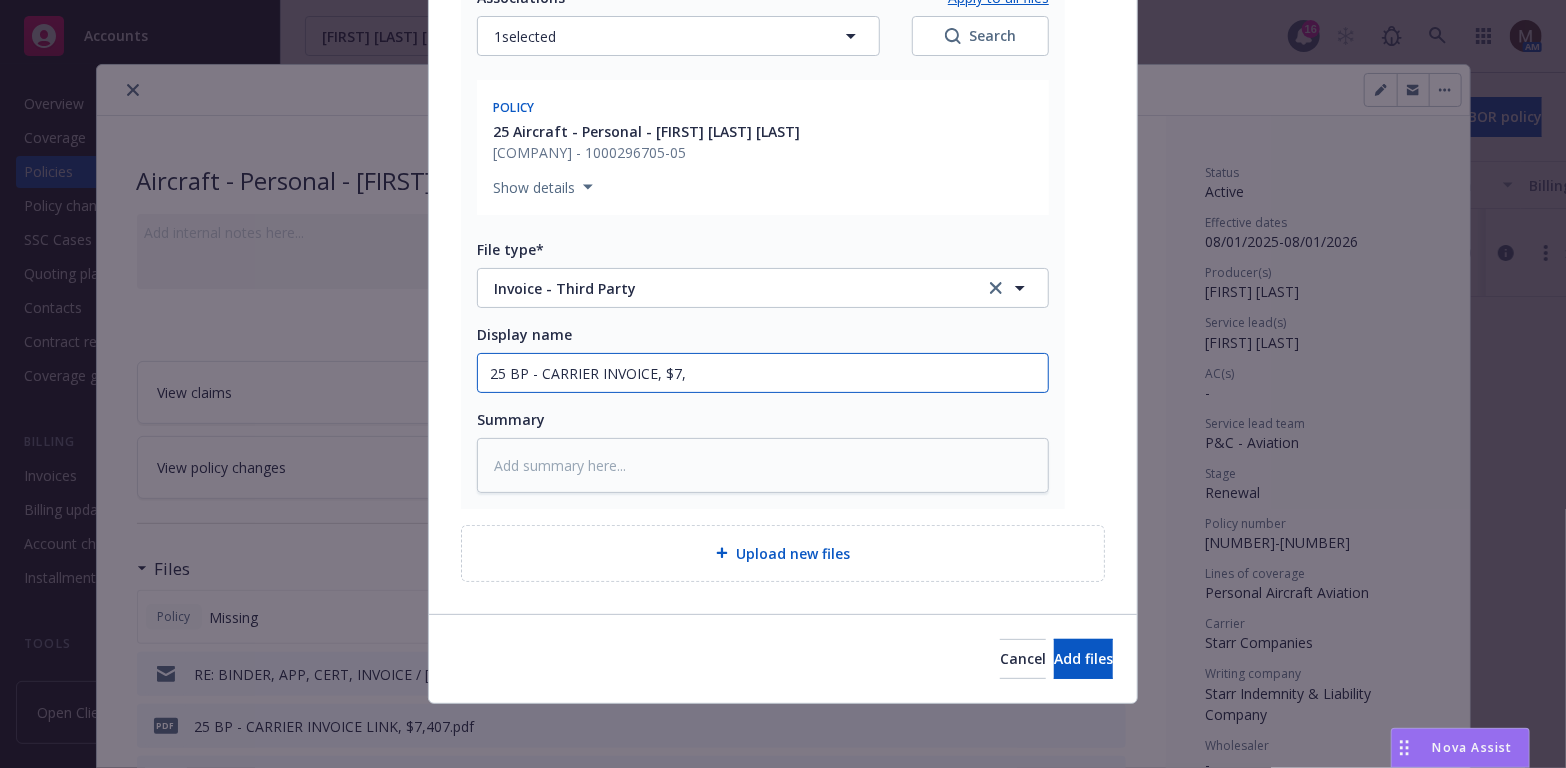 type on "x" 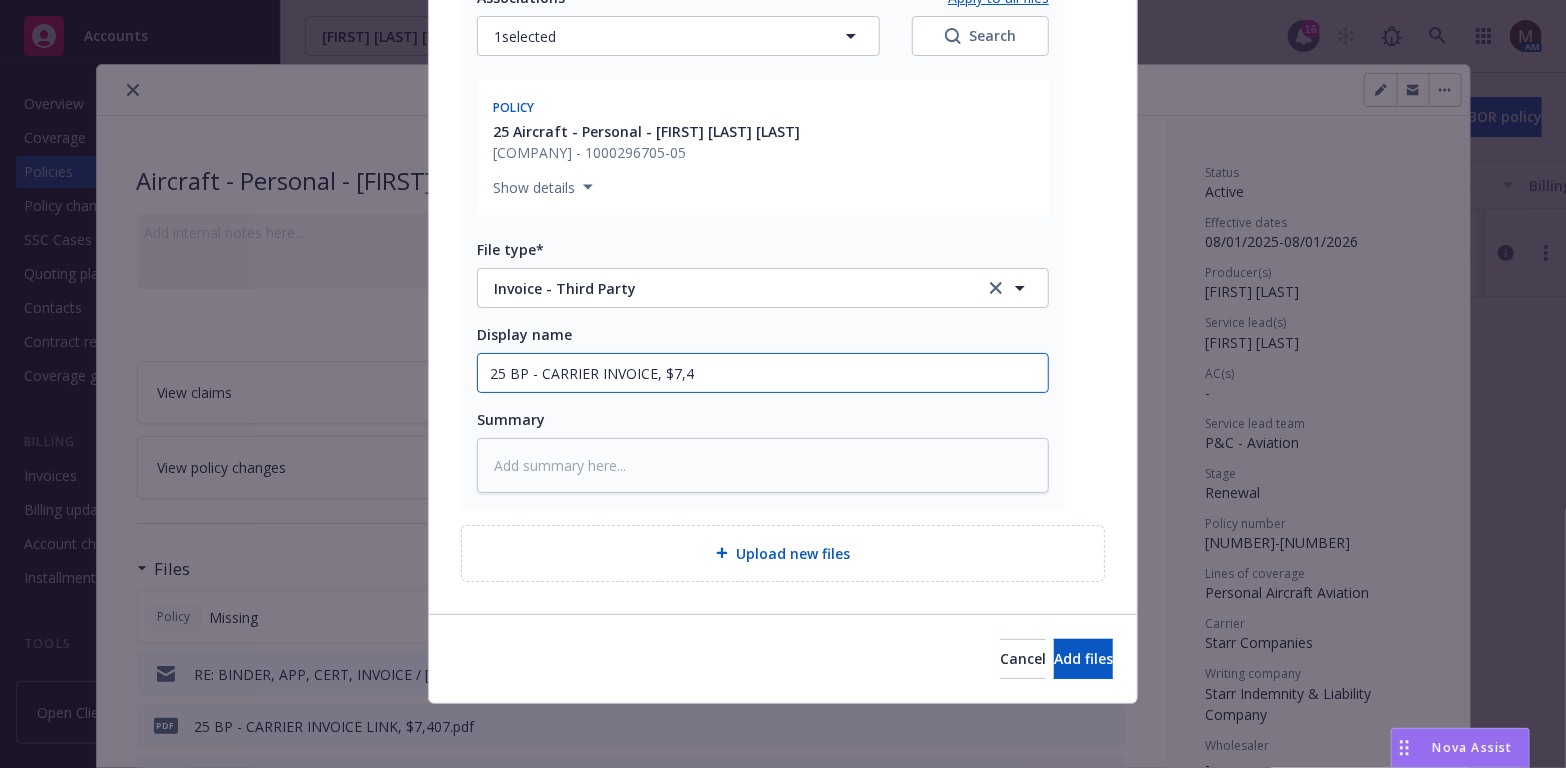 type on "x" 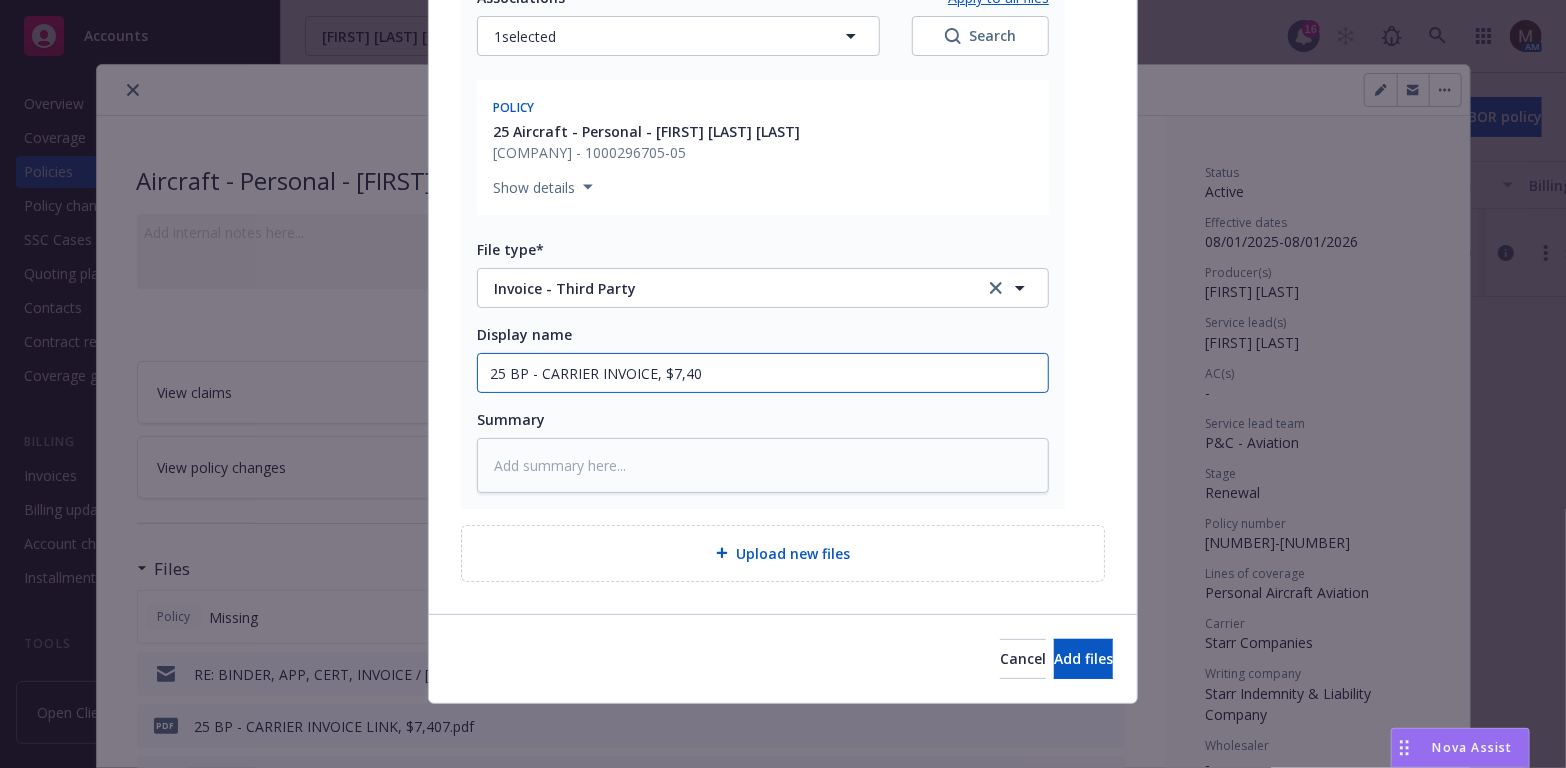 type on "x" 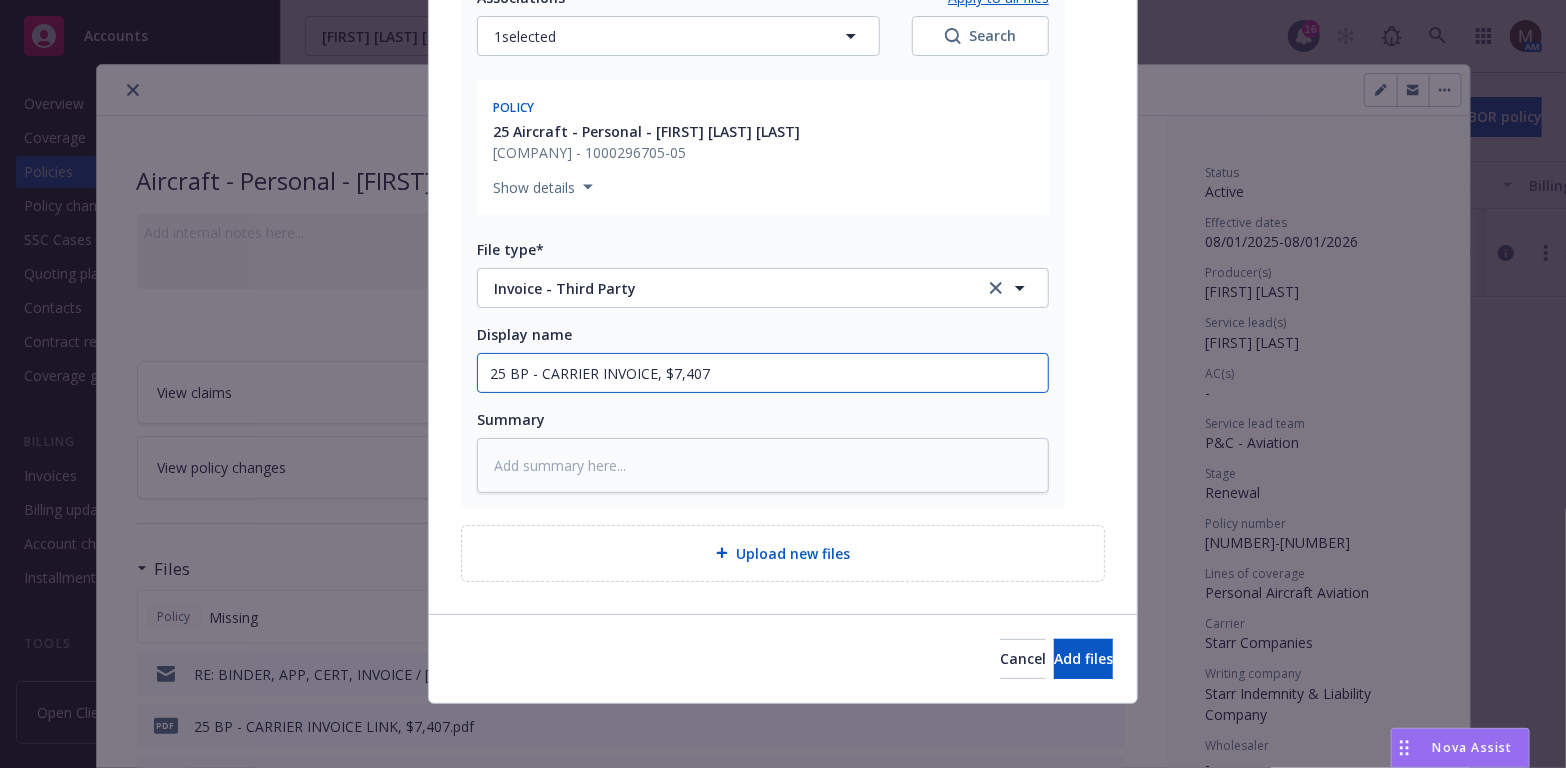 drag, startPoint x: 731, startPoint y: 368, endPoint x: 356, endPoint y: 354, distance: 375.26123 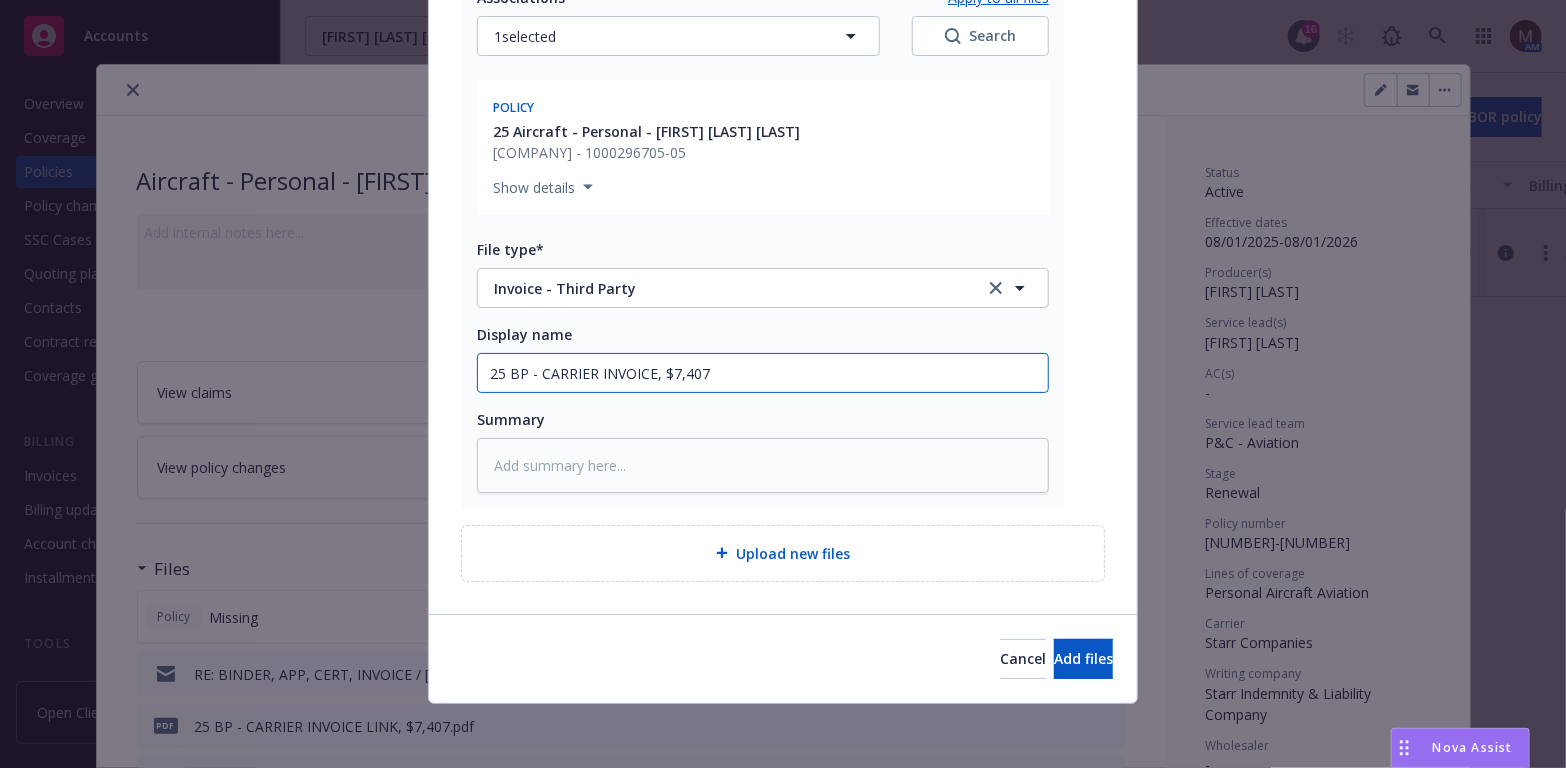 click on "25 Aircraft - Personal - [FIRST] [LAST] [LAST] pdf [NUMBER]-[NUMBER].pdf Associations* Apply to all files 1  selected Search Policy 25 Aircraft - Personal - [FIRST] [LAST] [LAST] Starr Companies - [NUMBER]-[NUMBER] Show details   File type* Policy Policy Display name 25 BP - Starr Policy, eff [DATE] Summary 25 BP - Starr Policy, eff [DATE] pdf [NUMBER]_[NUMBER]_[NUMBER].pdf Associations* Apply to all files 1  selected Search Policy 25 Aircraft - Personal - [FIRST] [LAST] [LAST] Starr Companies - [NUMBER]-[NUMBER] Show details   File type* Invoice - Third Party Invoice - Third Party Display name 25 BP - CARRIER INVOICE, $[NUMBER] Summary Upload new files Cancel Add files" at bounding box center [783, 384] 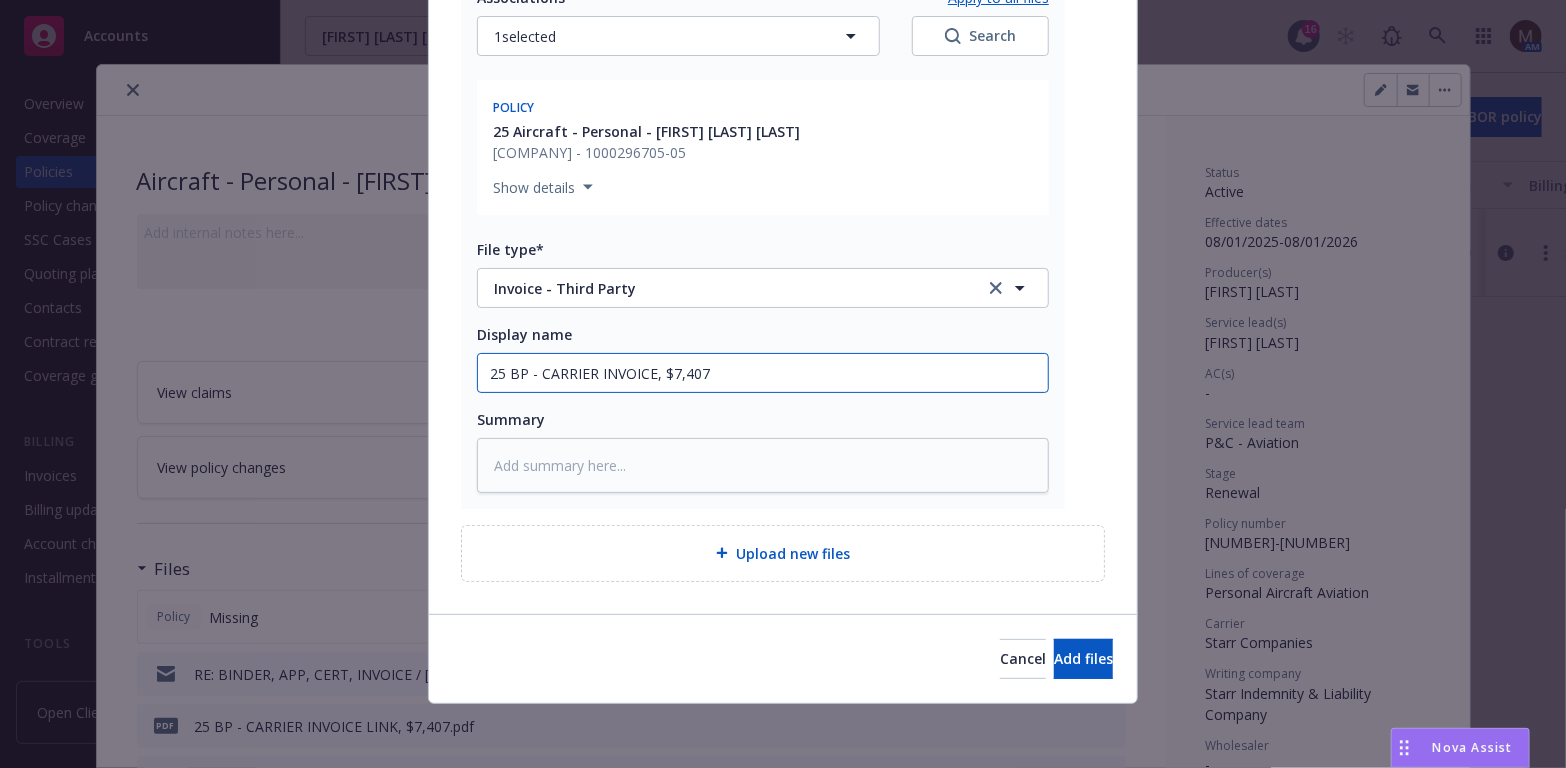 type on "25 BP - CARRIER INVOICE, $7,407" 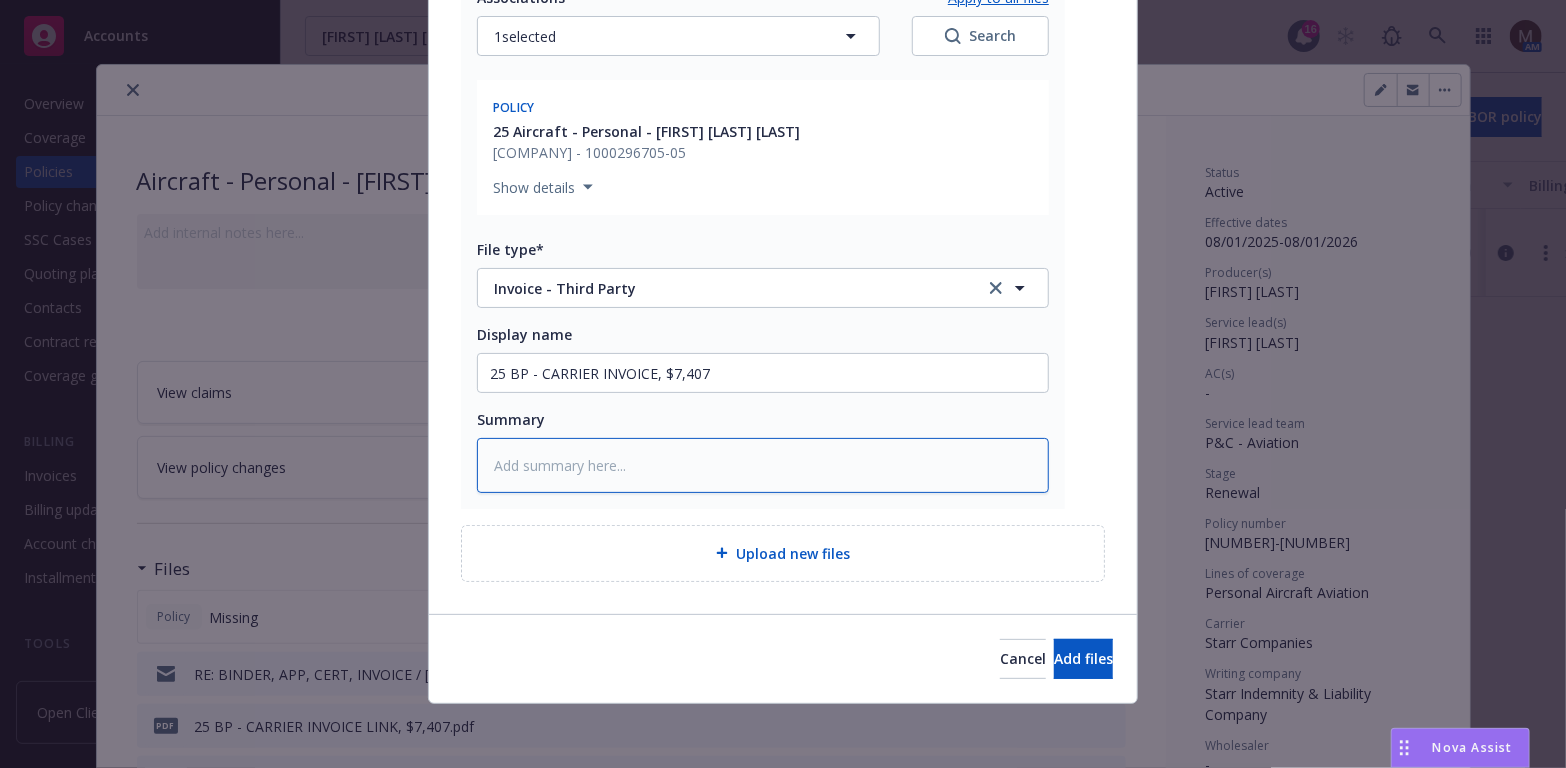 click at bounding box center (763, 465) 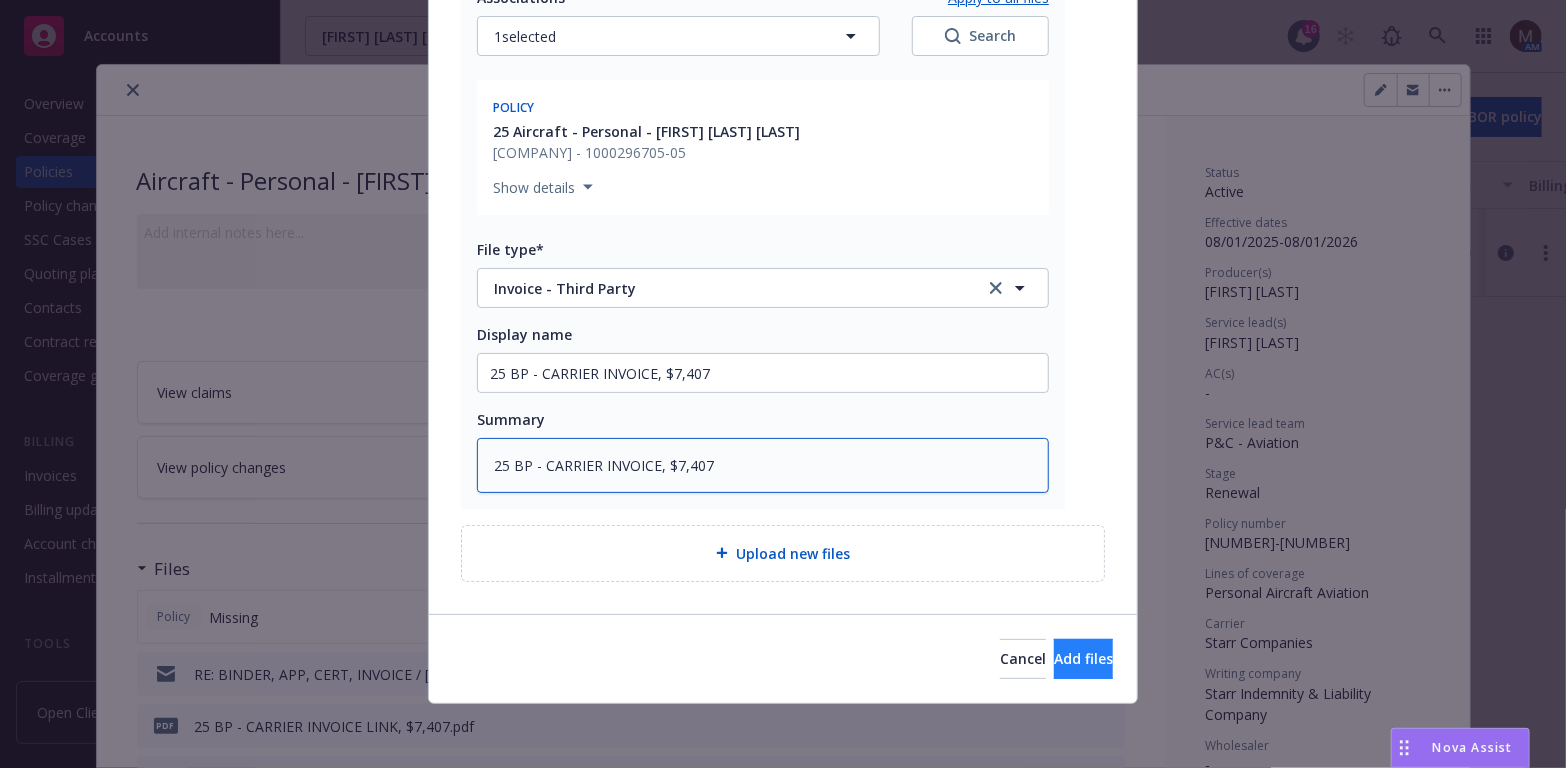type on "25 BP - CARRIER INVOICE, $7,407" 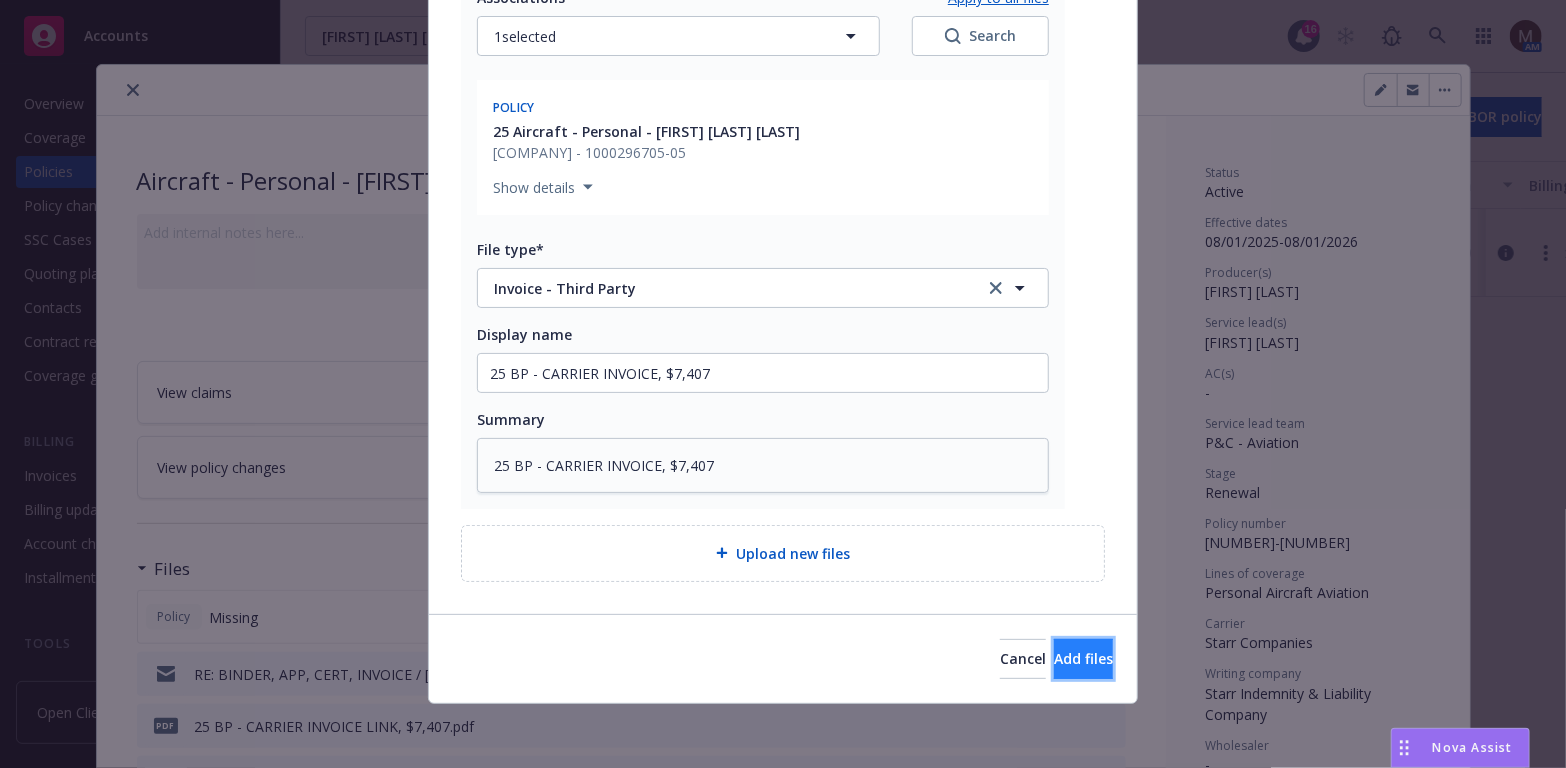 click on "Add files" at bounding box center (1083, 658) 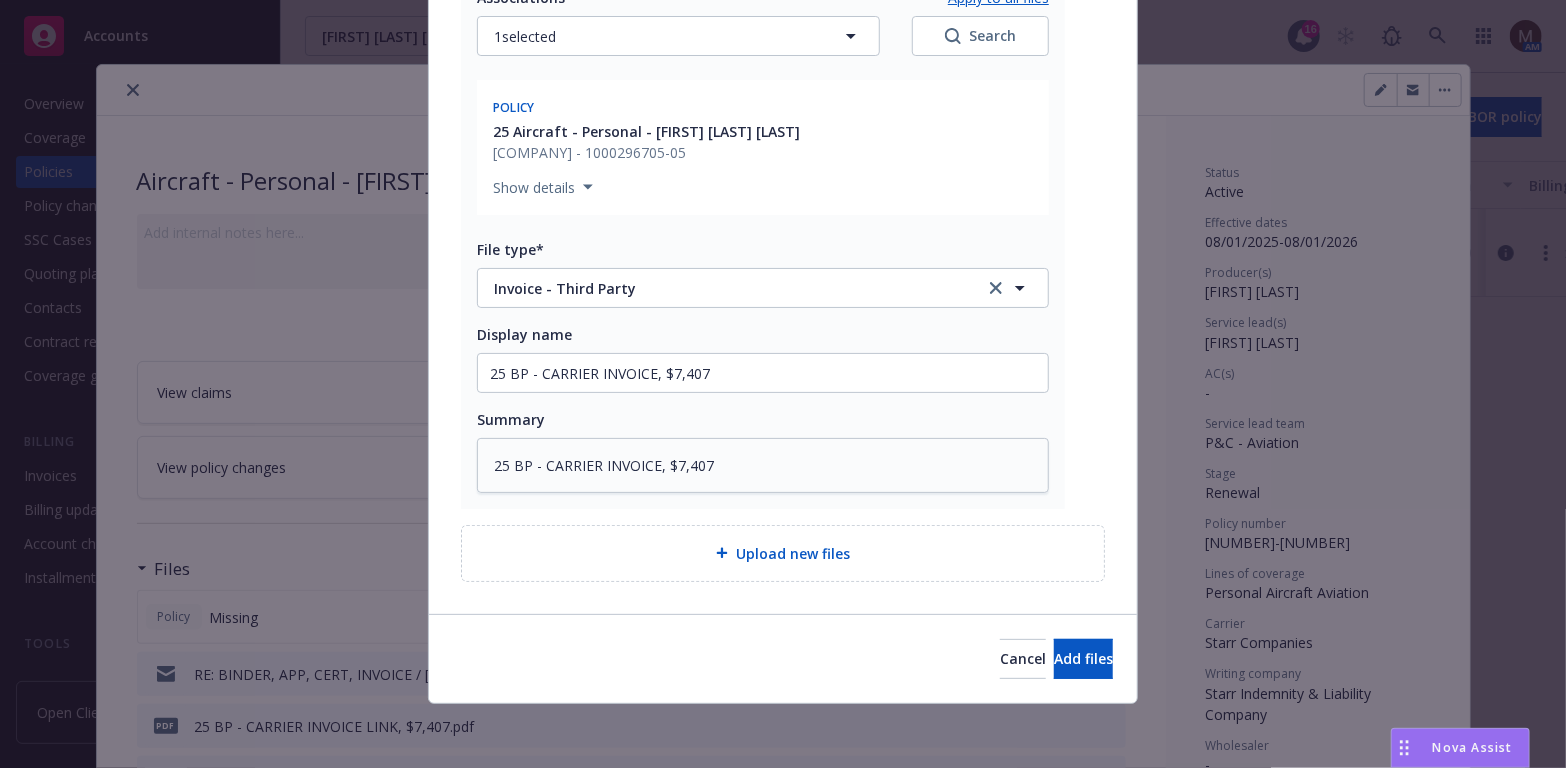 scroll, scrollTop: 871, scrollLeft: 0, axis: vertical 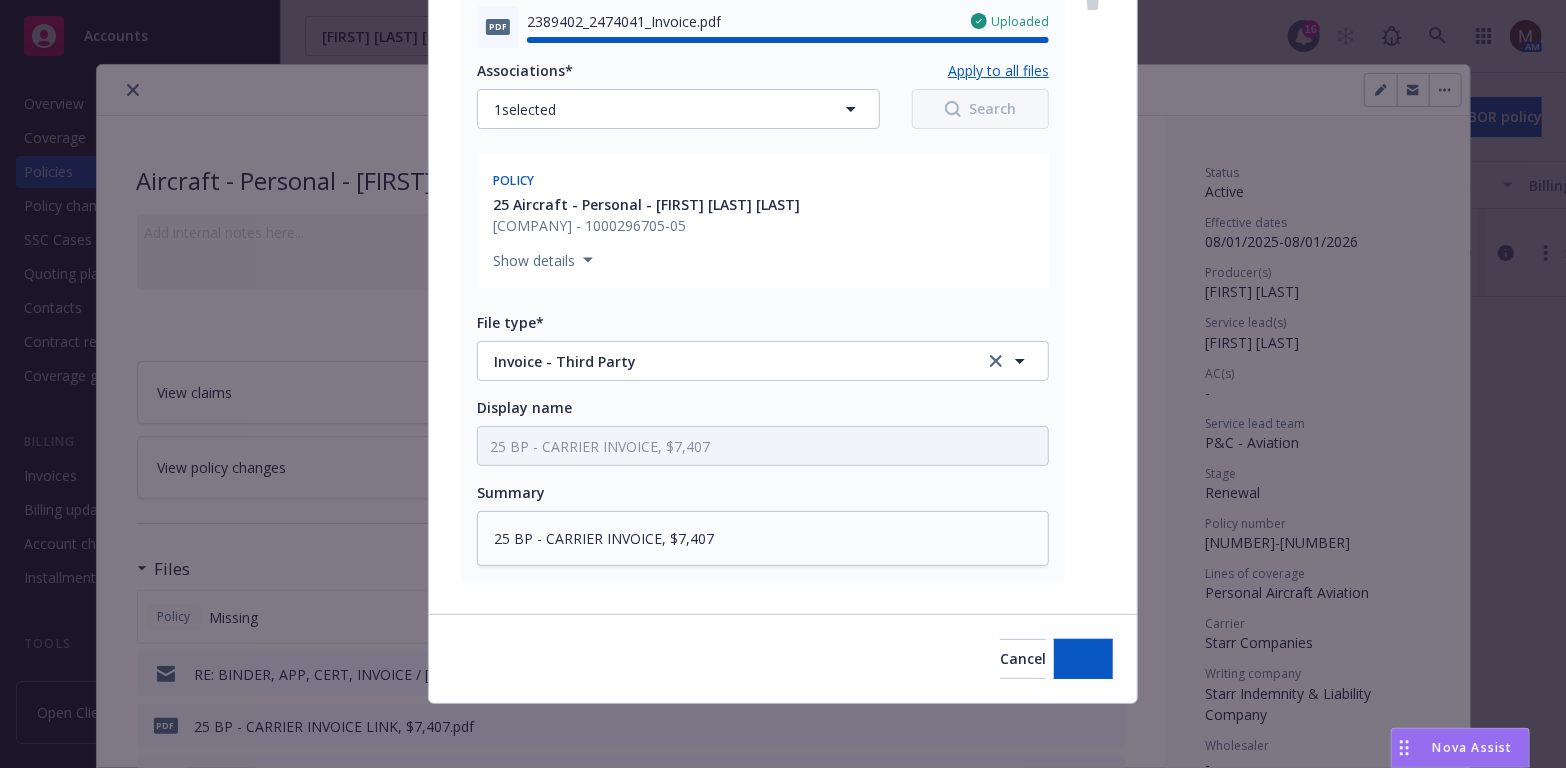 type on "x" 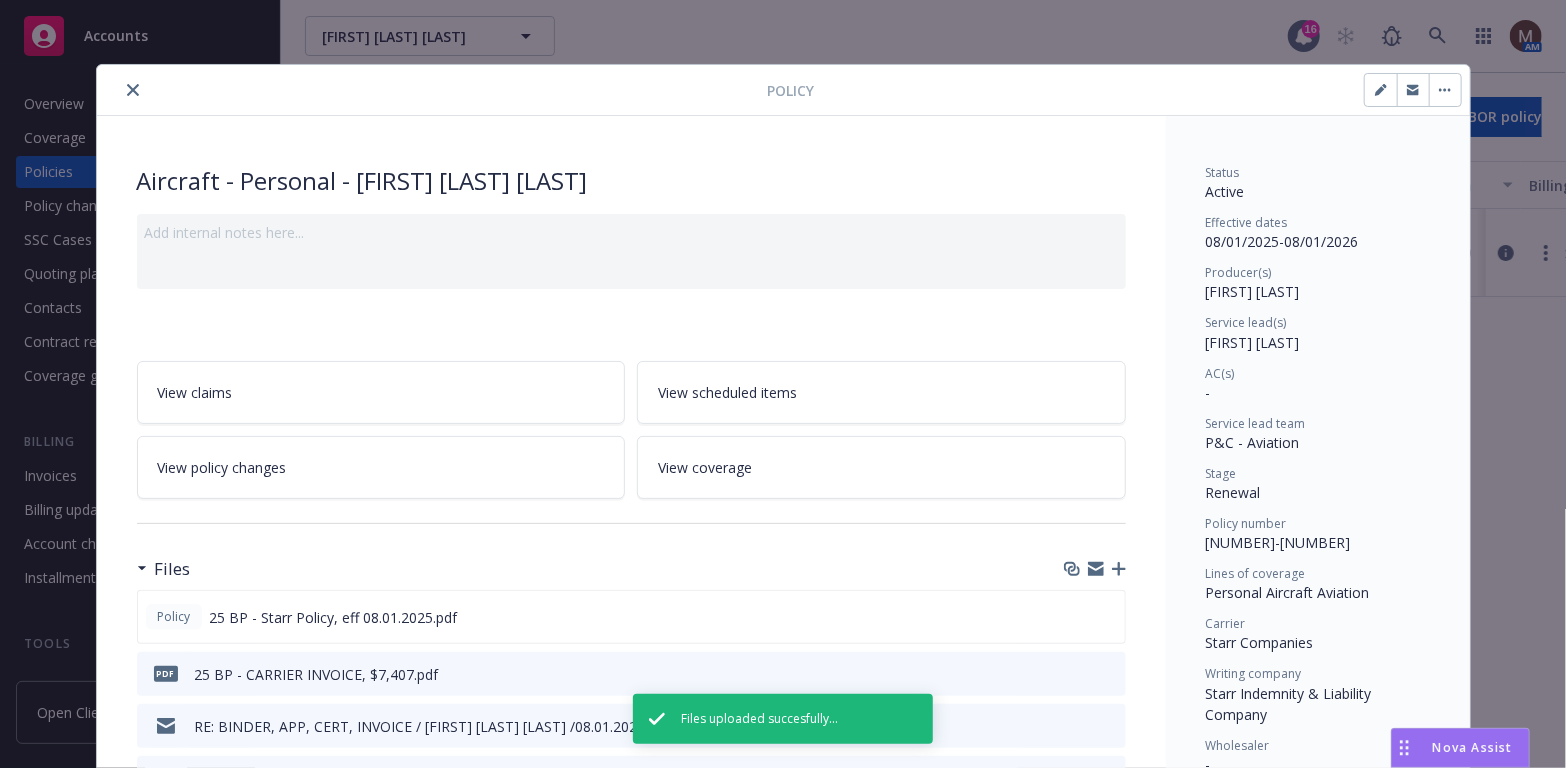 click 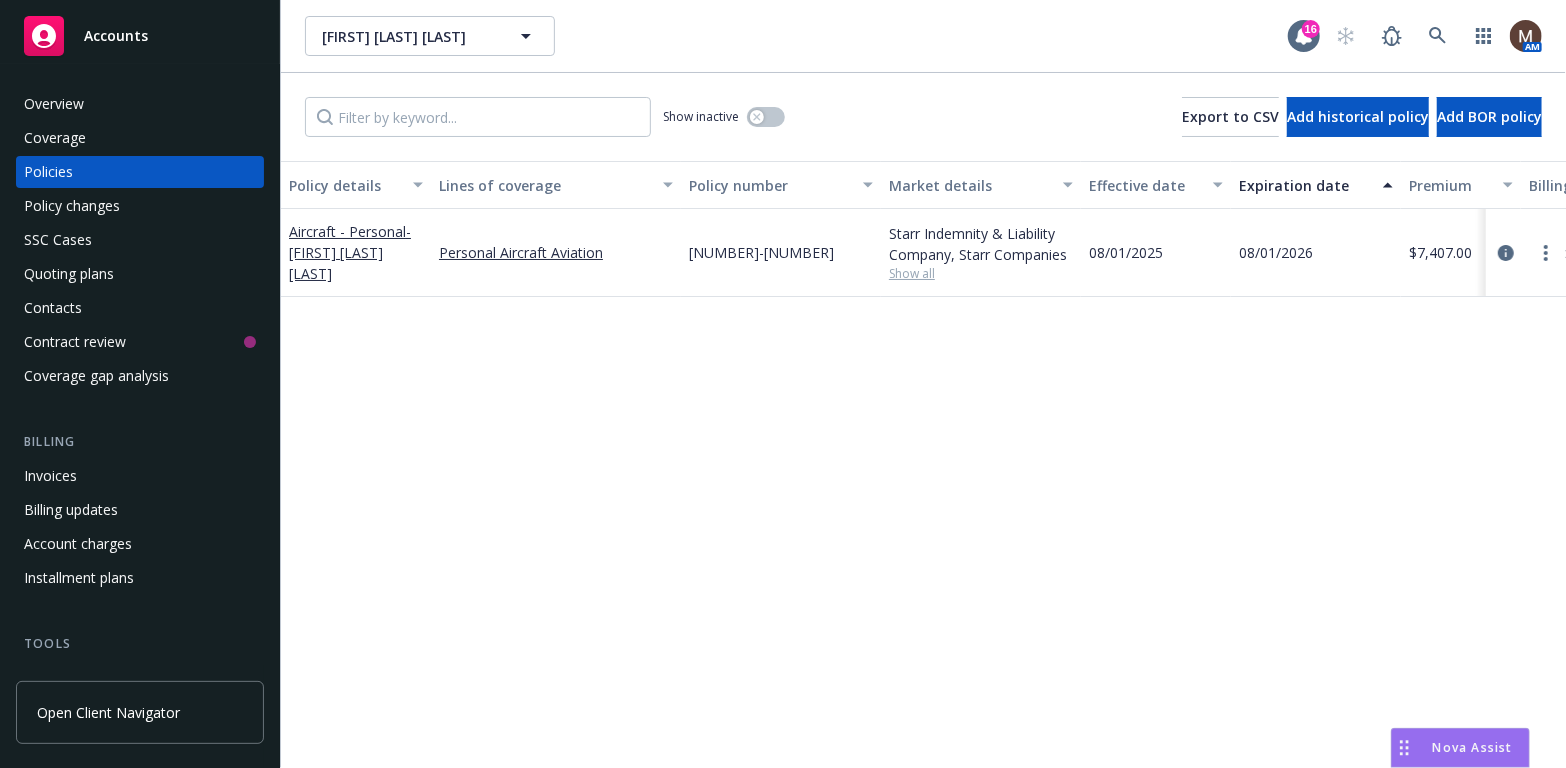 drag, startPoint x: 114, startPoint y: 29, endPoint x: 245, endPoint y: 201, distance: 216.20592 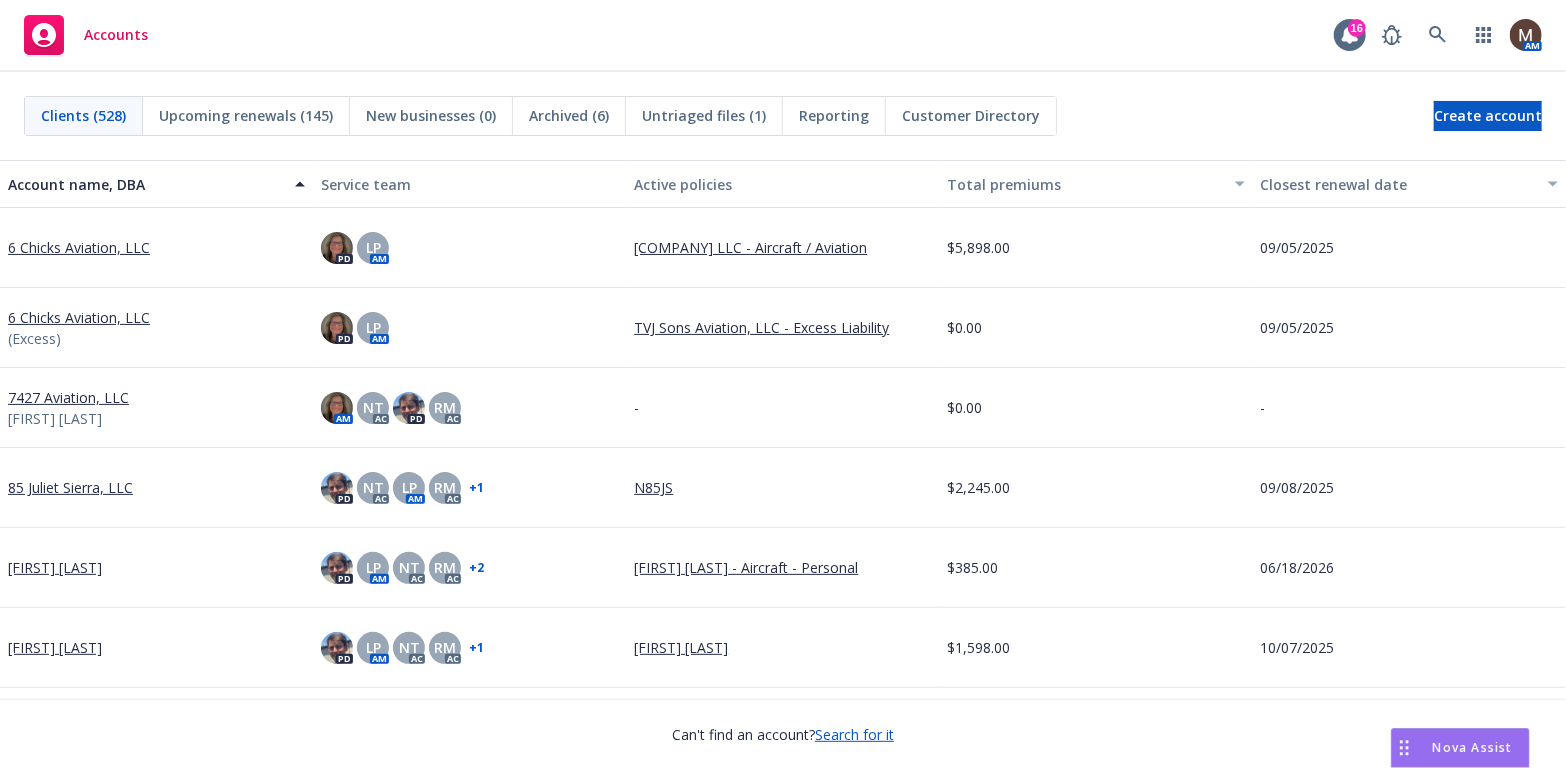 click on "Closest renewal date" at bounding box center (1398, 184) 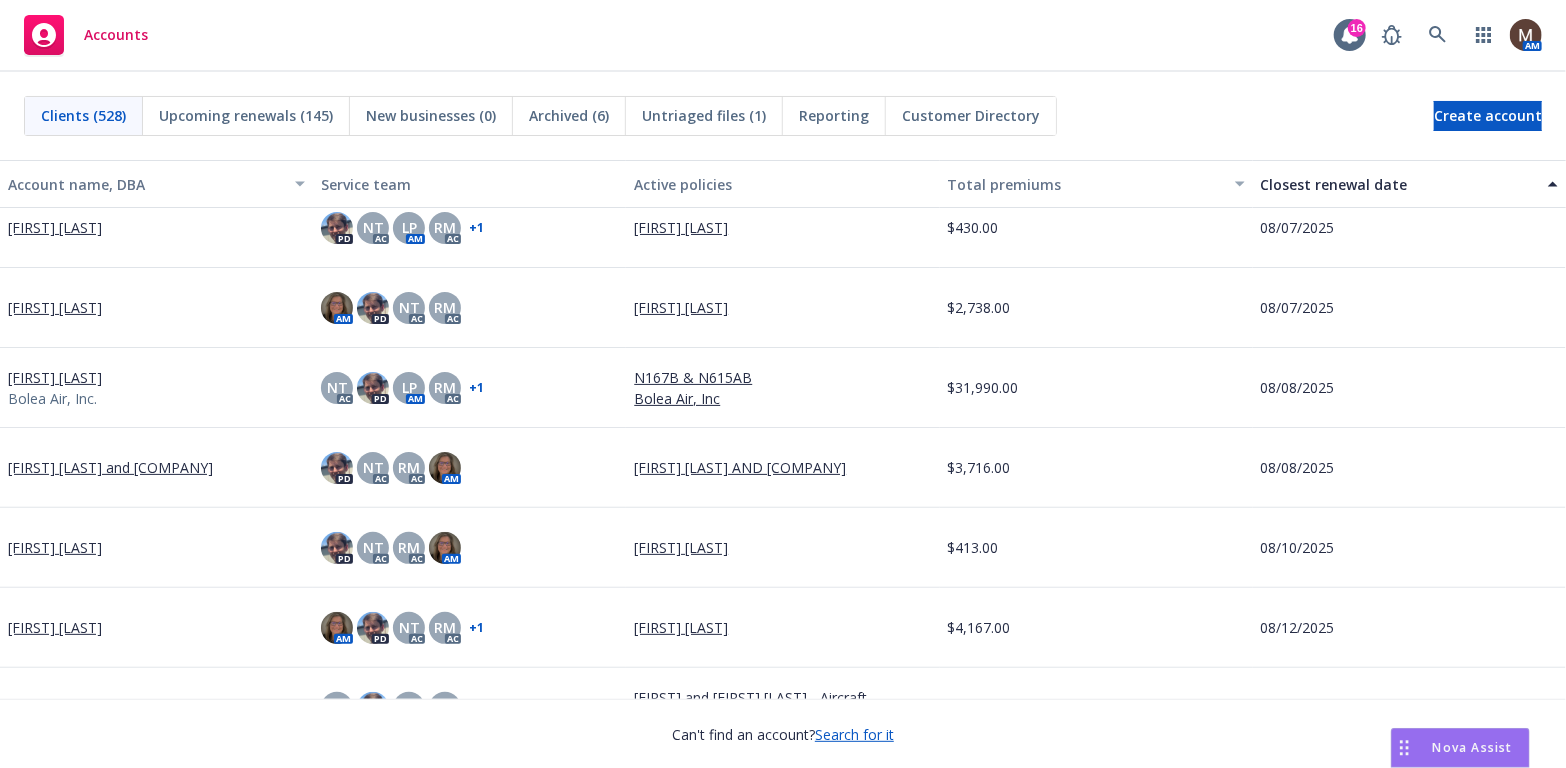 scroll, scrollTop: 0, scrollLeft: 0, axis: both 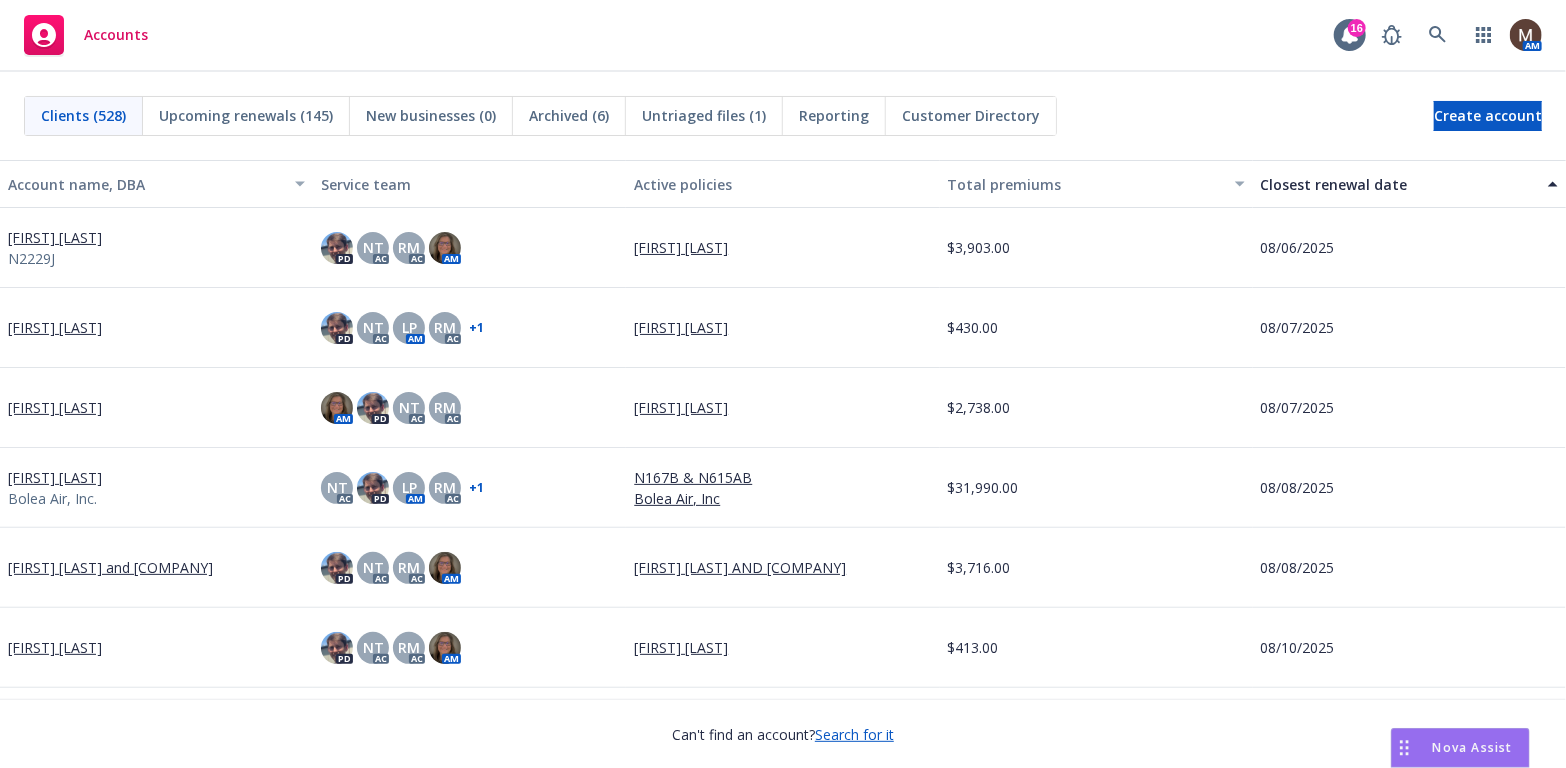 click on "Upcoming renewals (145)" at bounding box center [246, 115] 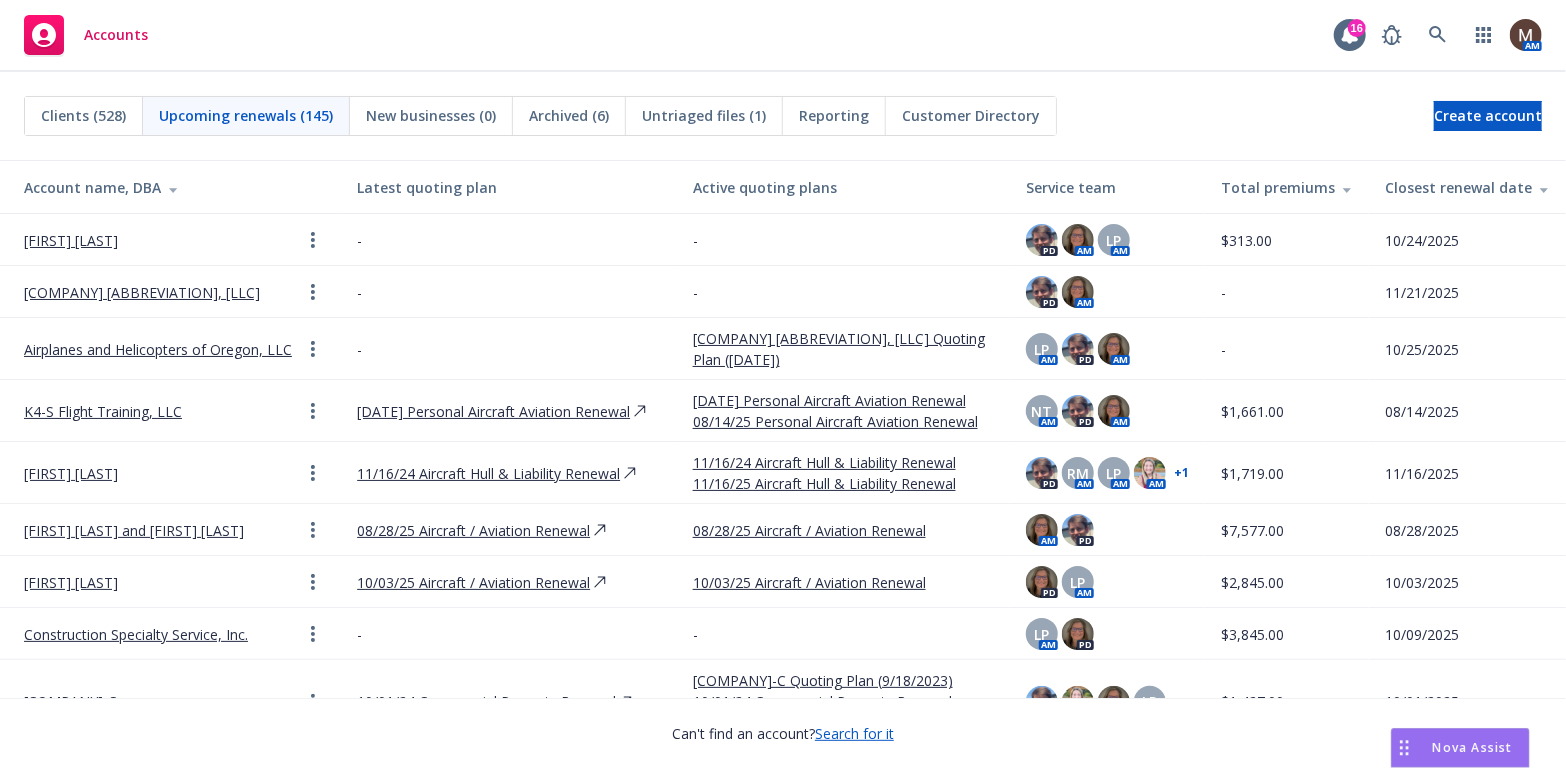 click on "Closest renewal date" at bounding box center [1467, 187] 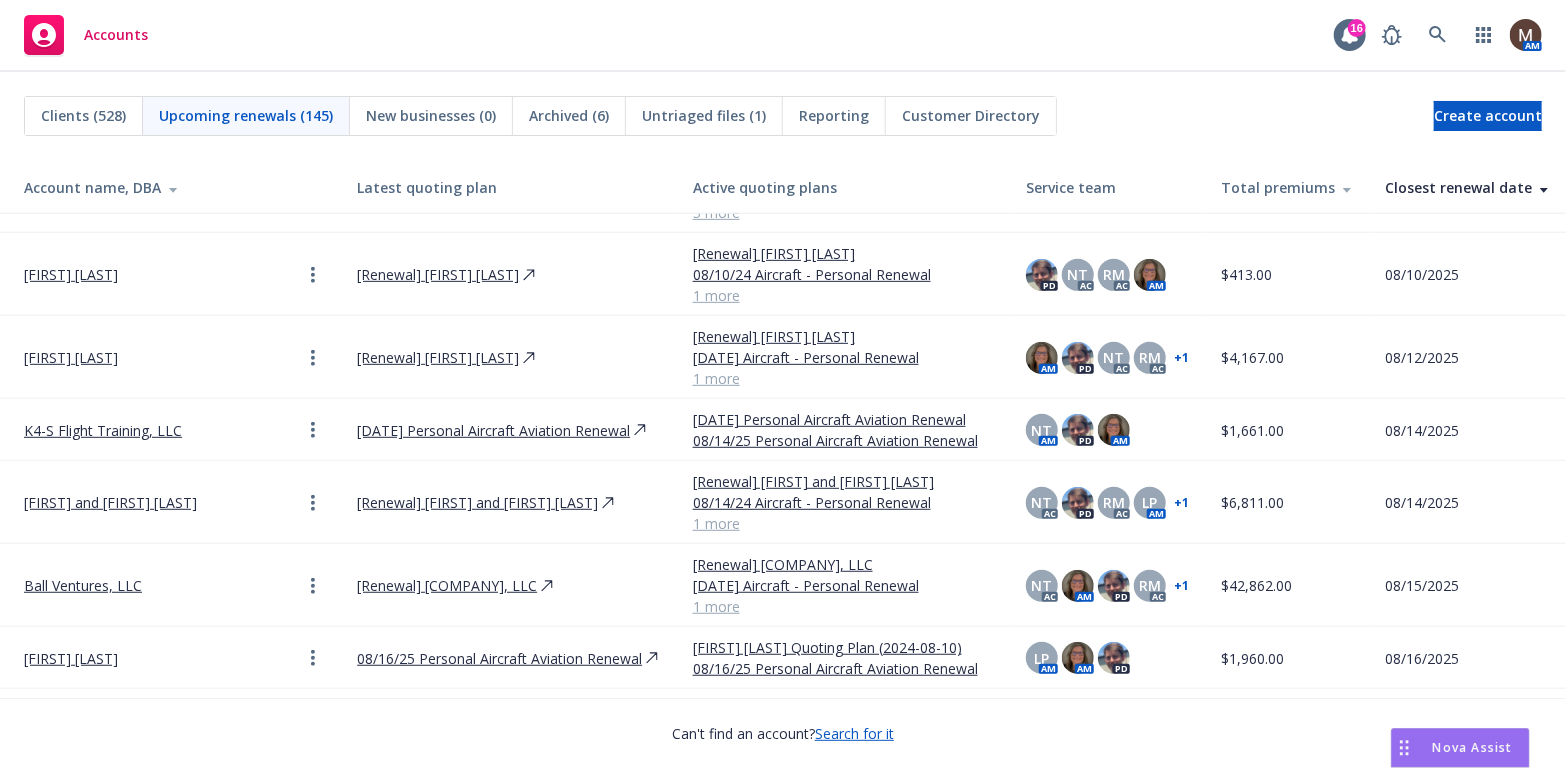 scroll, scrollTop: 700, scrollLeft: 0, axis: vertical 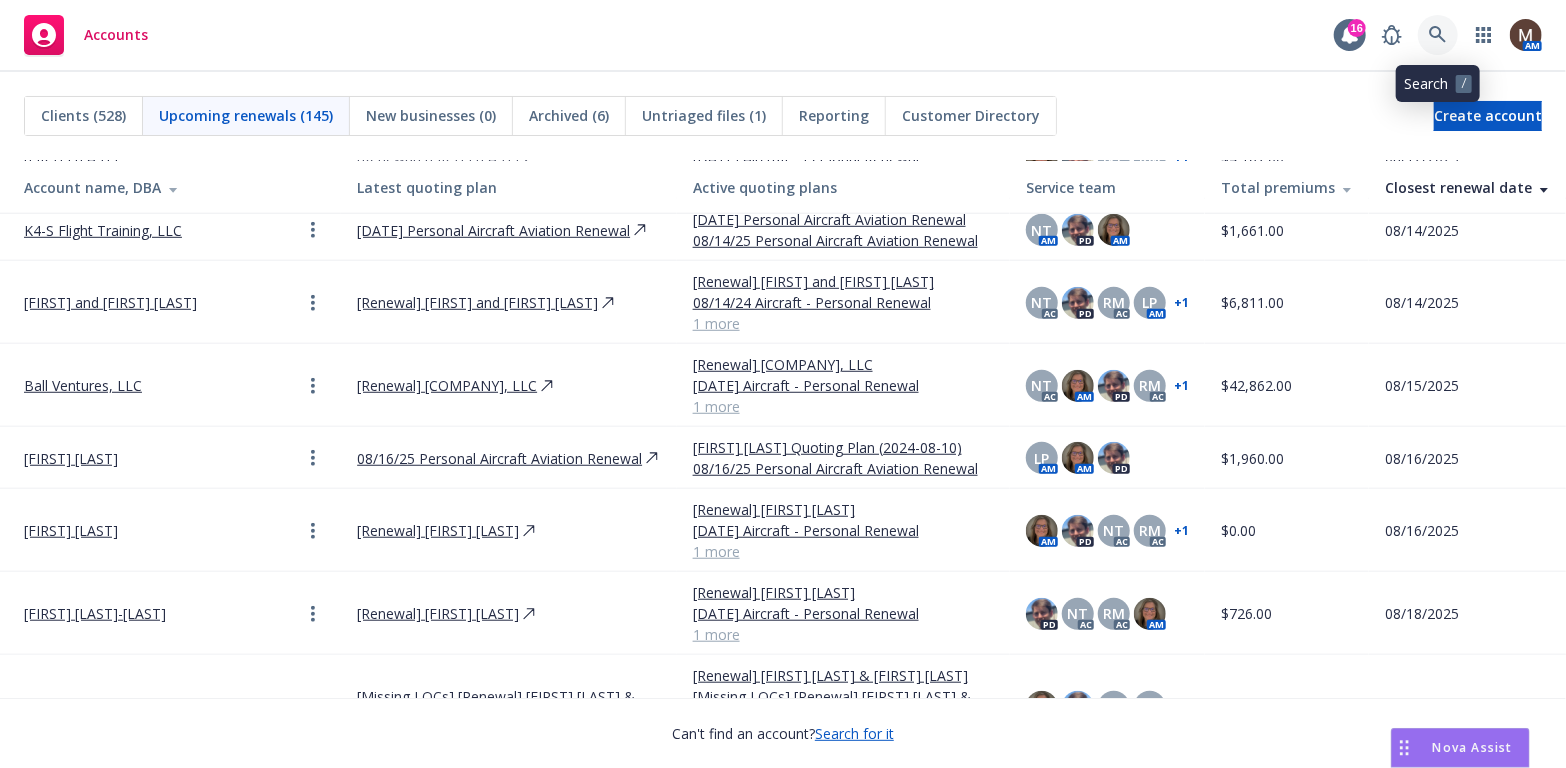 click 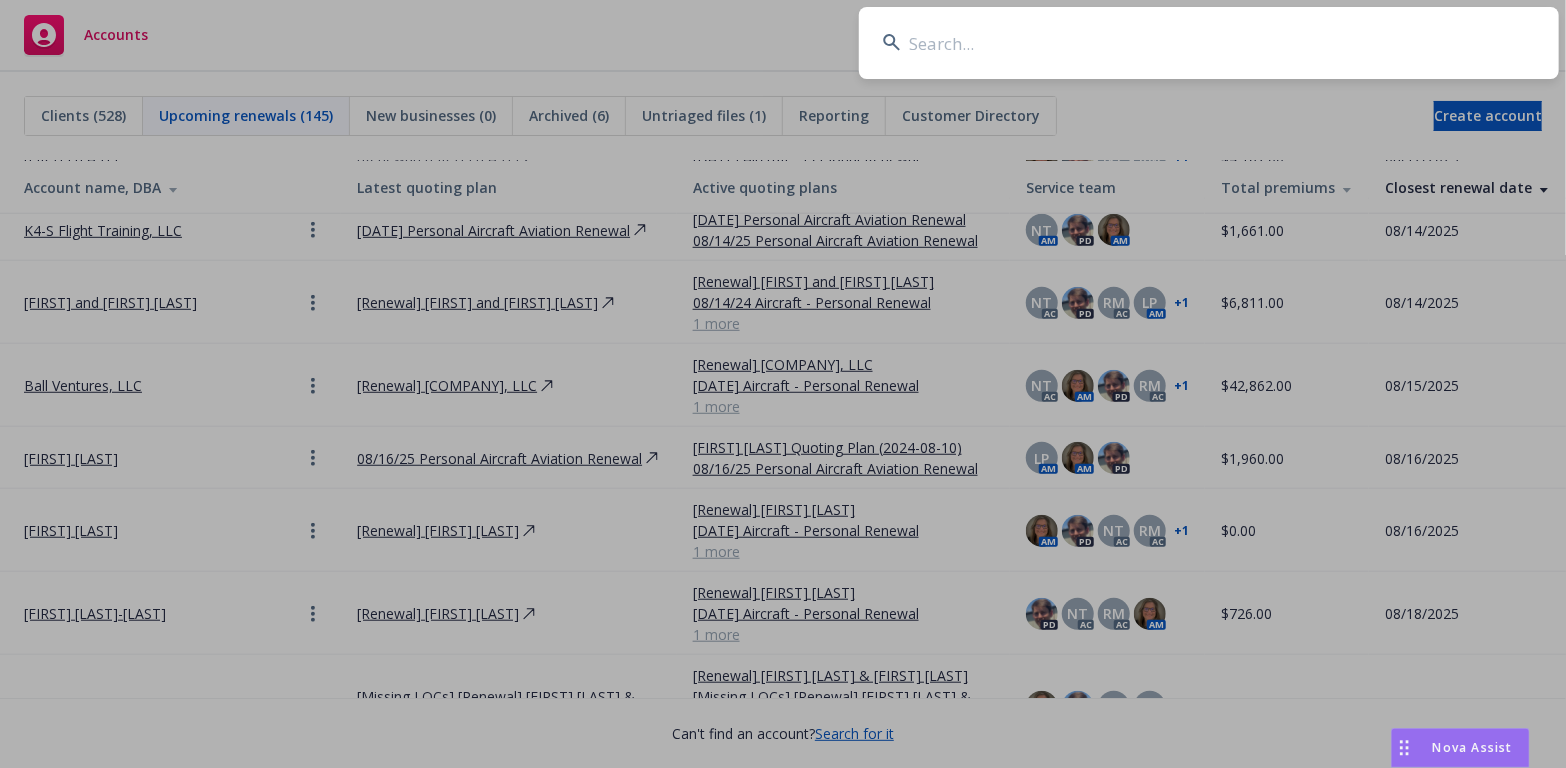 click at bounding box center (1209, 43) 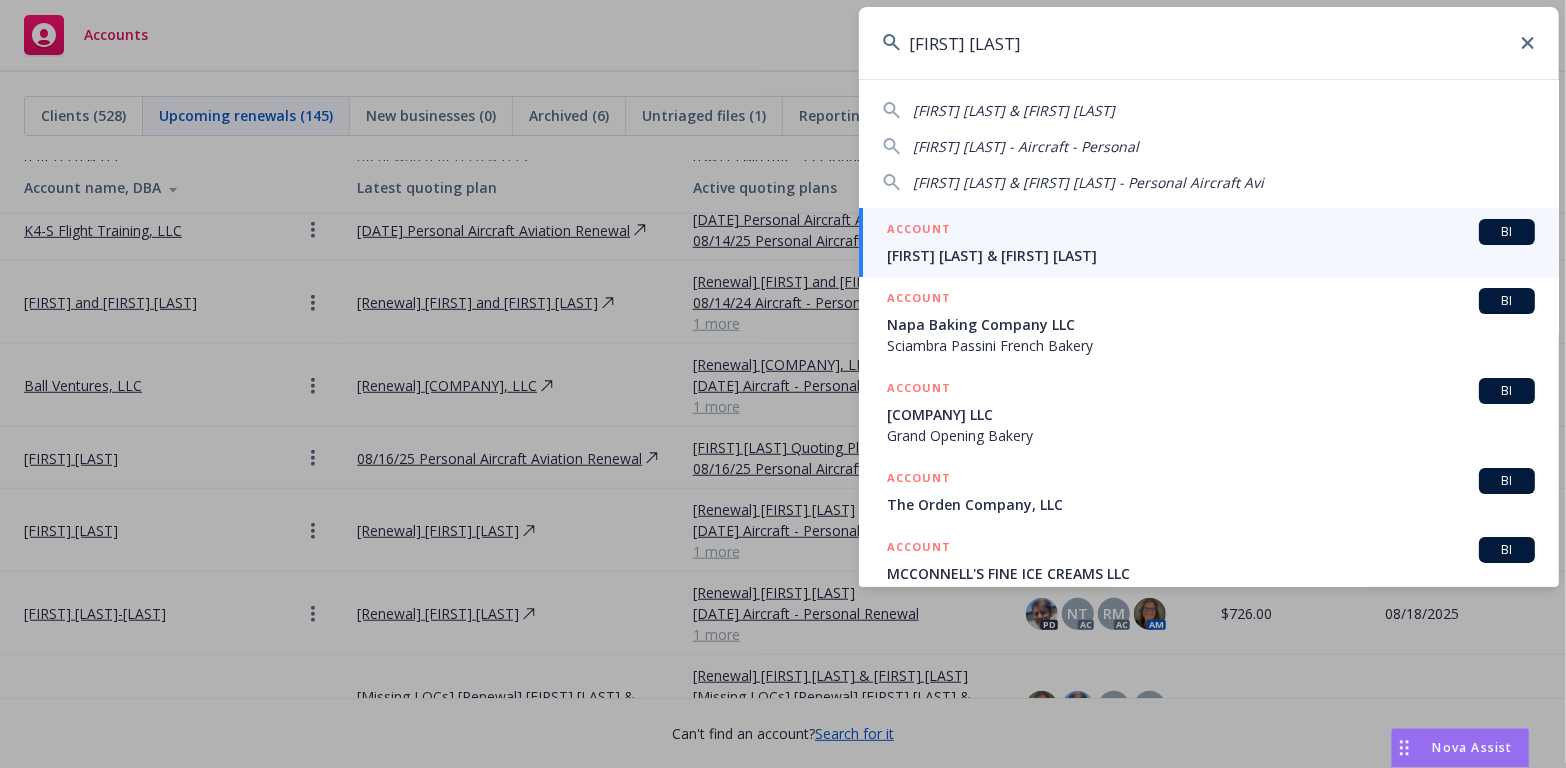 type on "[FIRST] [LAST]" 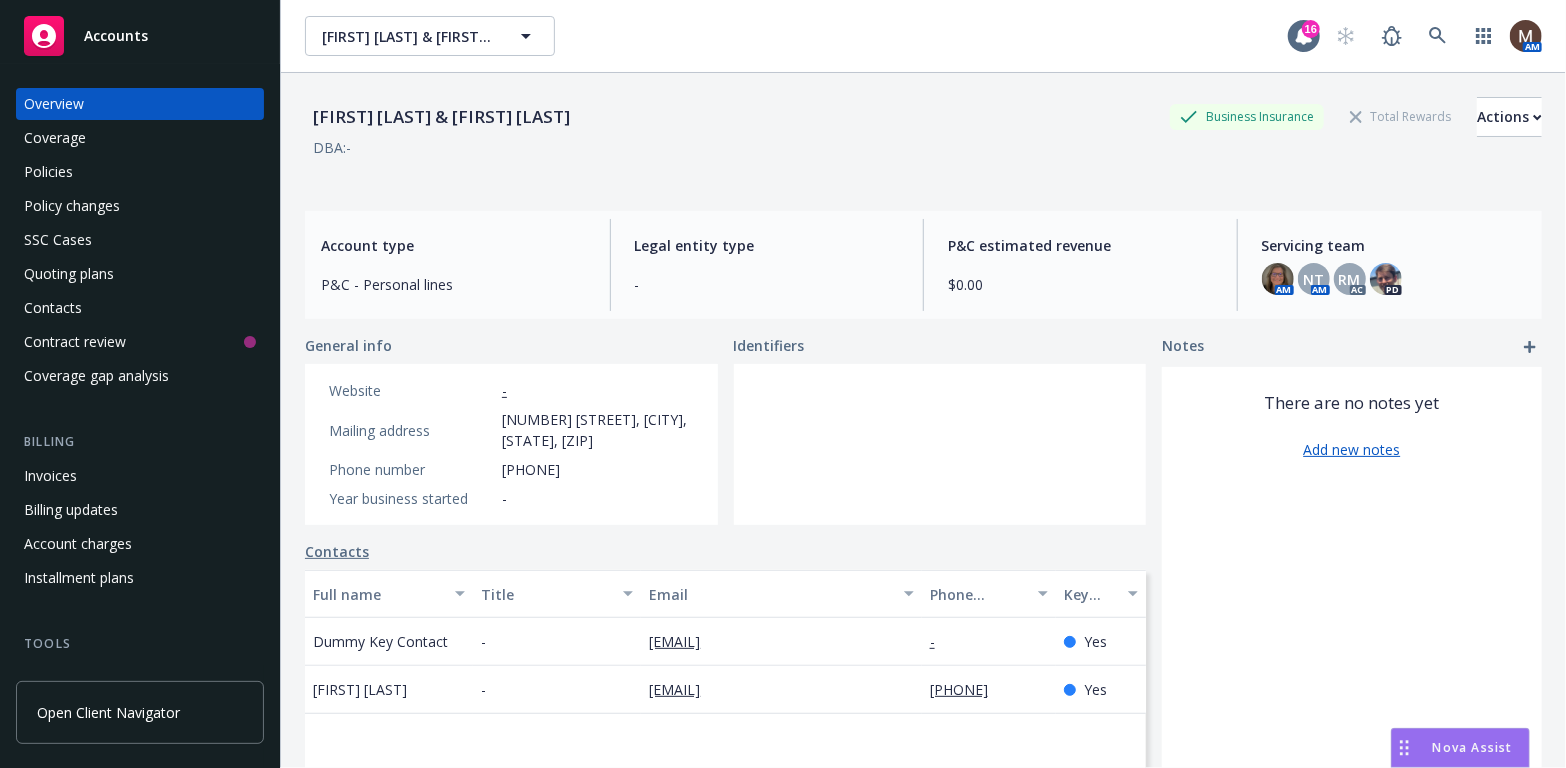 click on "Policies" at bounding box center [48, 172] 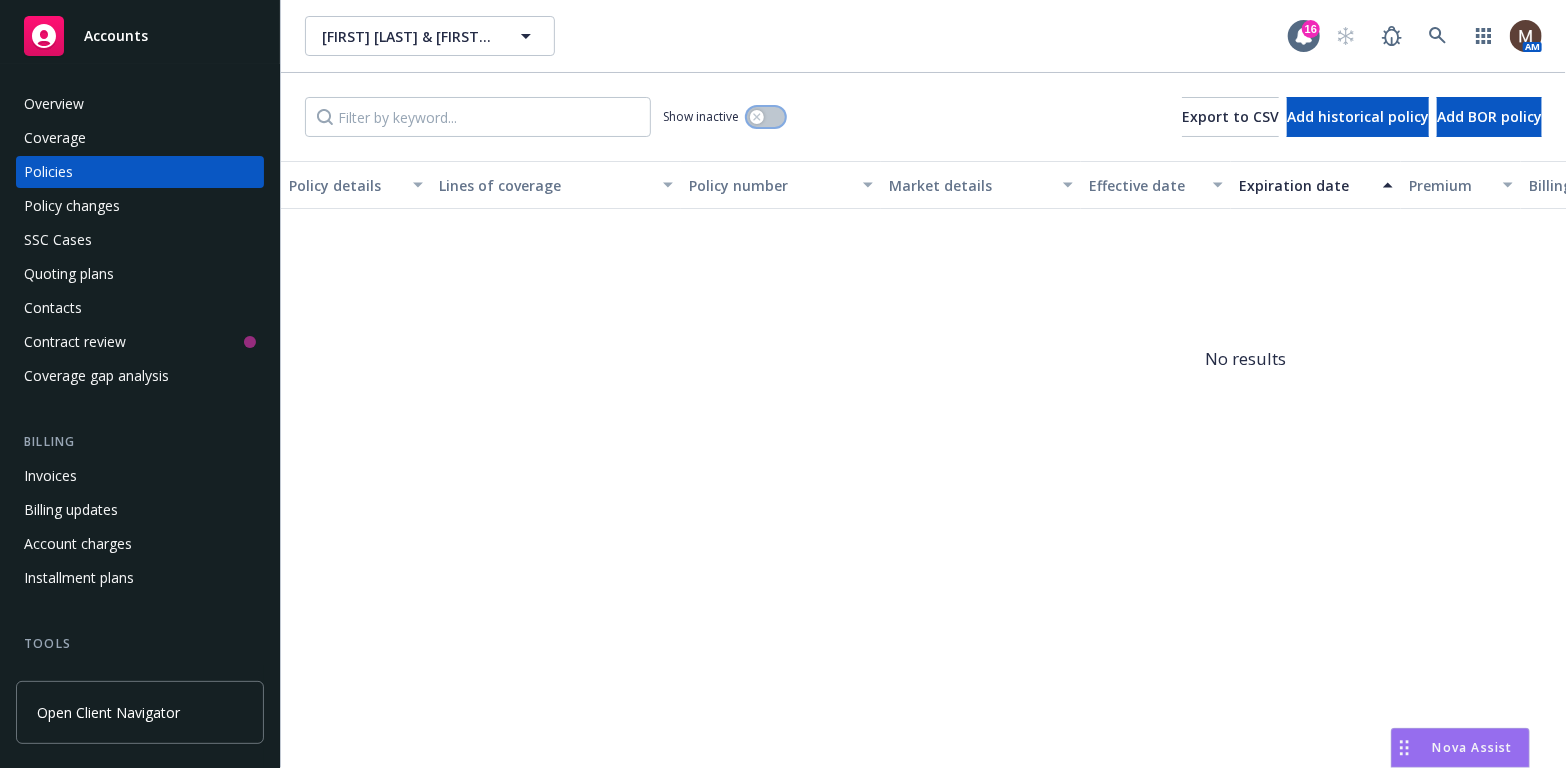 click at bounding box center [766, 117] 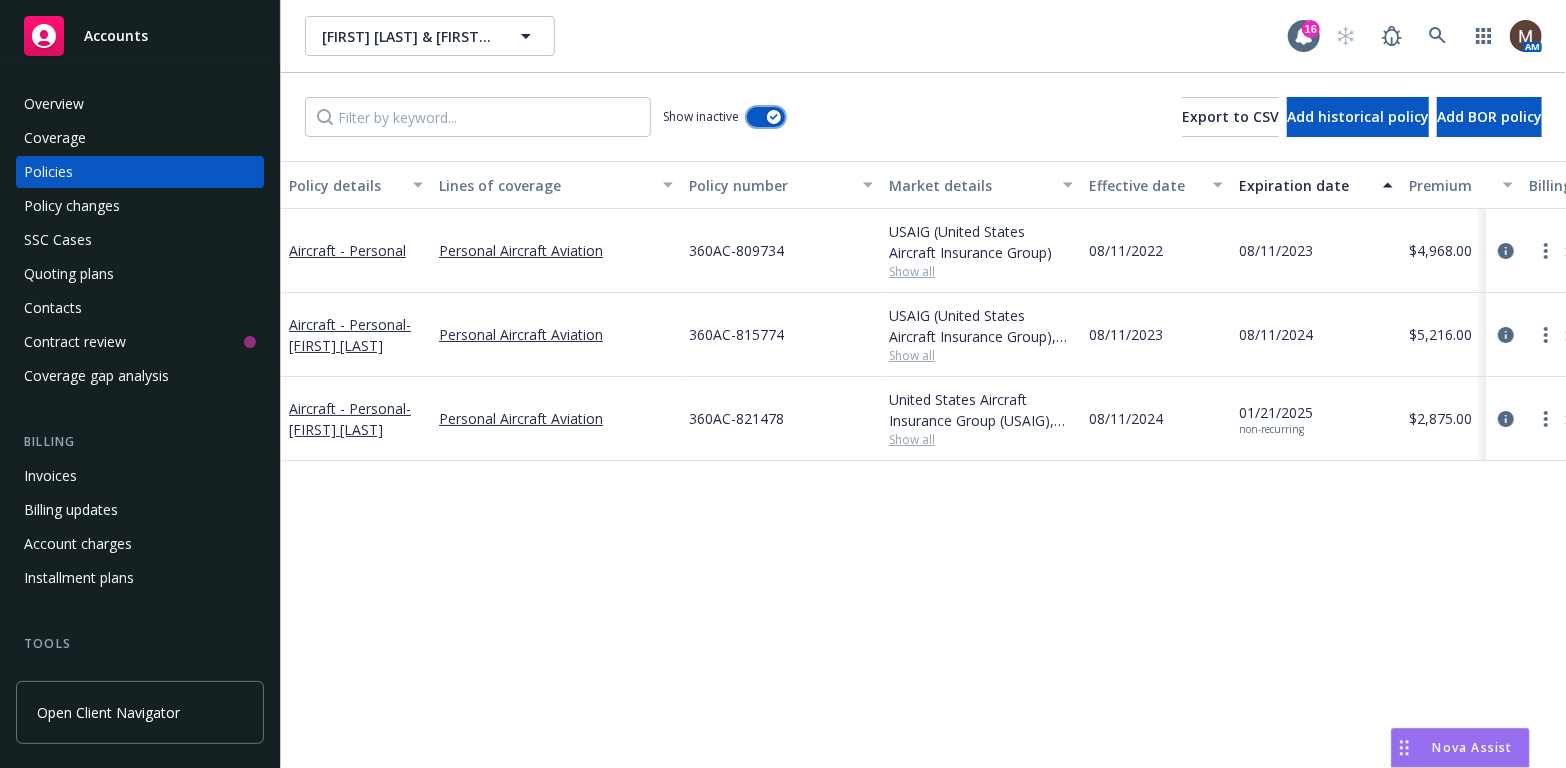 scroll, scrollTop: 100, scrollLeft: 0, axis: vertical 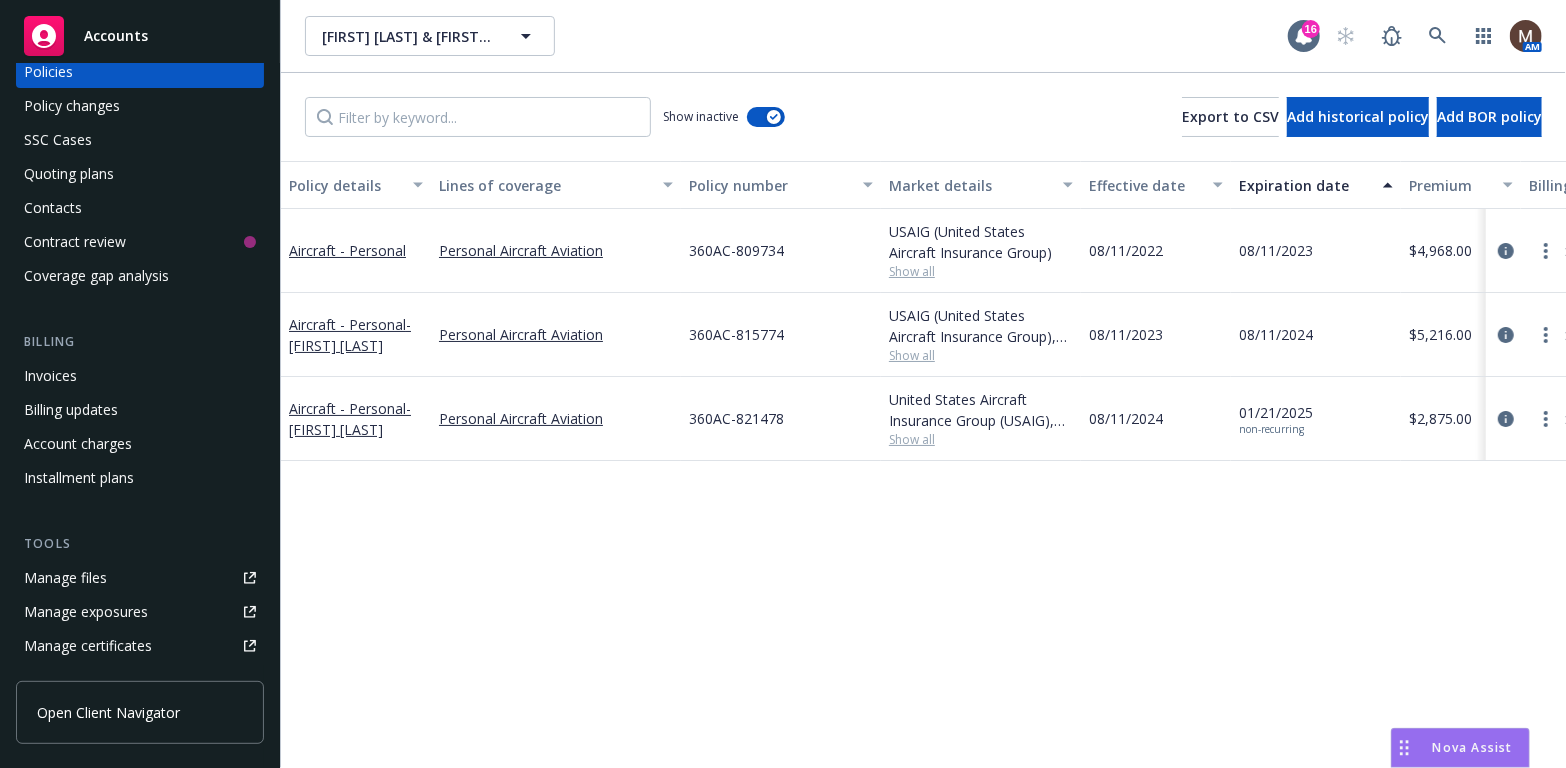 click on "Manage files" at bounding box center [140, 578] 